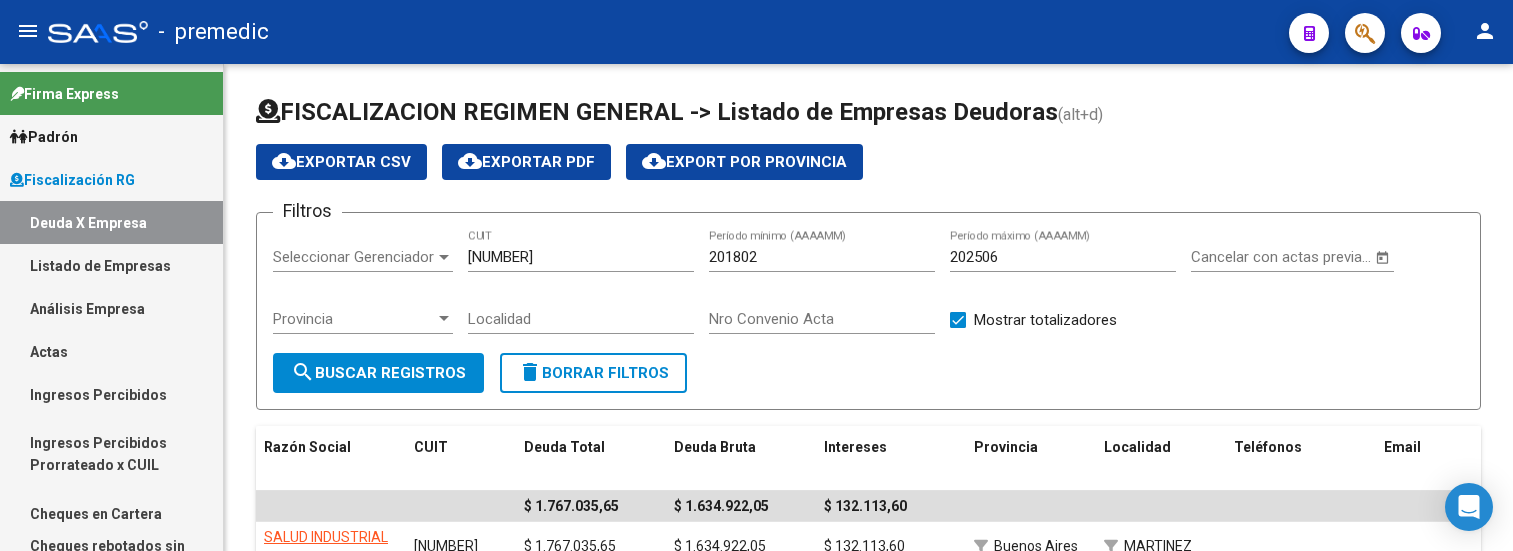 scroll, scrollTop: 0, scrollLeft: 0, axis: both 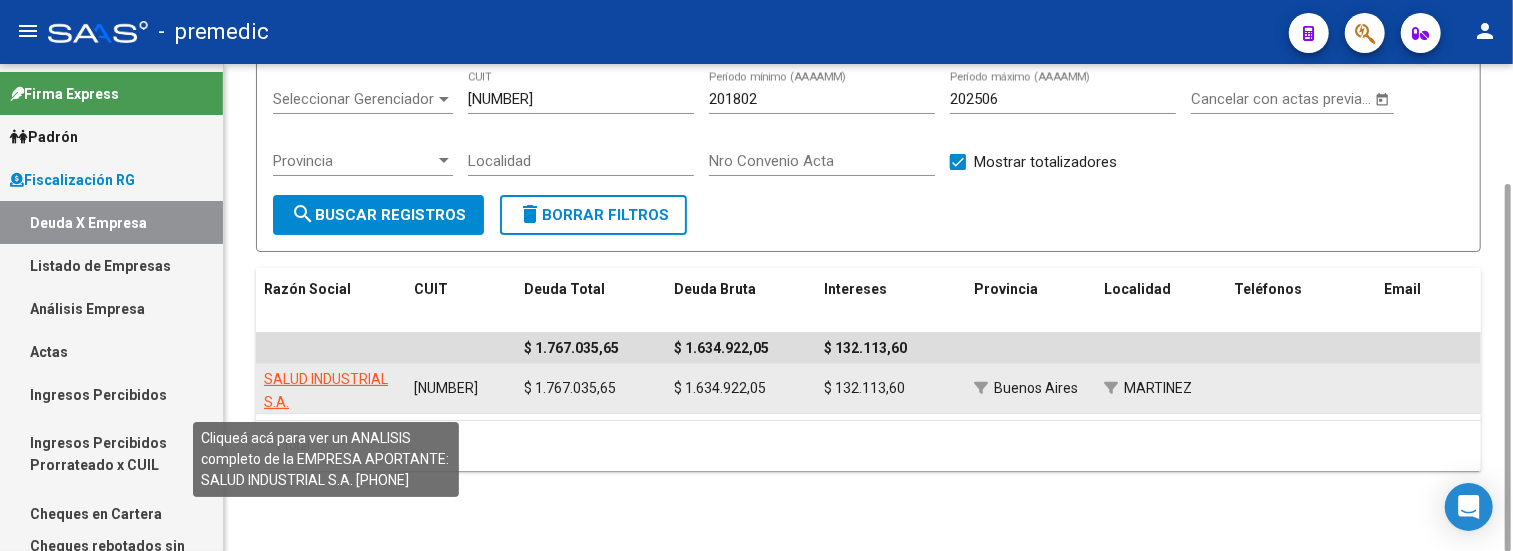 click on "SALUD INDUSTRIAL S.A." 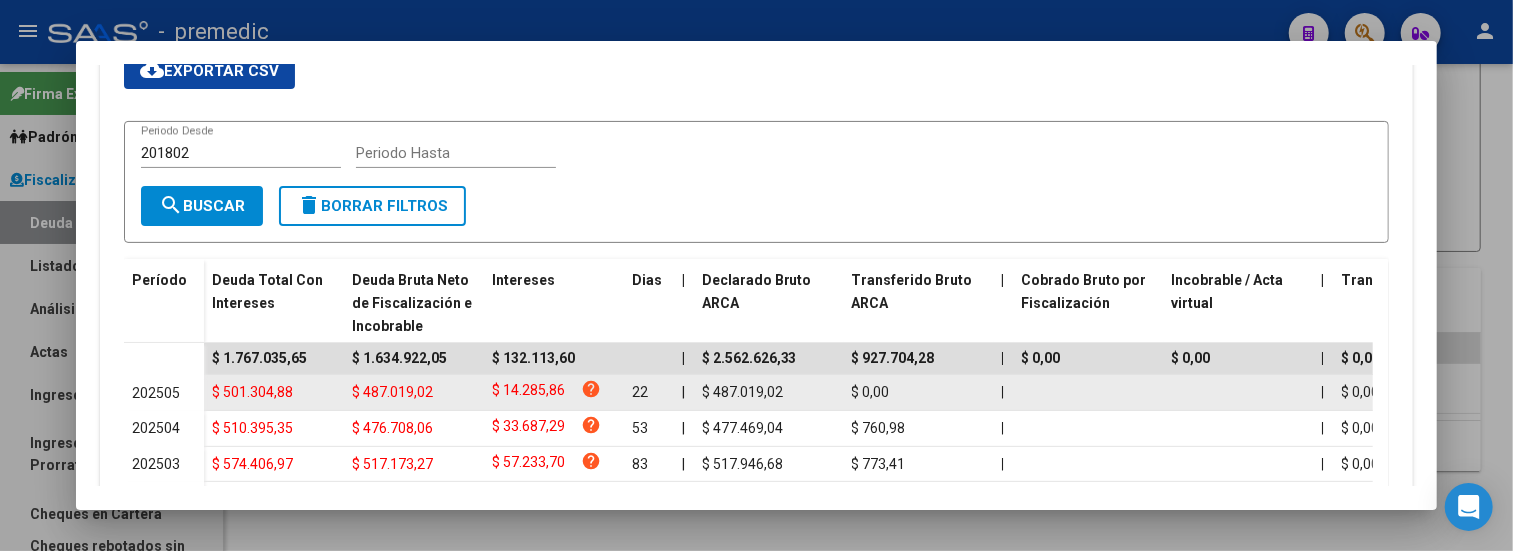scroll, scrollTop: 444, scrollLeft: 0, axis: vertical 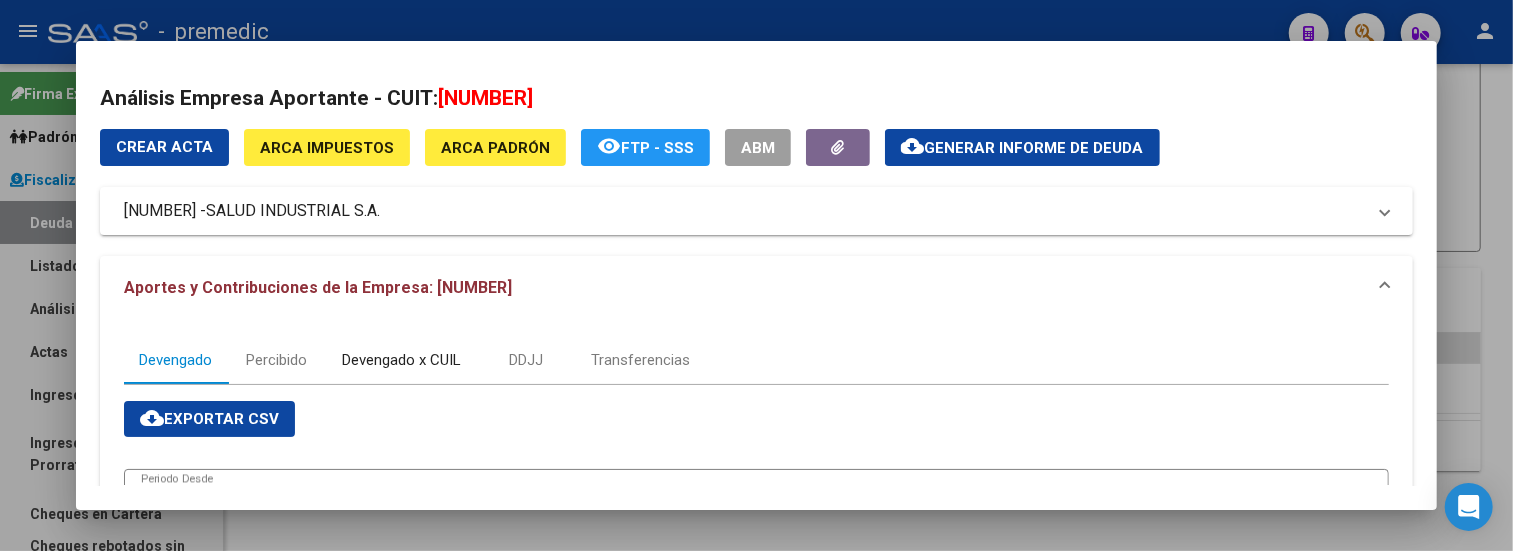 click on "Devengado x CUIL" at bounding box center (401, 360) 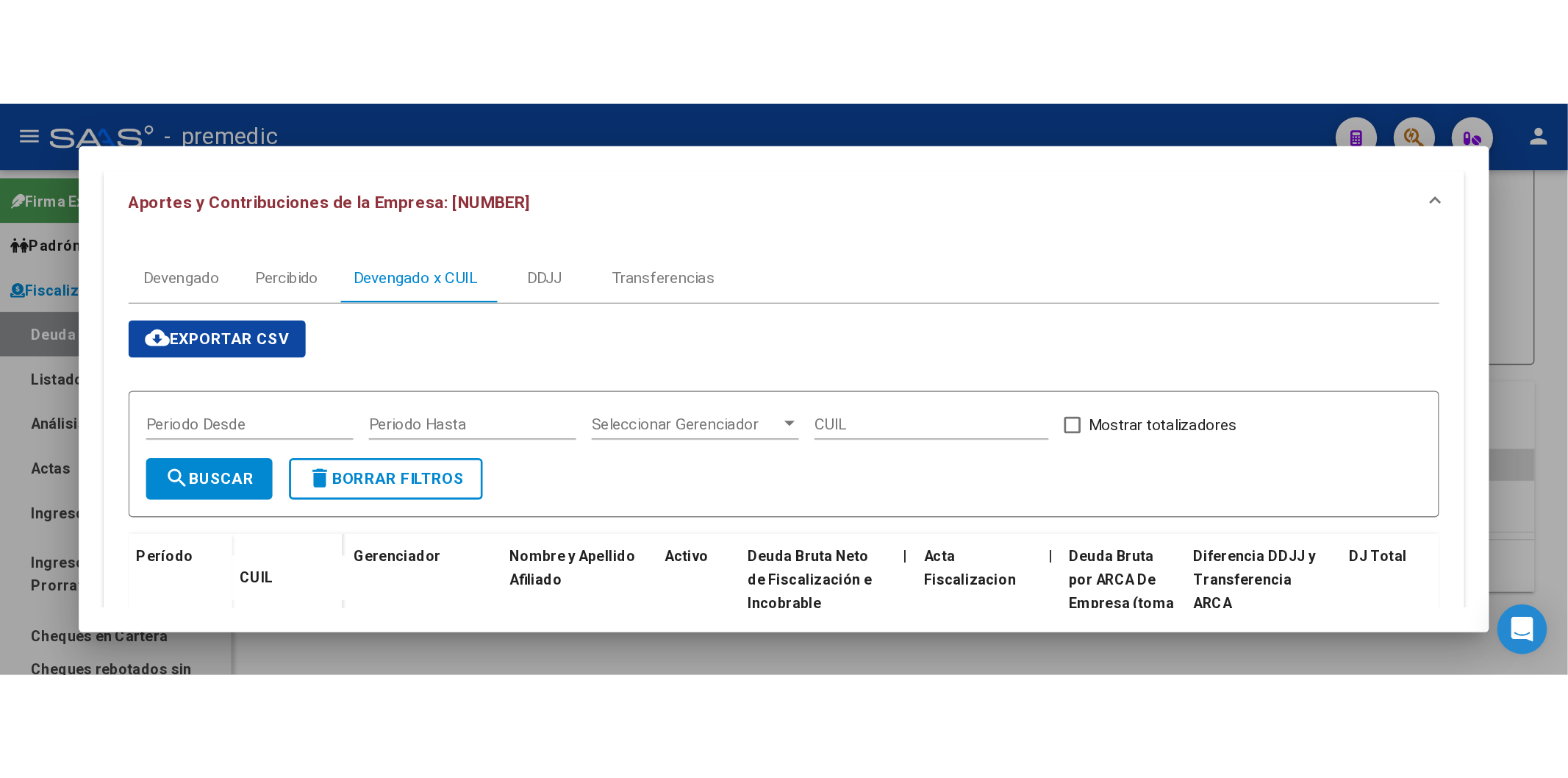 scroll, scrollTop: 163, scrollLeft: 0, axis: vertical 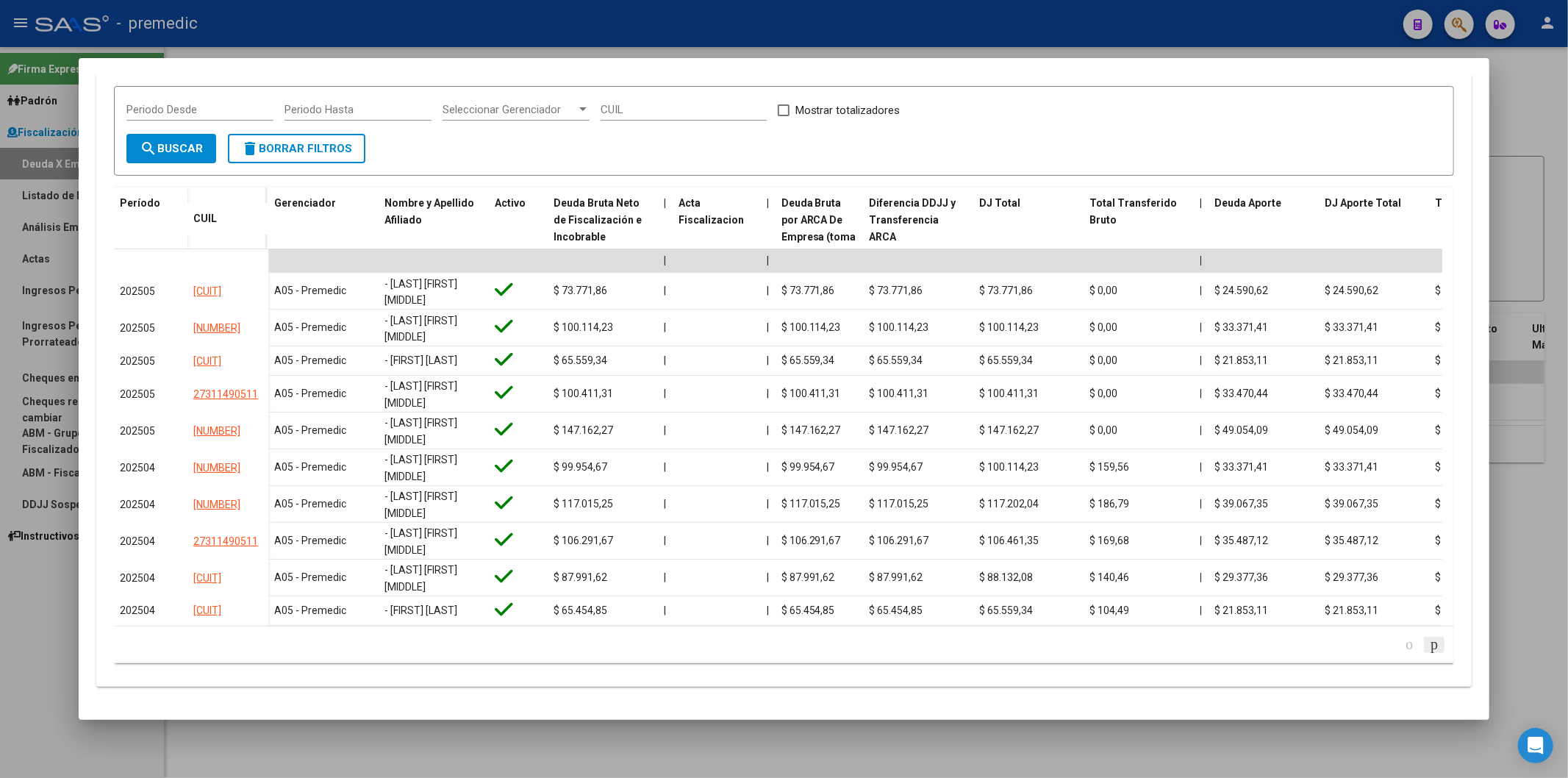 click 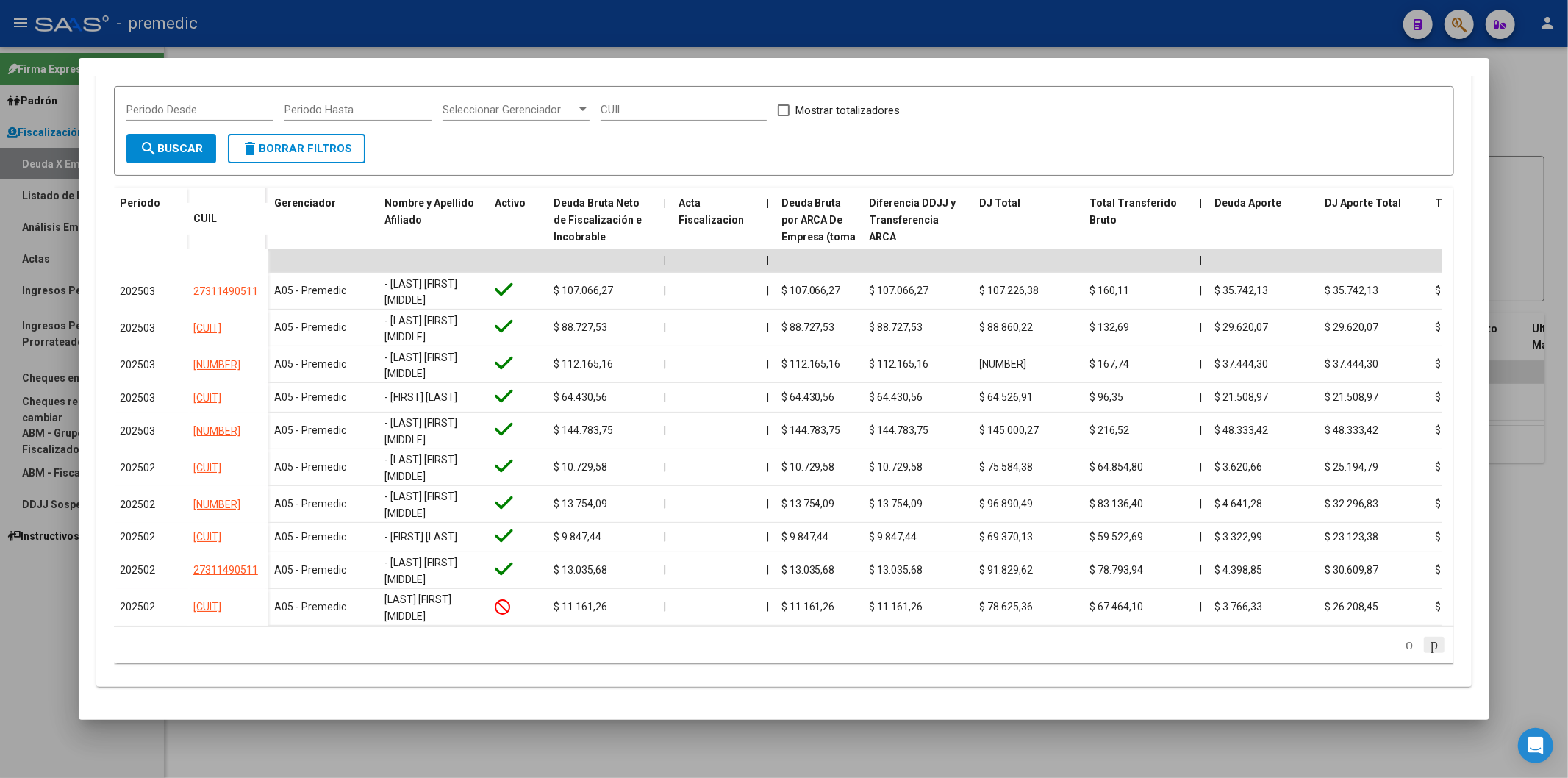 scroll, scrollTop: 313, scrollLeft: 0, axis: vertical 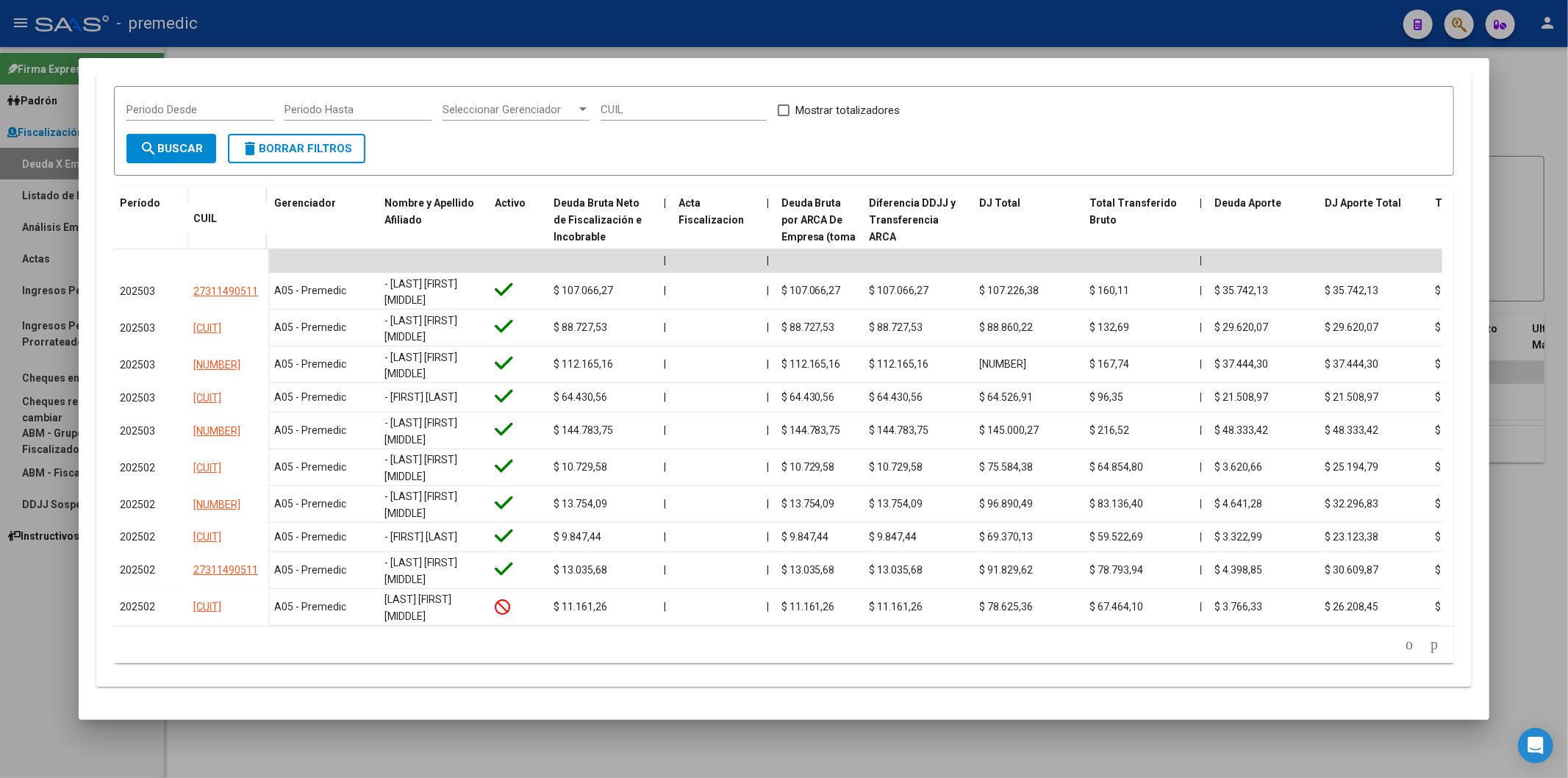 click 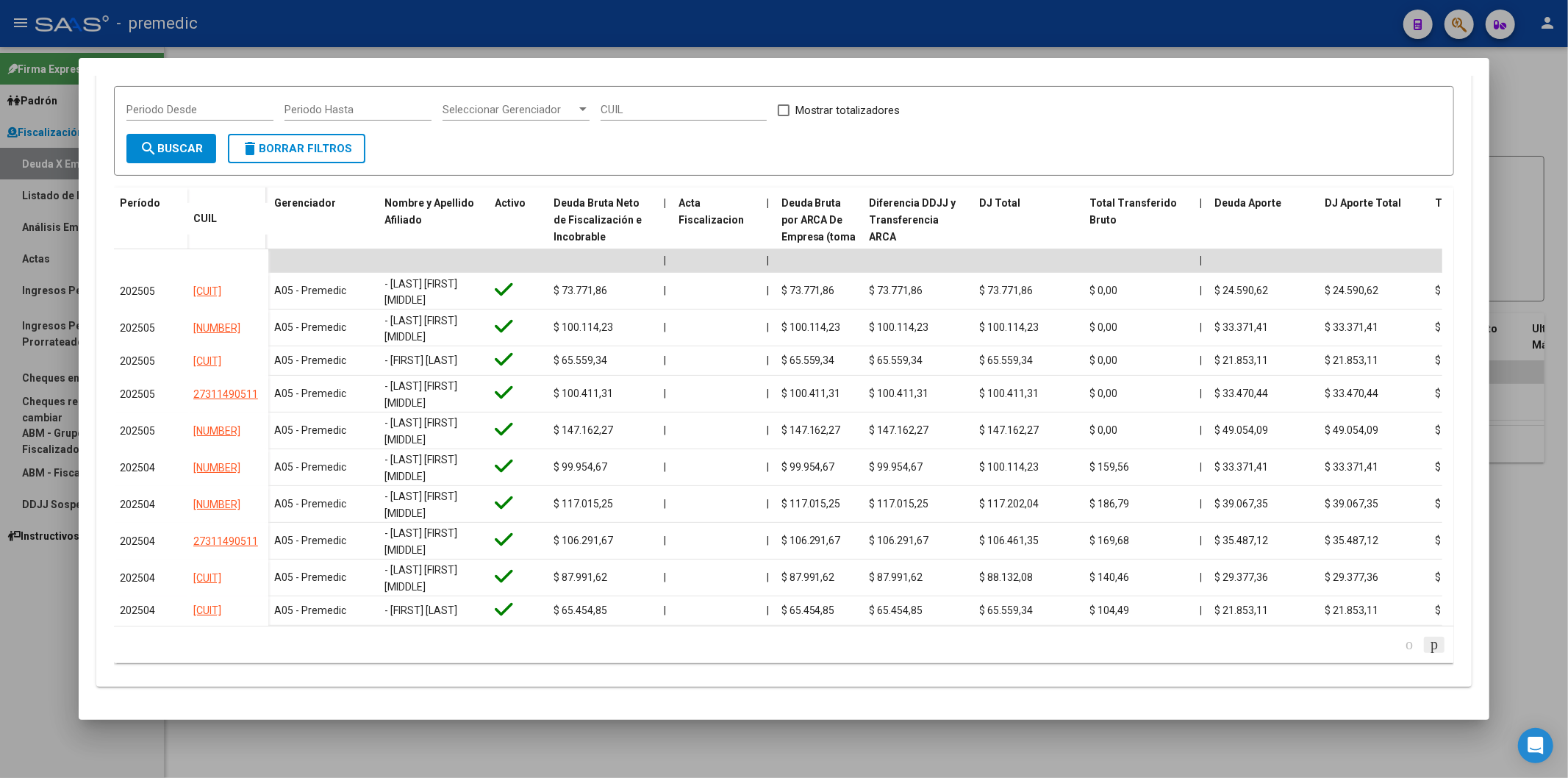 scroll, scrollTop: 313, scrollLeft: 0, axis: vertical 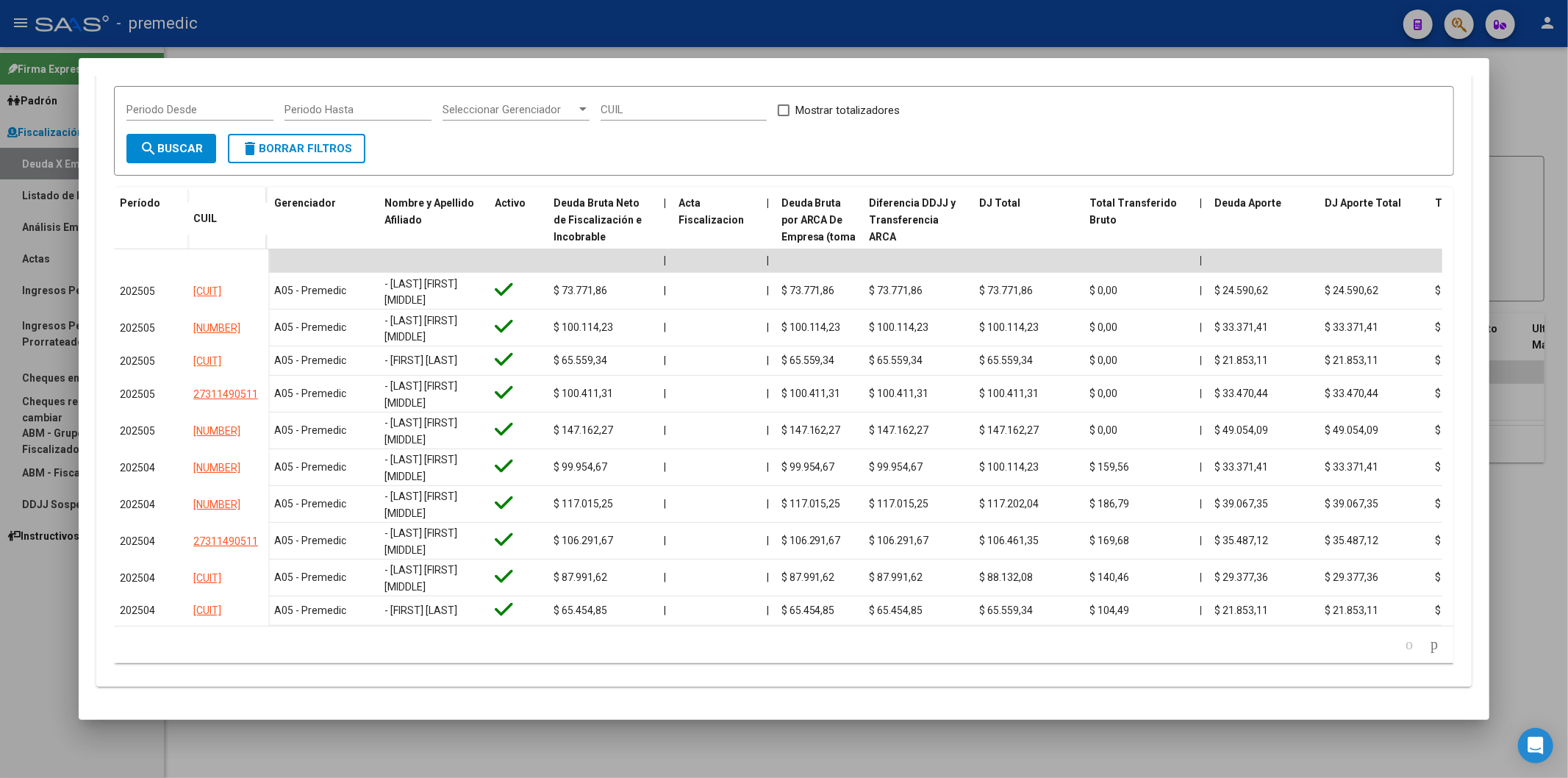 click 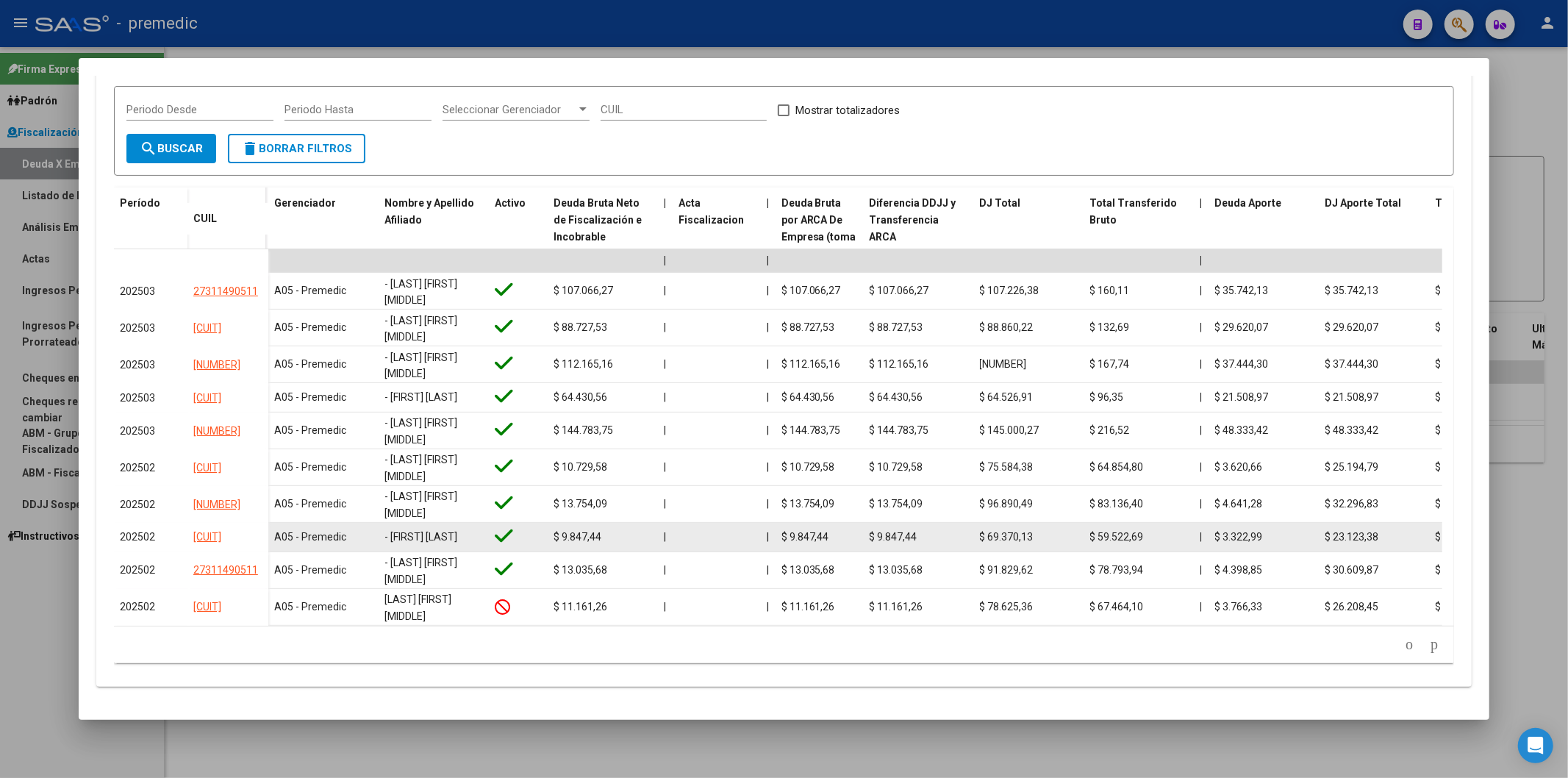 scroll, scrollTop: 313, scrollLeft: 0, axis: vertical 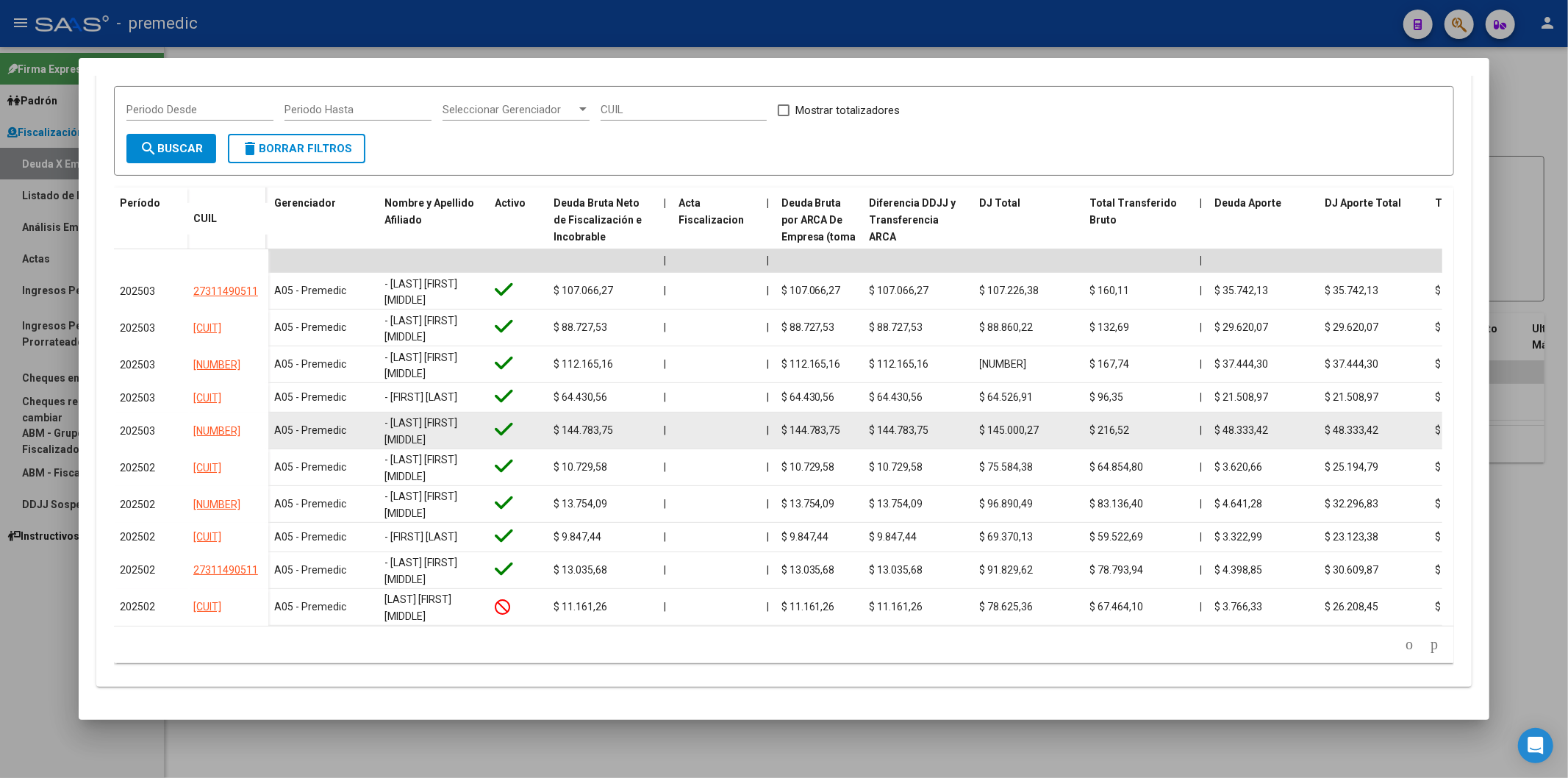 drag, startPoint x: 419, startPoint y: 416, endPoint x: 390, endPoint y: 407, distance: 30.364453 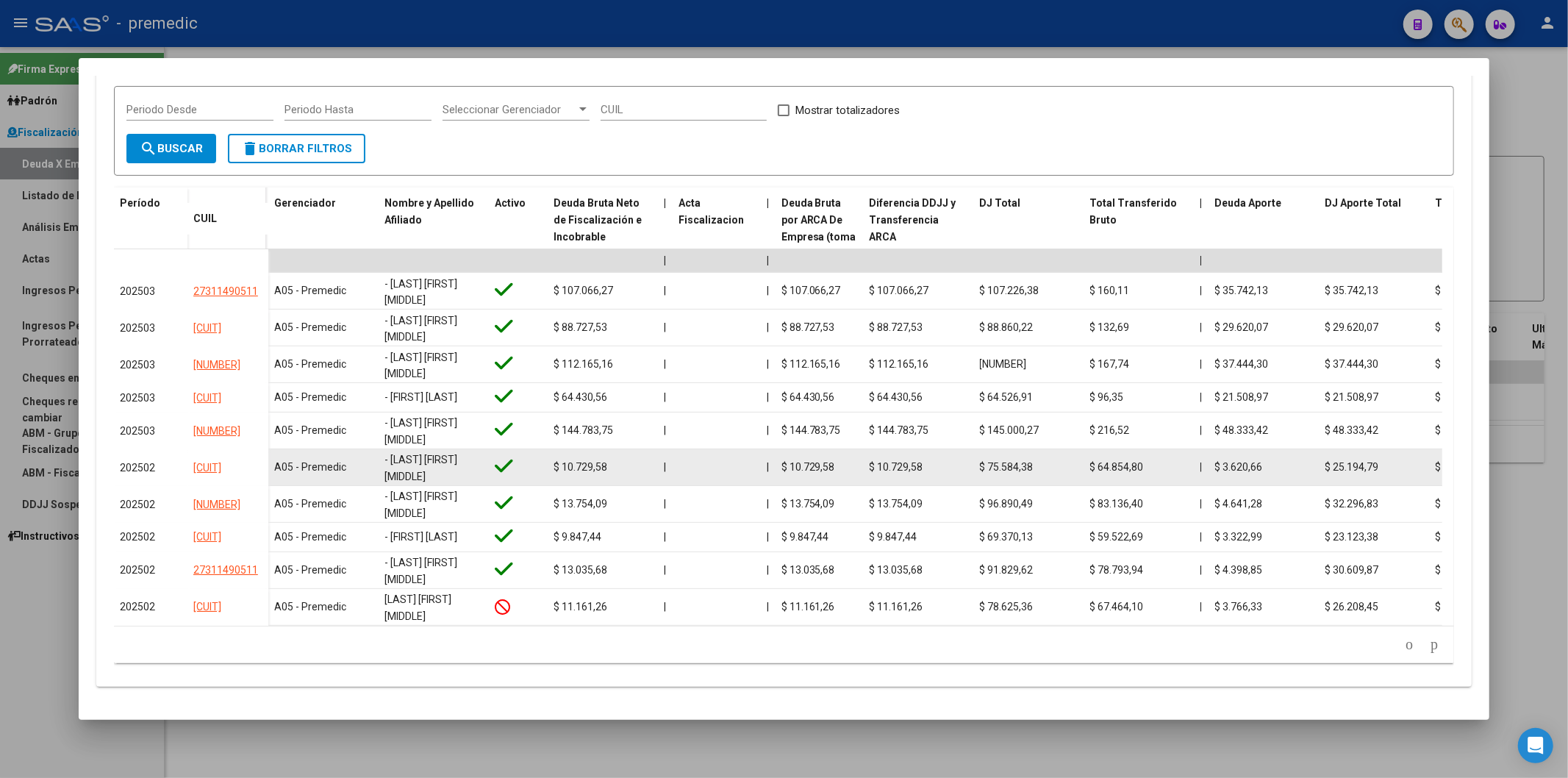 copy on "[LAST] [MIDDLE] [FIRST]" 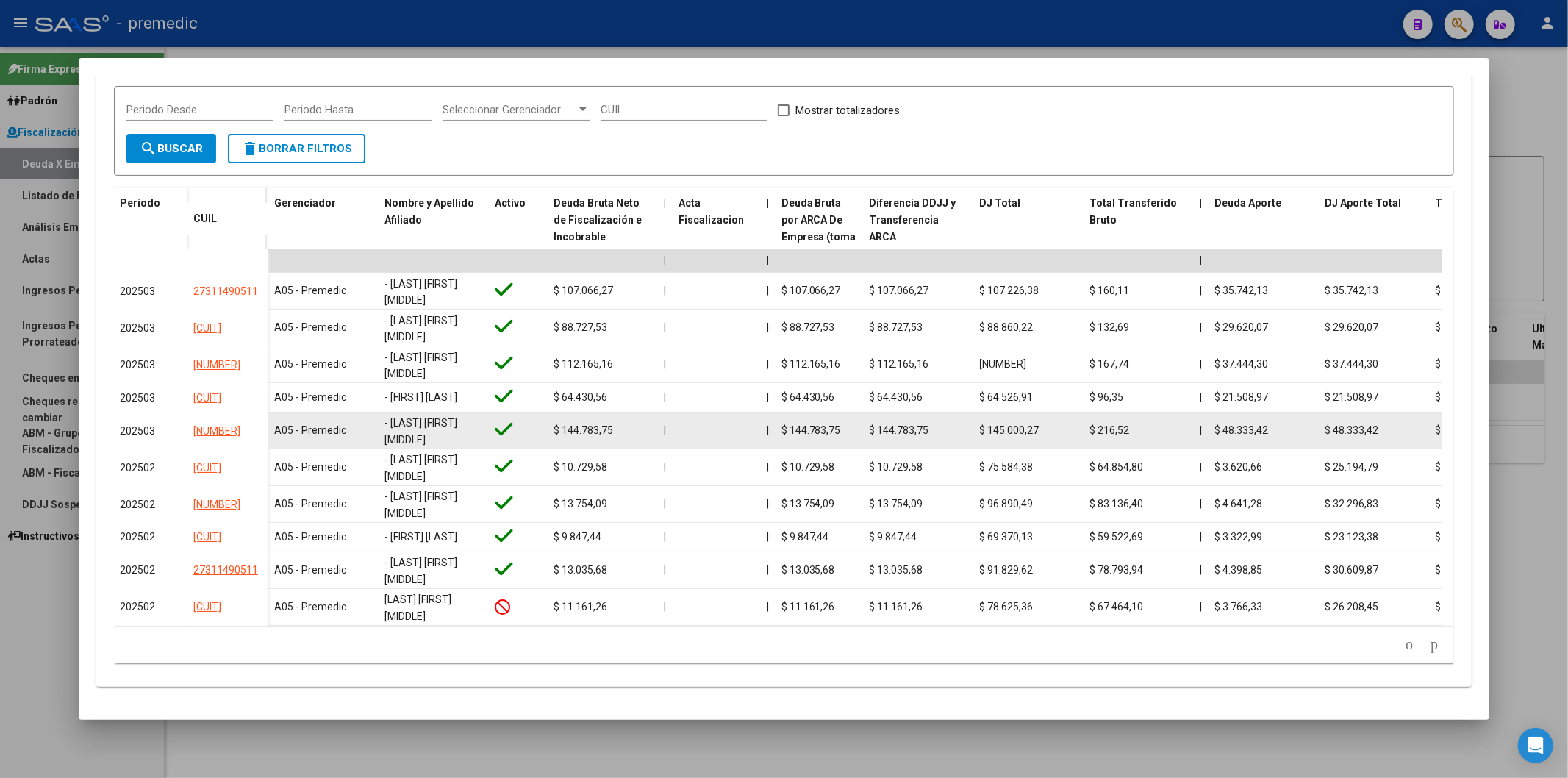 click on "$ 145.000,27" 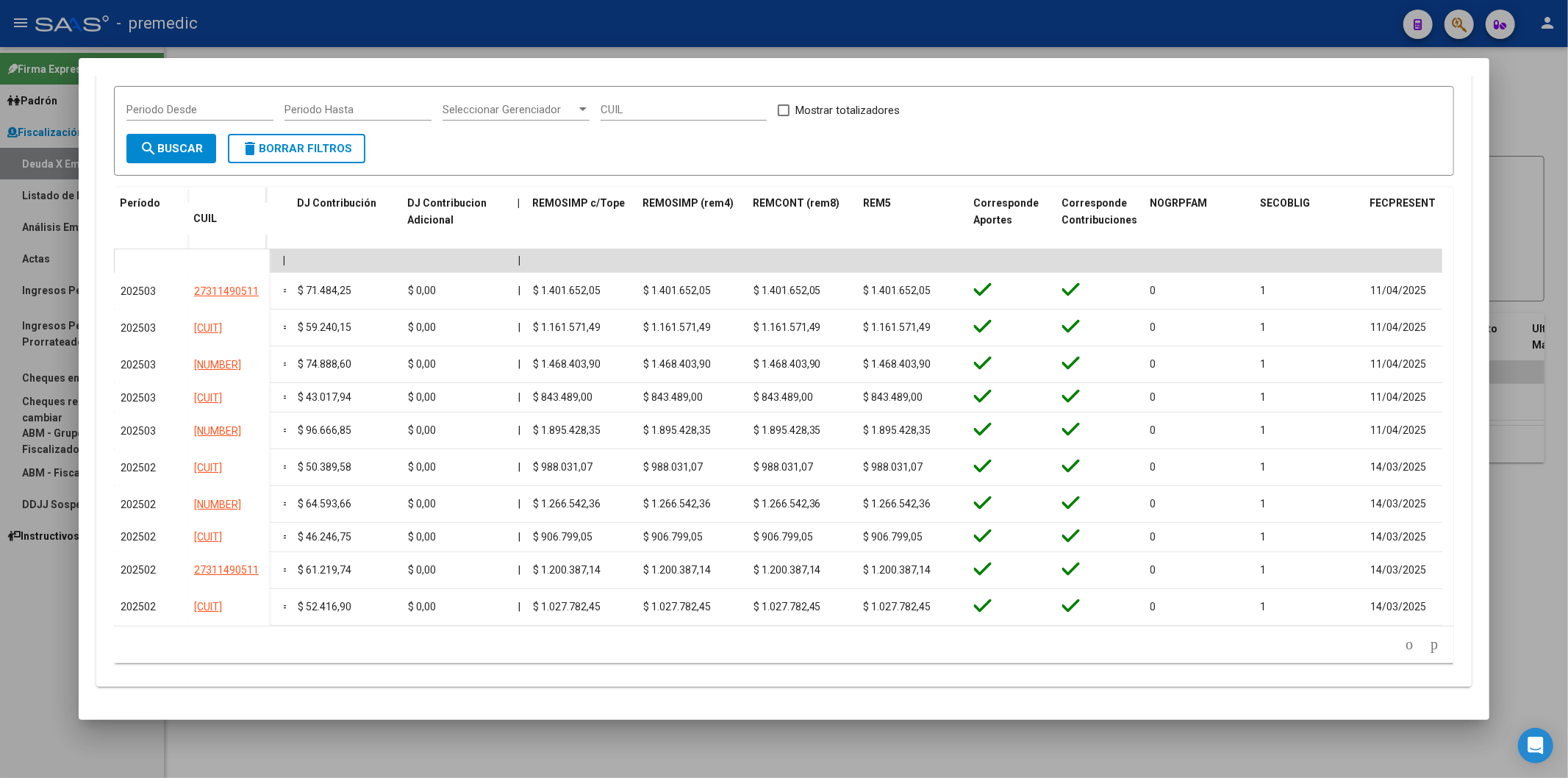 scroll, scrollTop: 0, scrollLeft: 2824, axis: horizontal 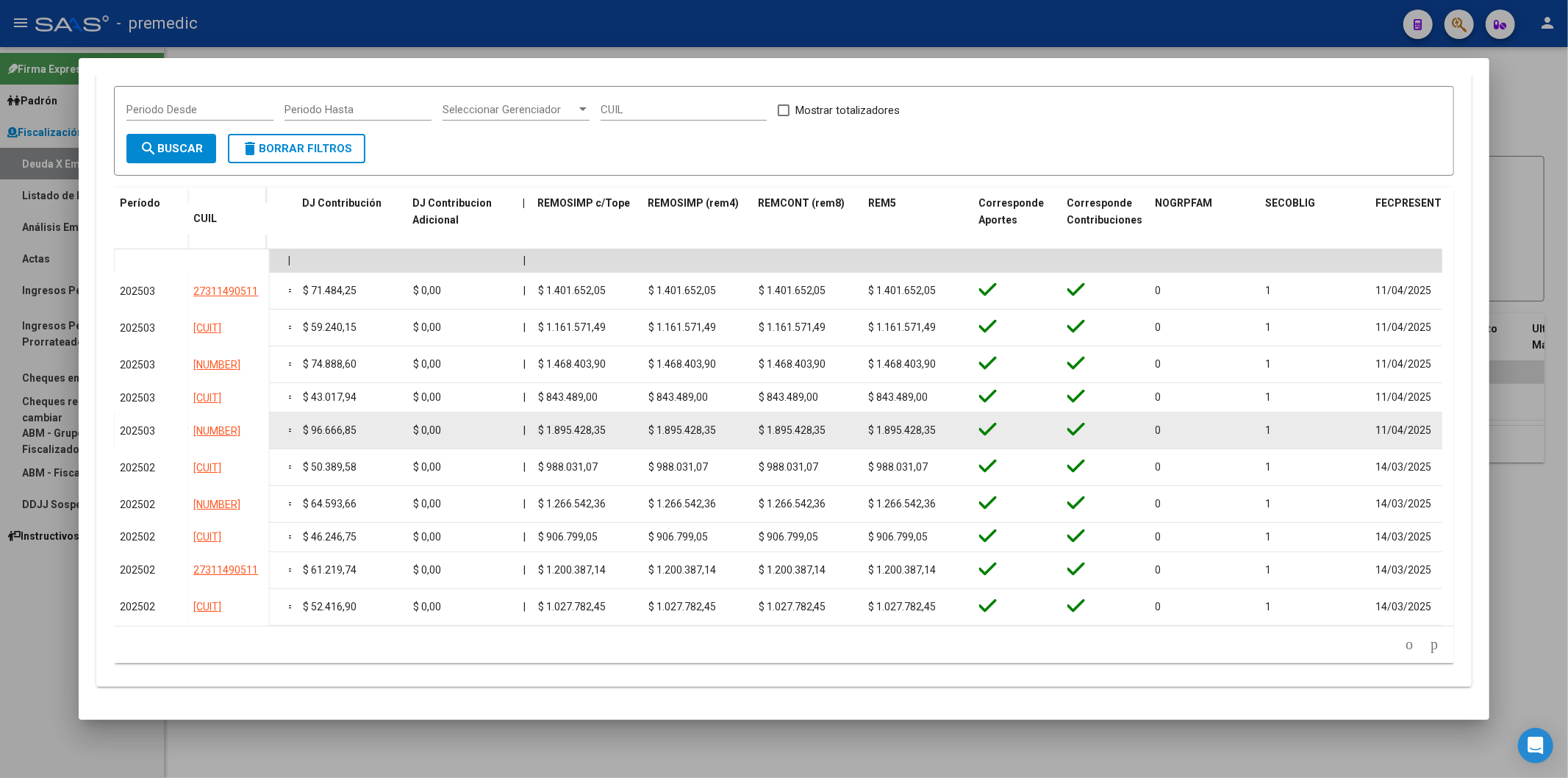 click on "$ 1.895.428,35" 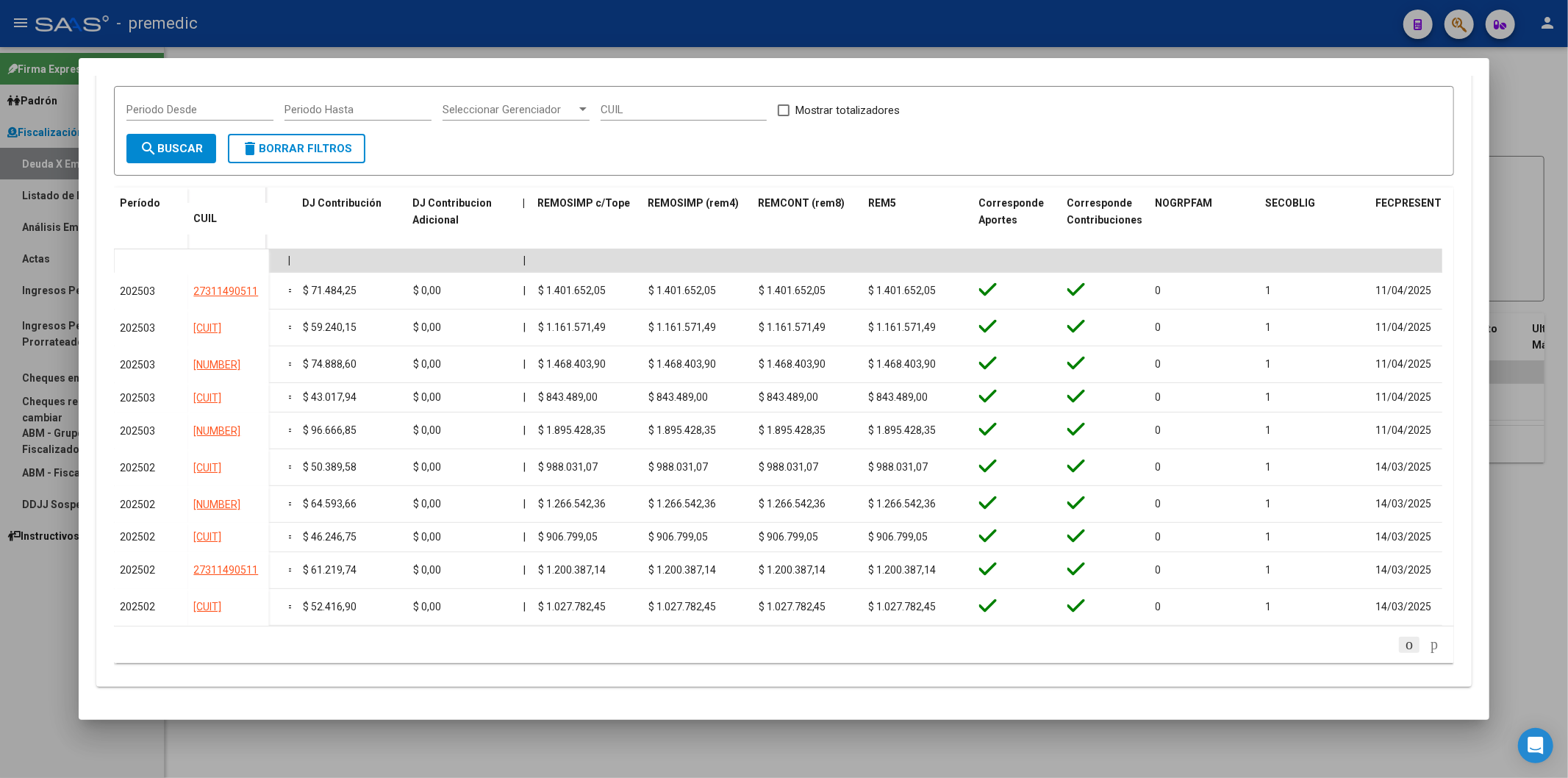 click 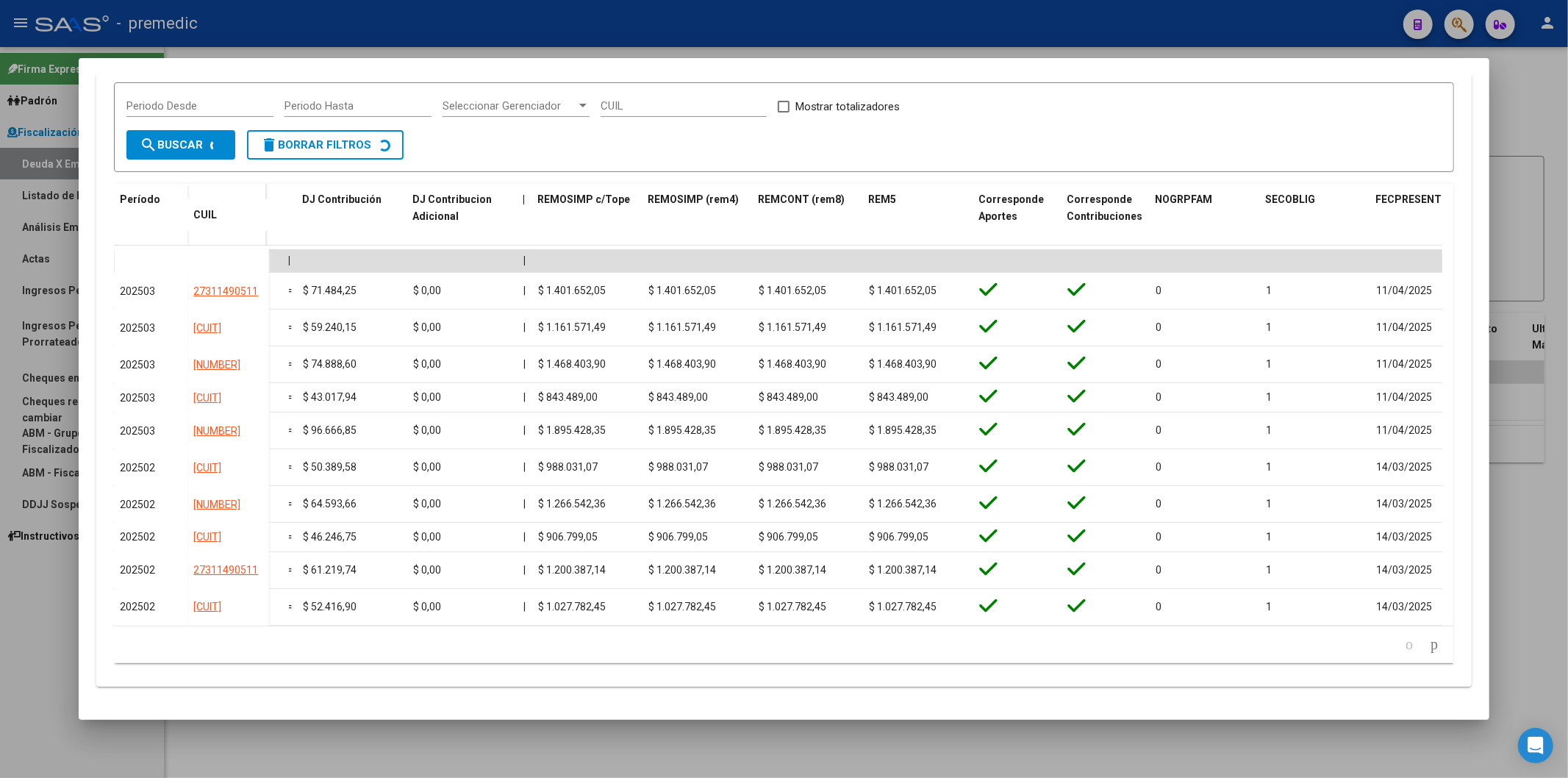 scroll, scrollTop: 313, scrollLeft: 0, axis: vertical 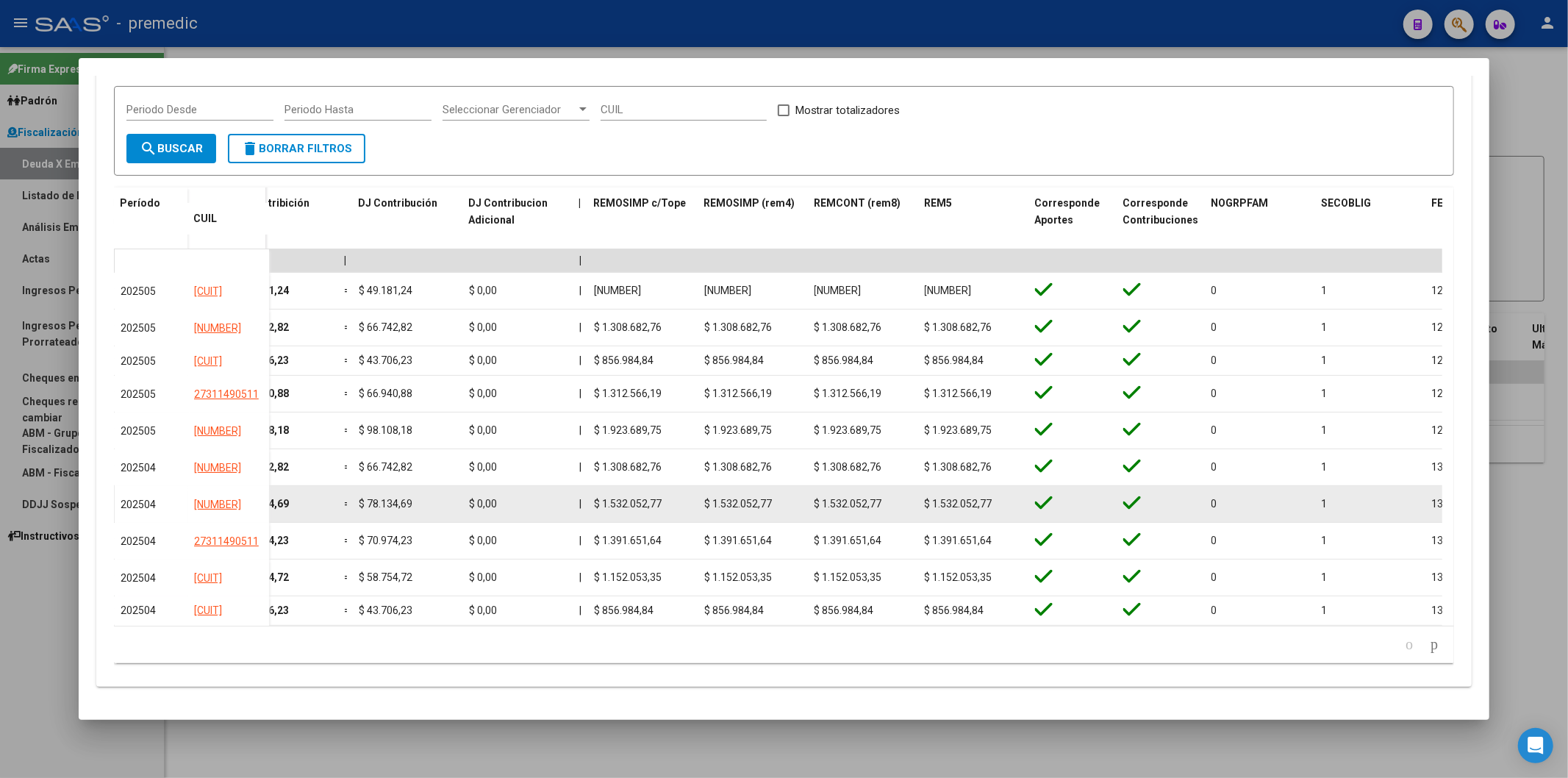 click on "$ 1.532.052,77" 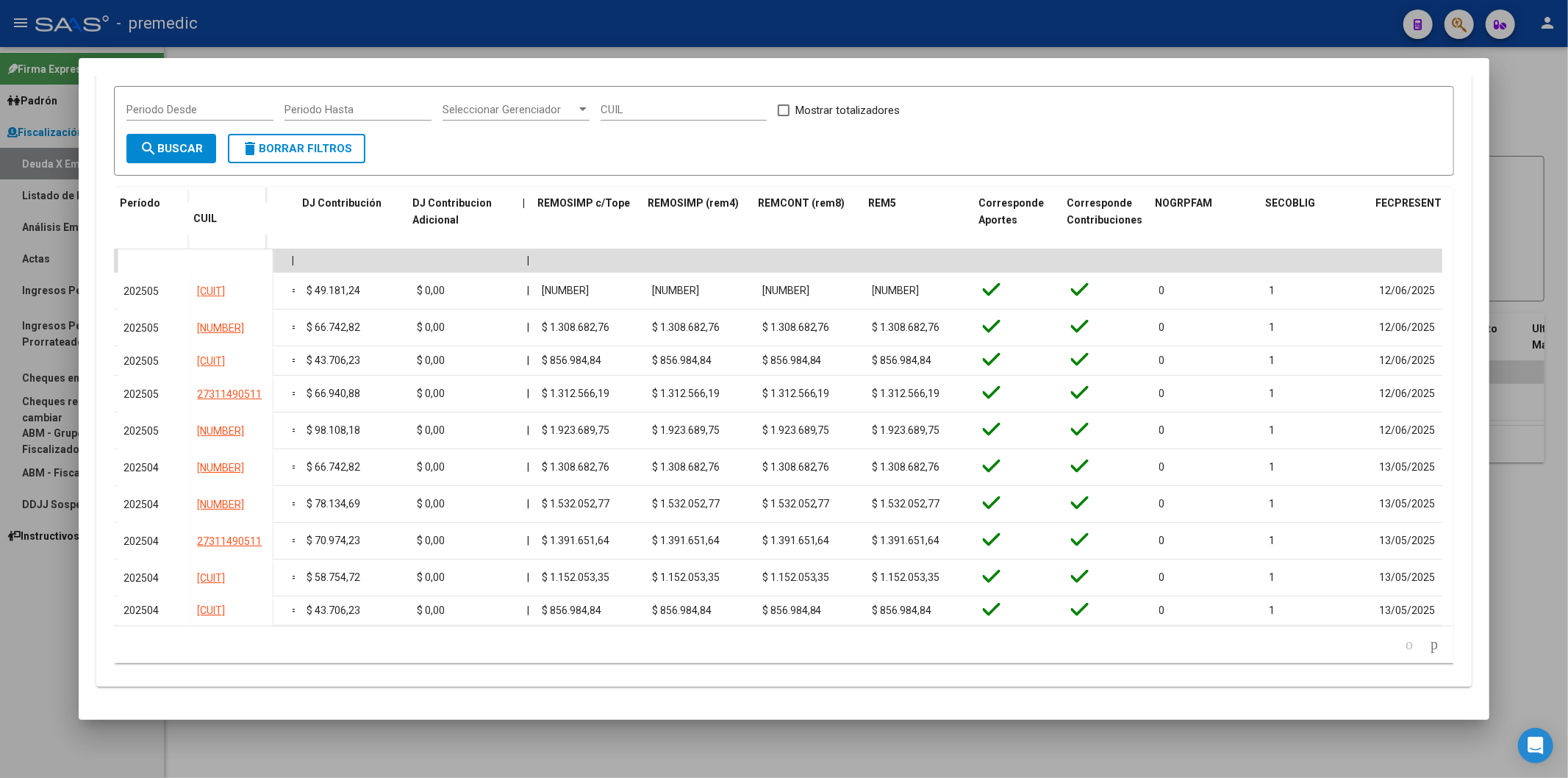 scroll, scrollTop: 0, scrollLeft: 2824, axis: horizontal 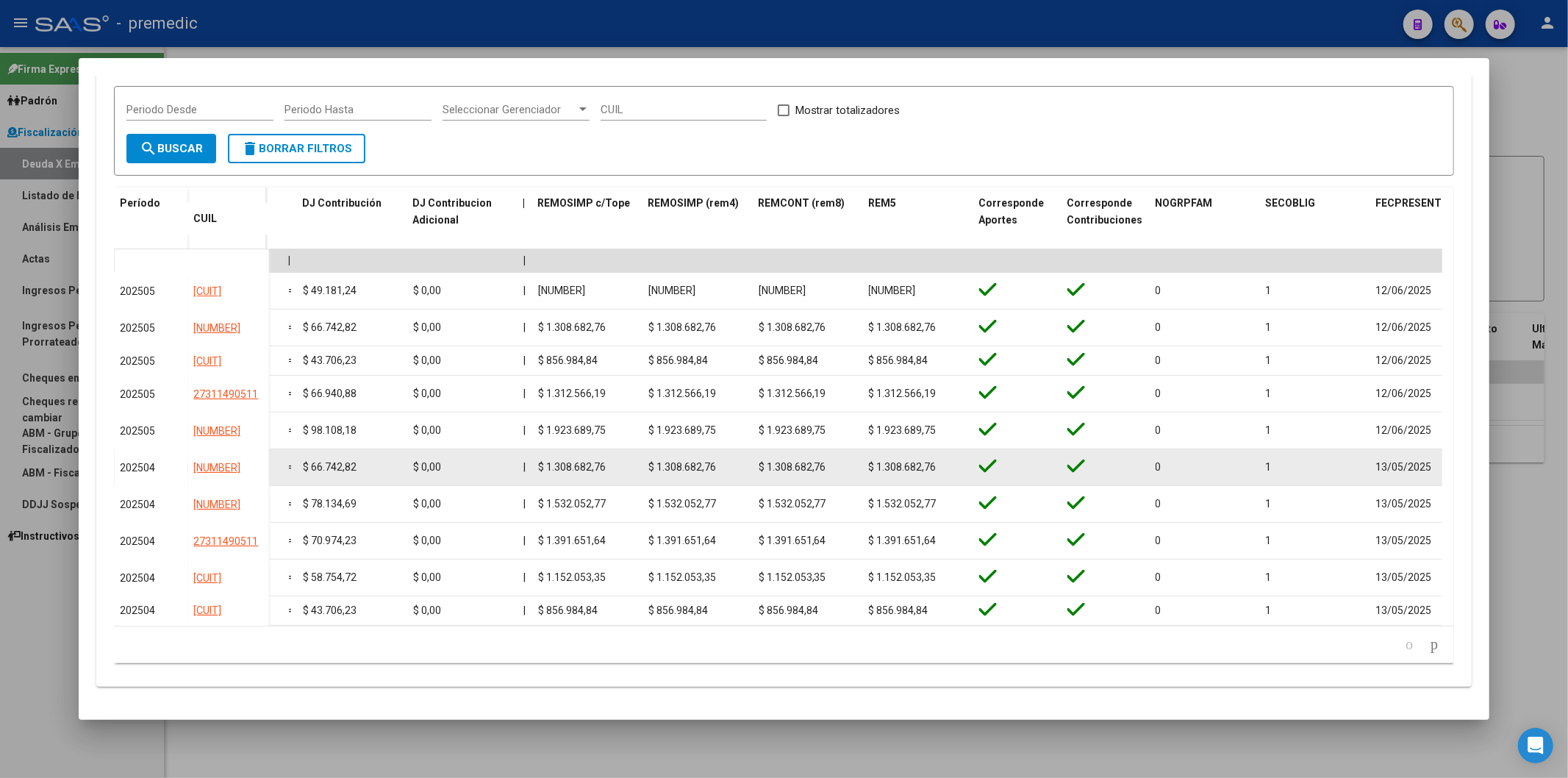 click on "$ 1.308.682,76" 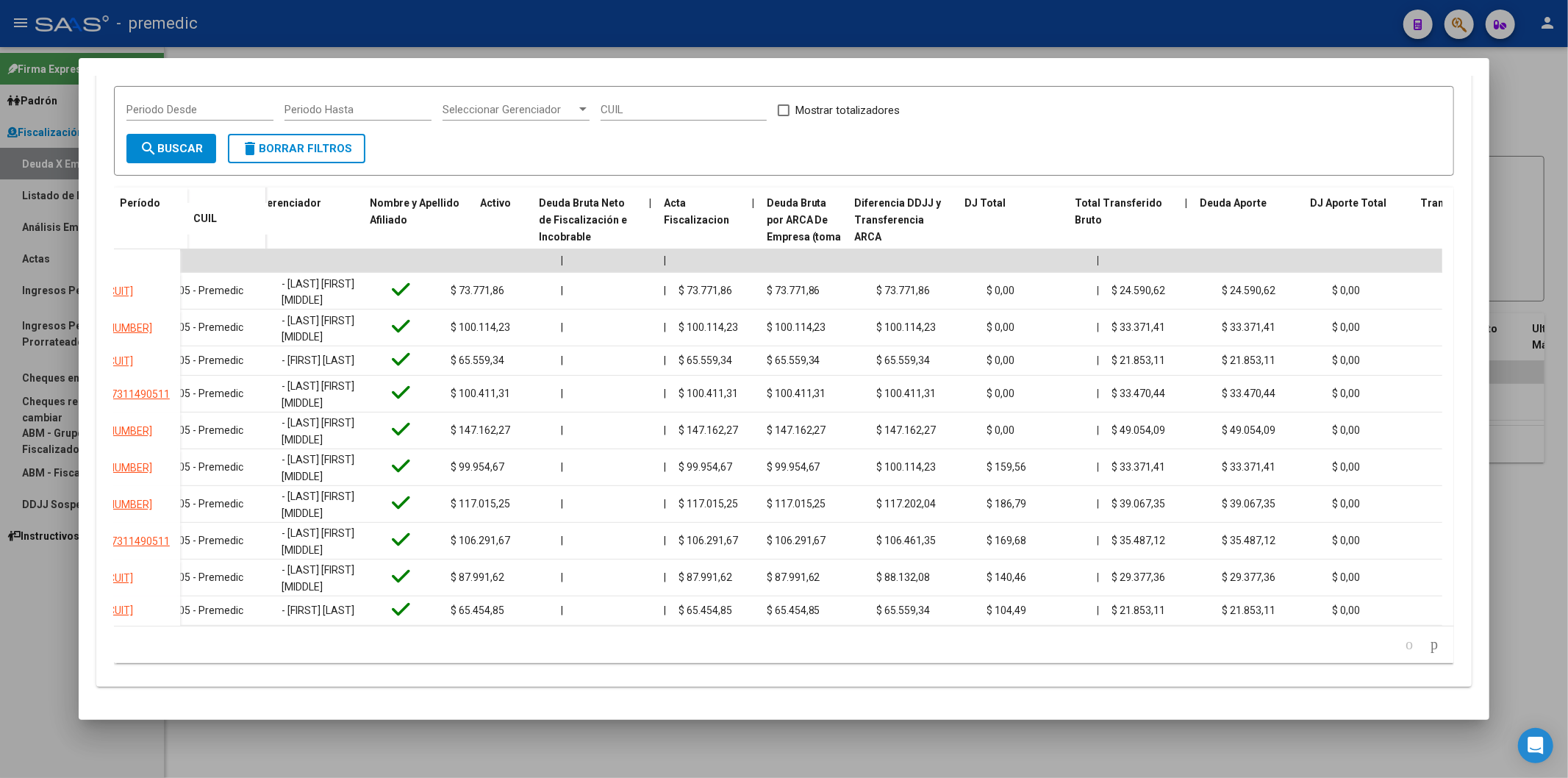 scroll, scrollTop: 0, scrollLeft: 3, axis: horizontal 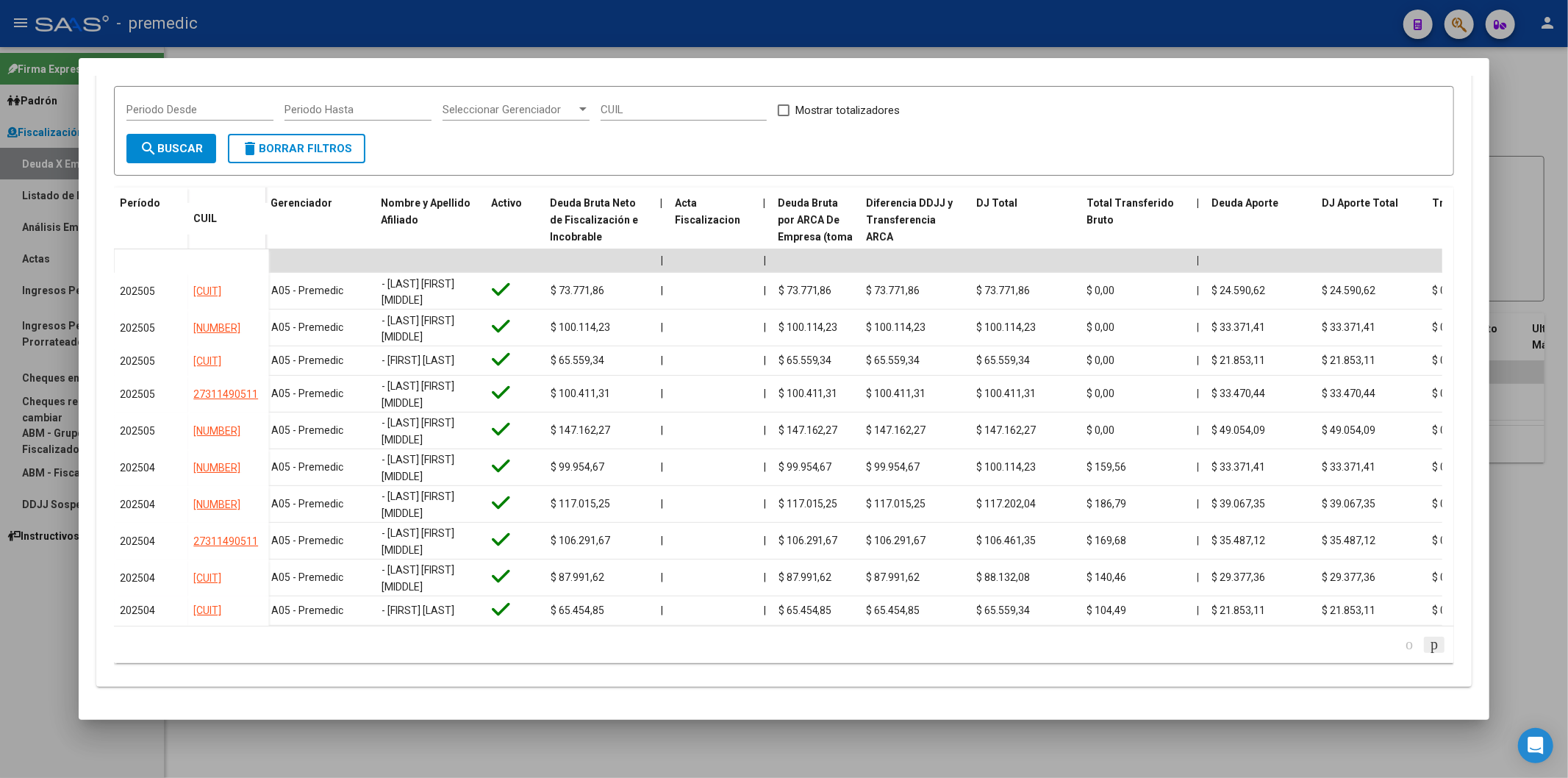 click 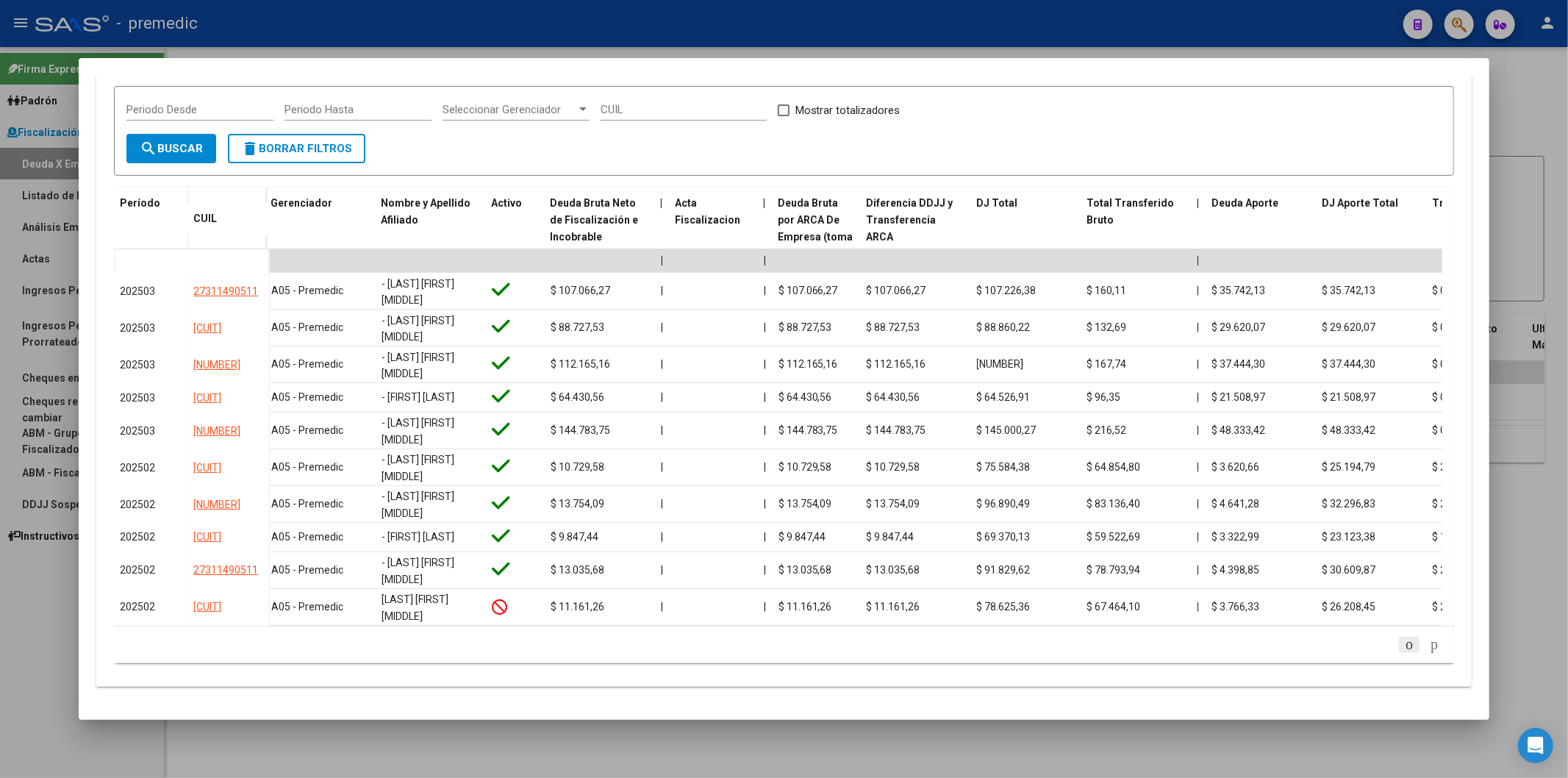 scroll, scrollTop: 313, scrollLeft: 0, axis: vertical 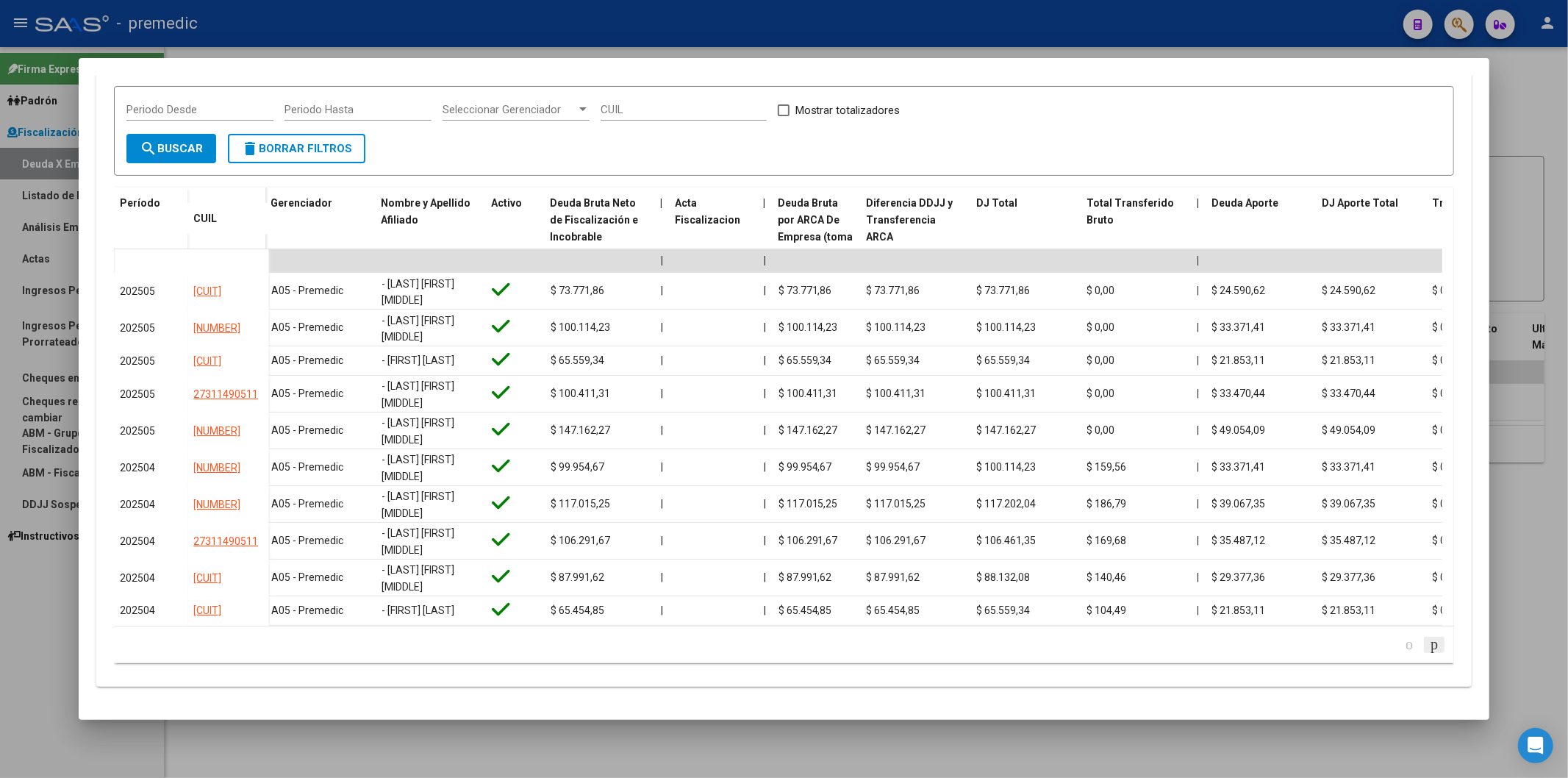 click 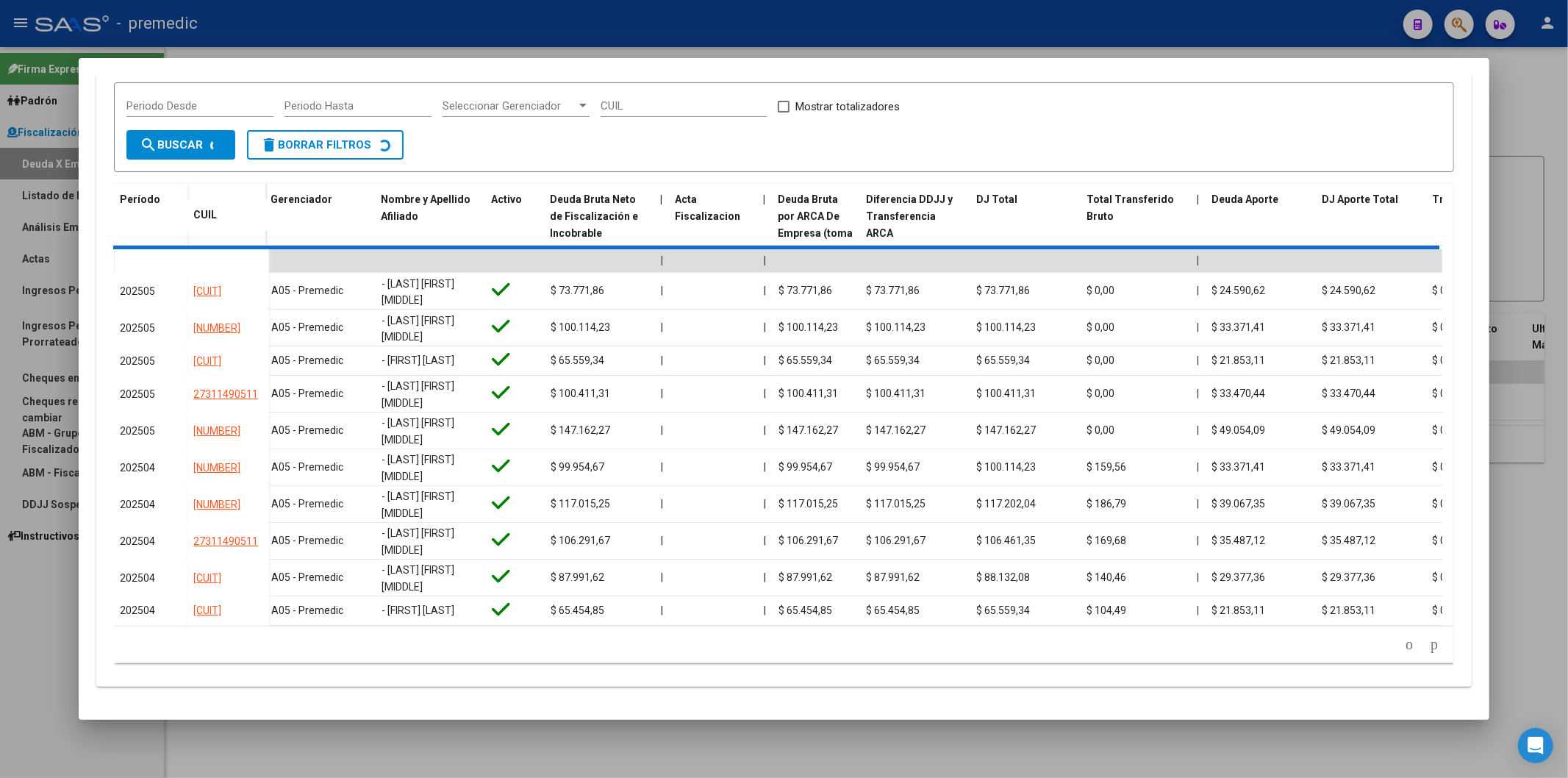 scroll, scrollTop: 313, scrollLeft: 0, axis: vertical 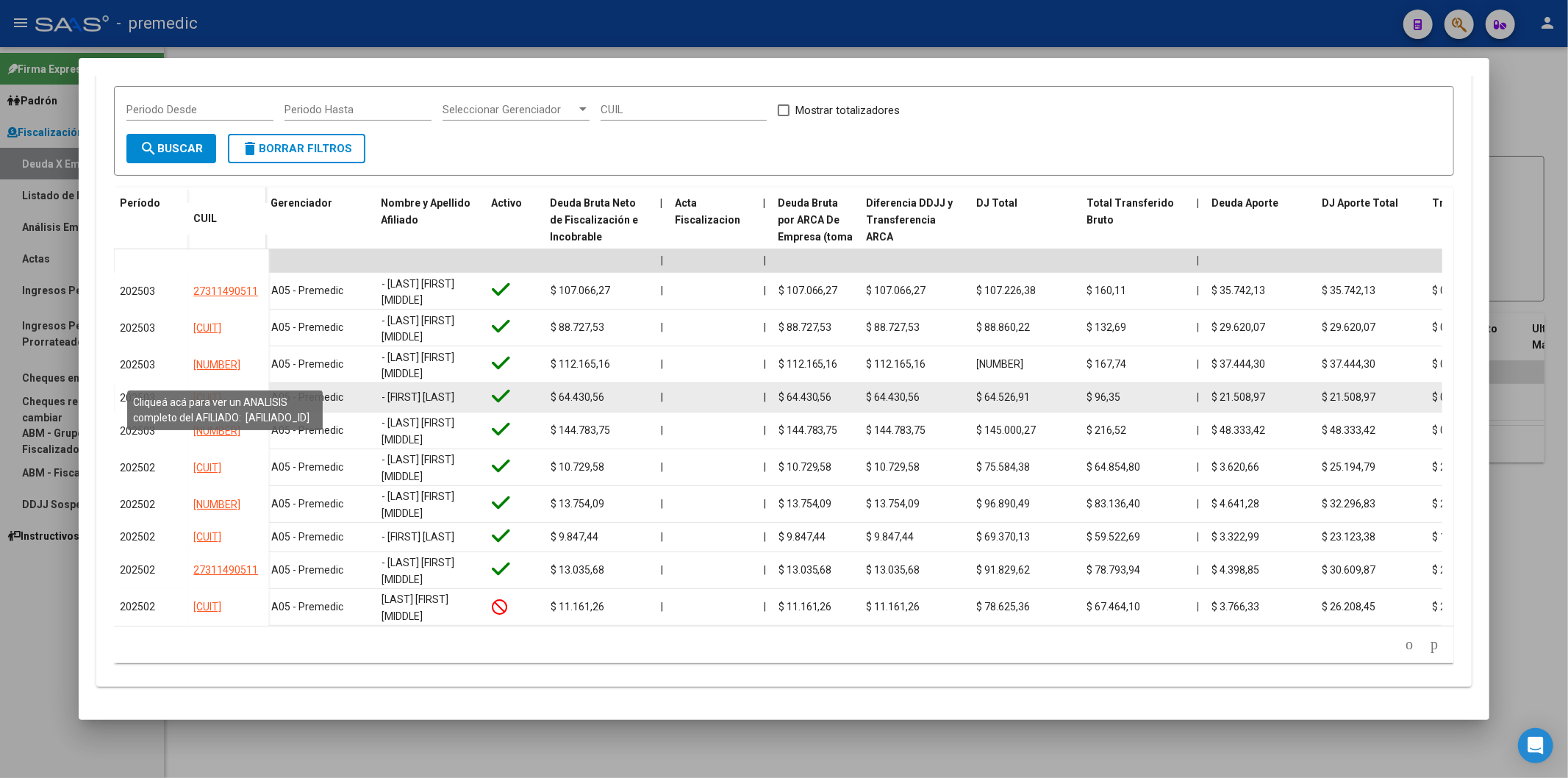 drag, startPoint x: 248, startPoint y: 373, endPoint x: 204, endPoint y: 373, distance: 44 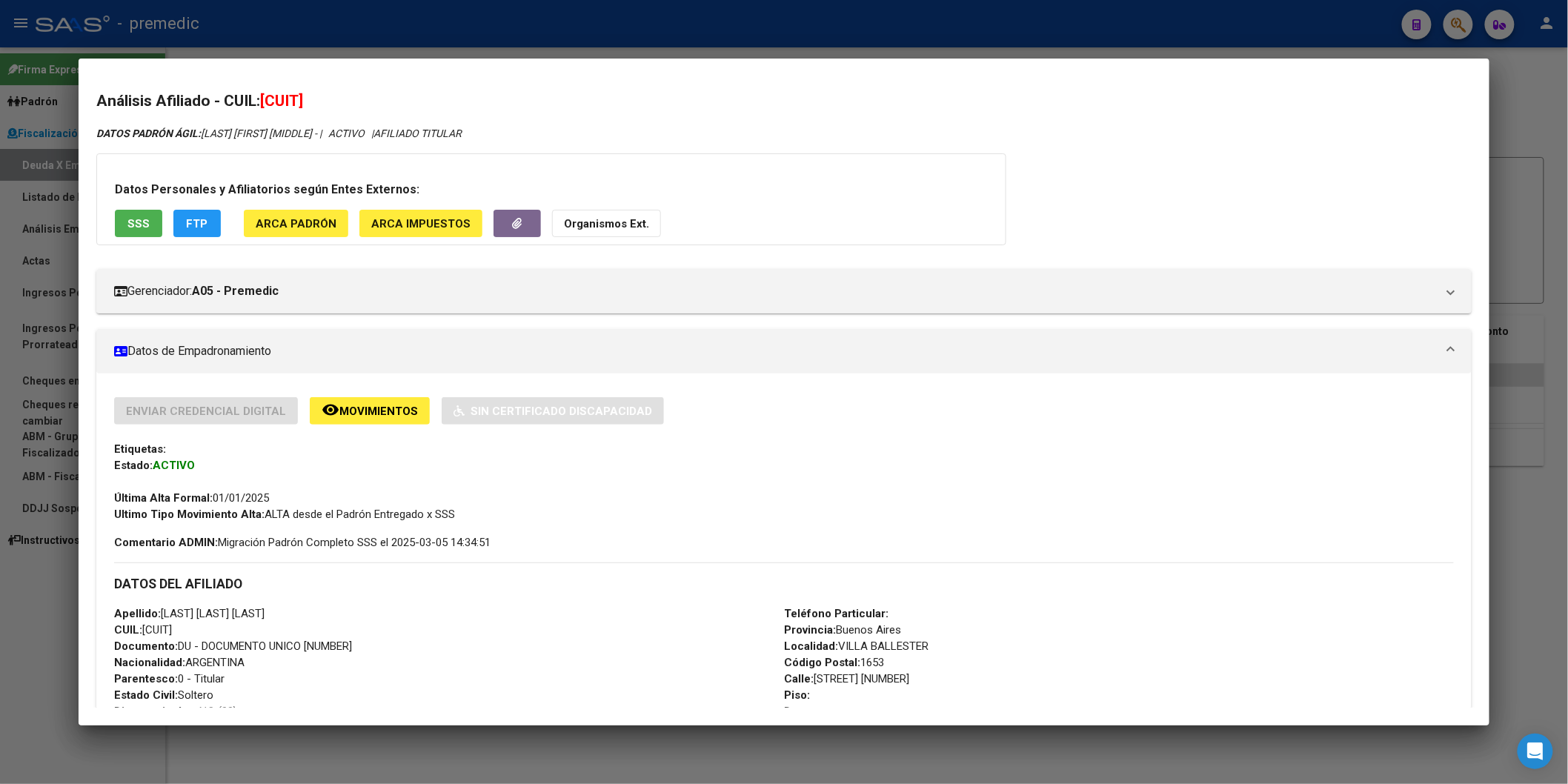 drag, startPoint x: 276, startPoint y: 96, endPoint x: 345, endPoint y: 104, distance: 69.46222 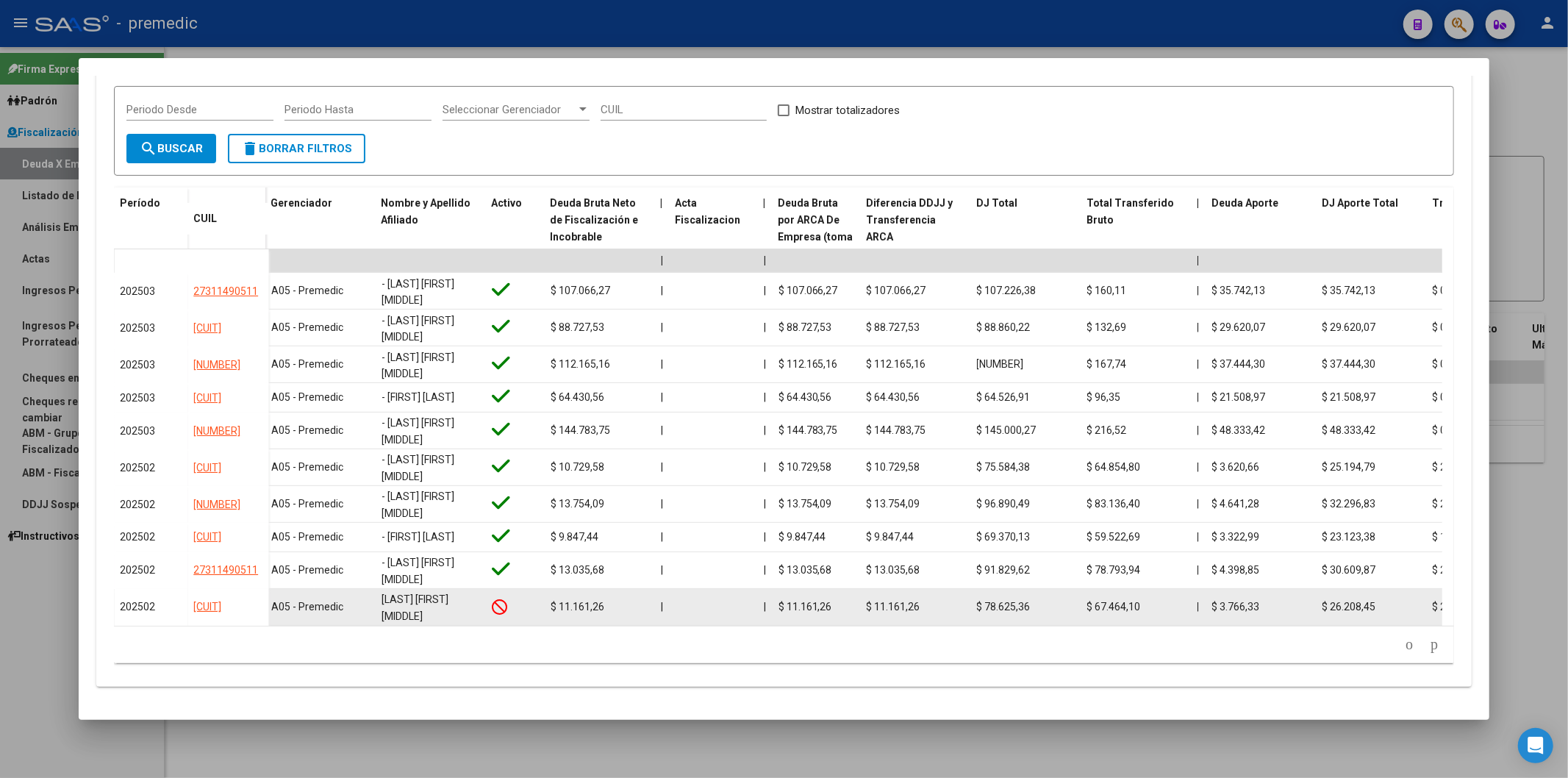 click on "[LAST] [FIRST] [MIDDLE]" 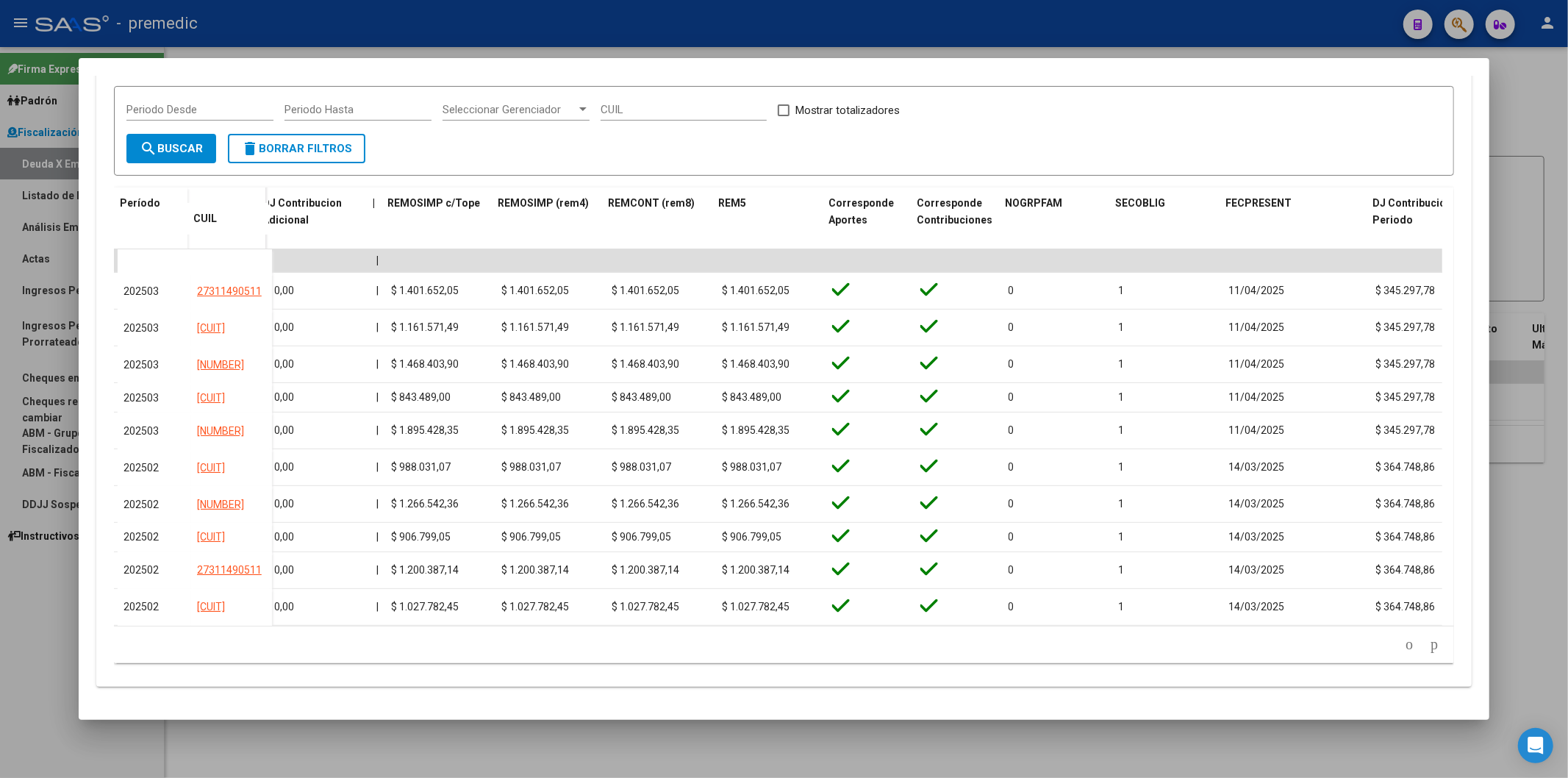 scroll, scrollTop: 0, scrollLeft: 2974, axis: horizontal 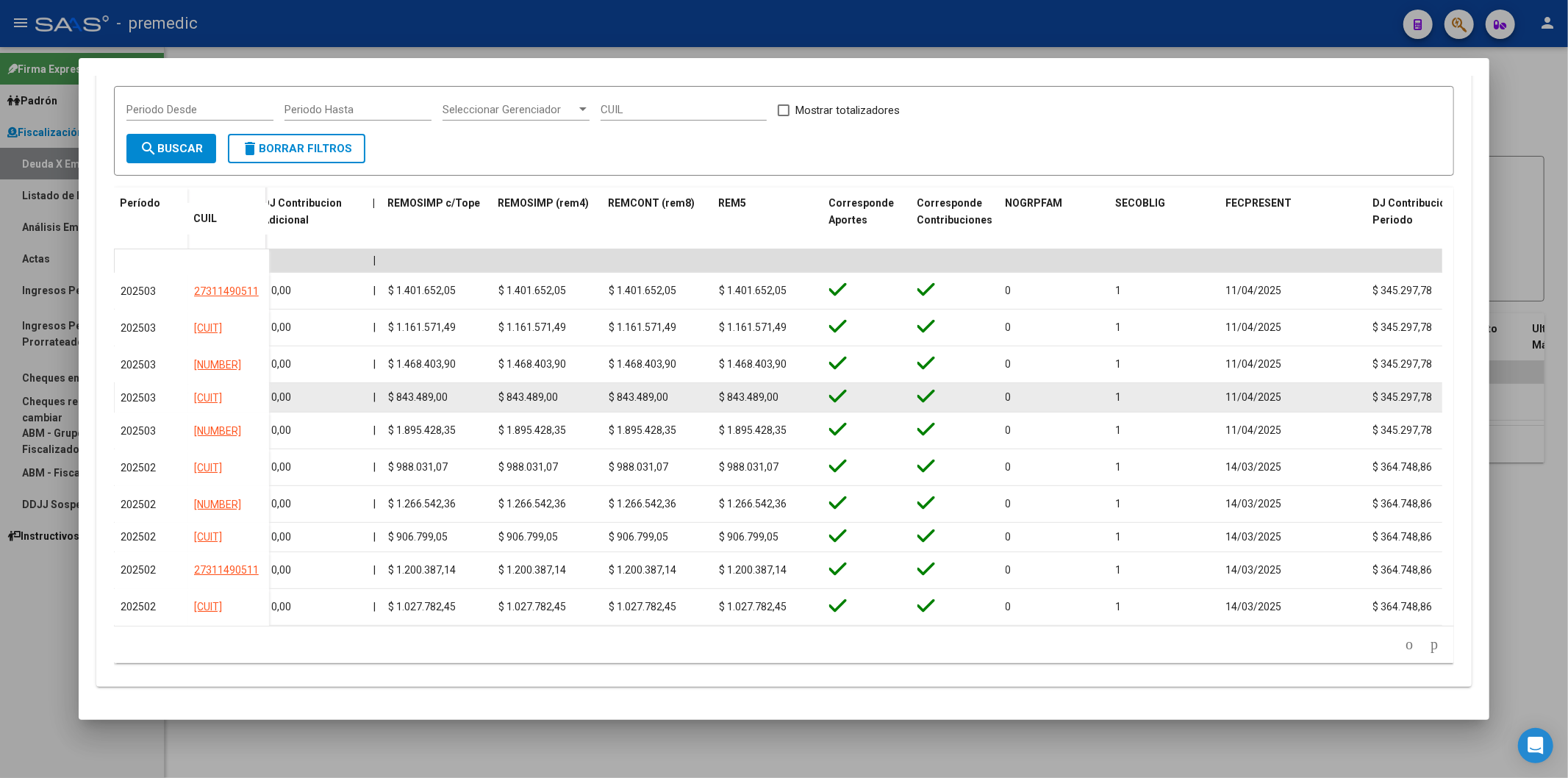 drag, startPoint x: 401, startPoint y: 377, endPoint x: 383, endPoint y: 374, distance: 18.2483 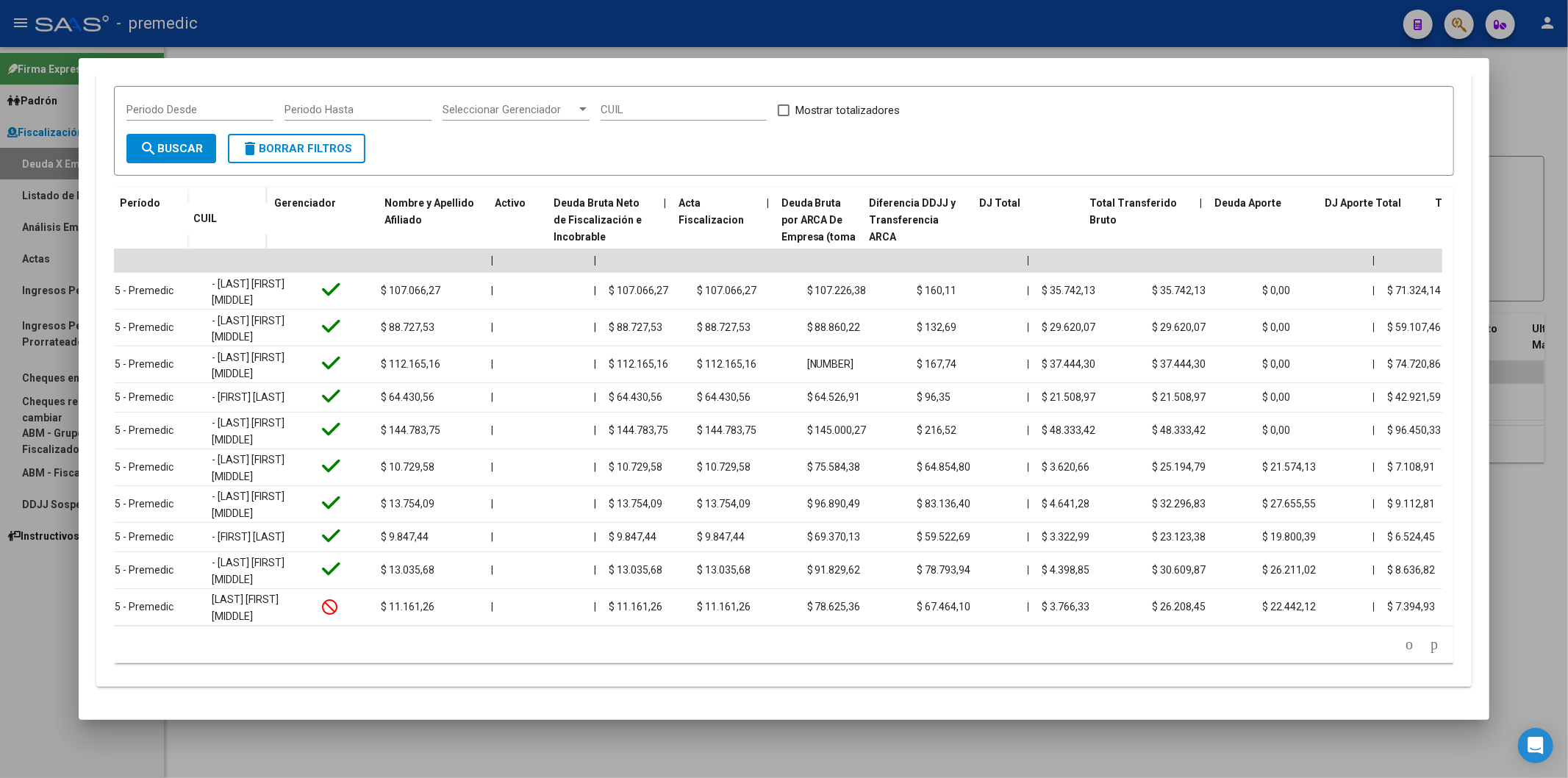 scroll, scrollTop: 0, scrollLeft: 0, axis: both 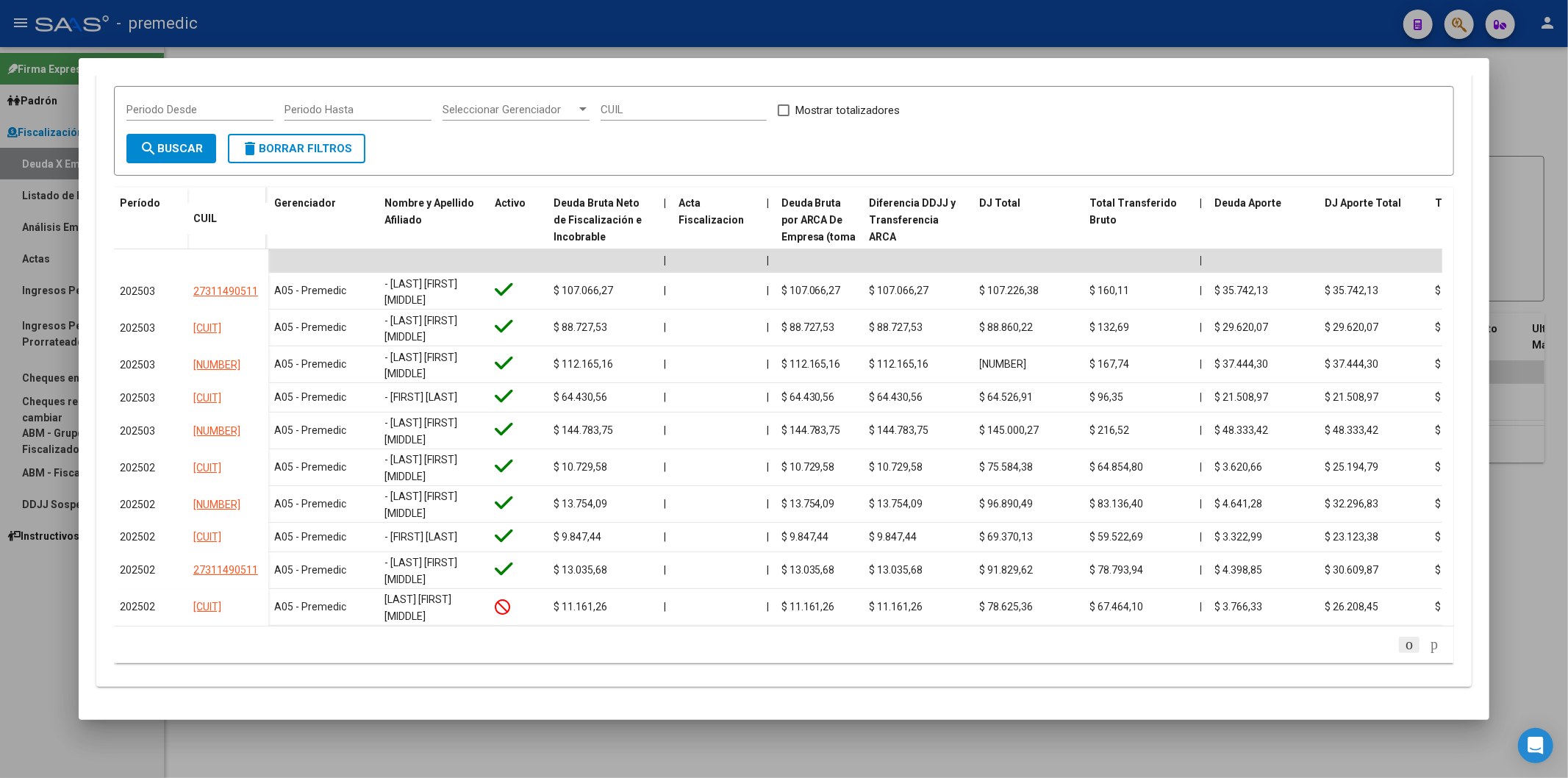 click 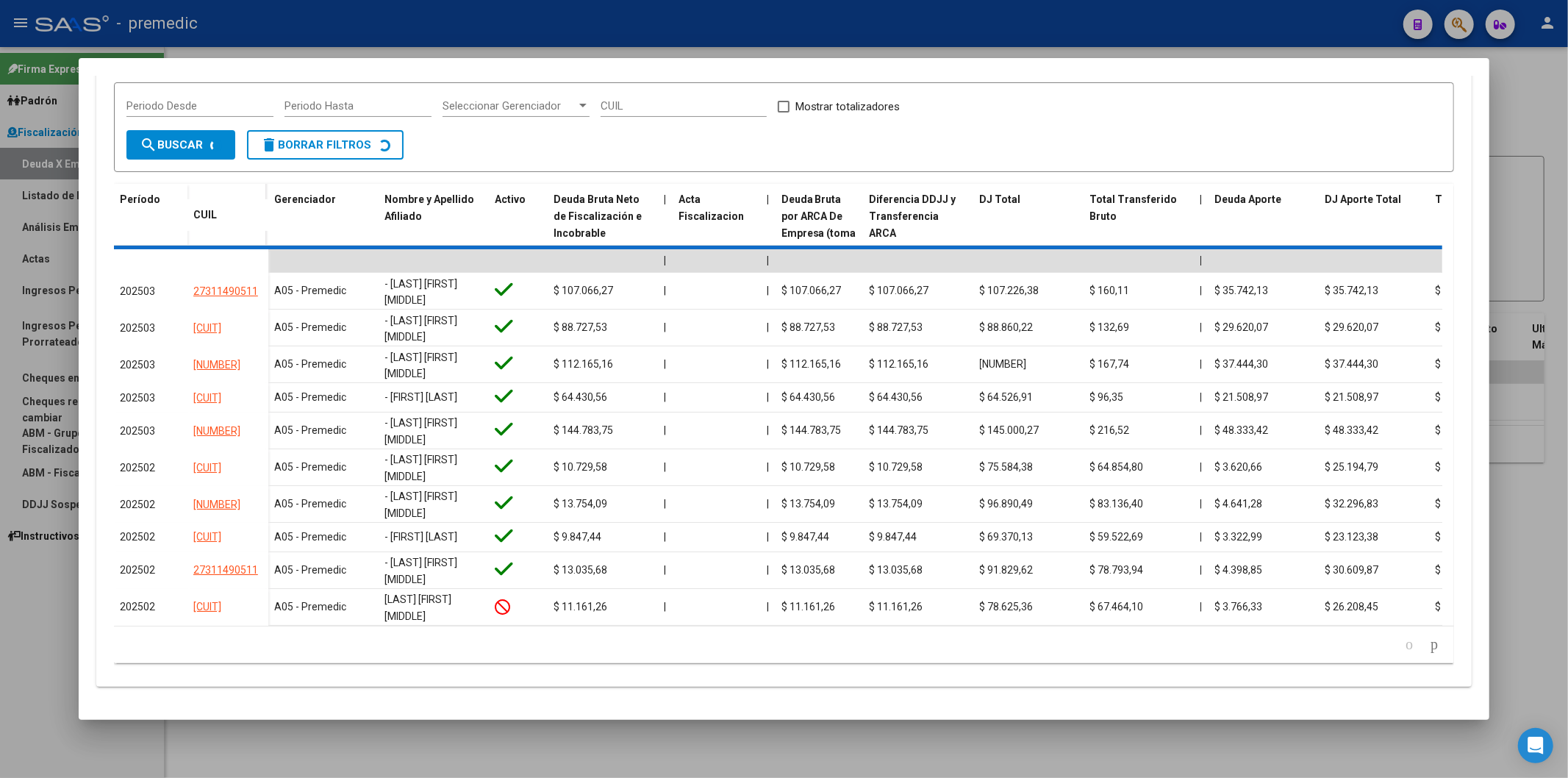 scroll, scrollTop: 313, scrollLeft: 0, axis: vertical 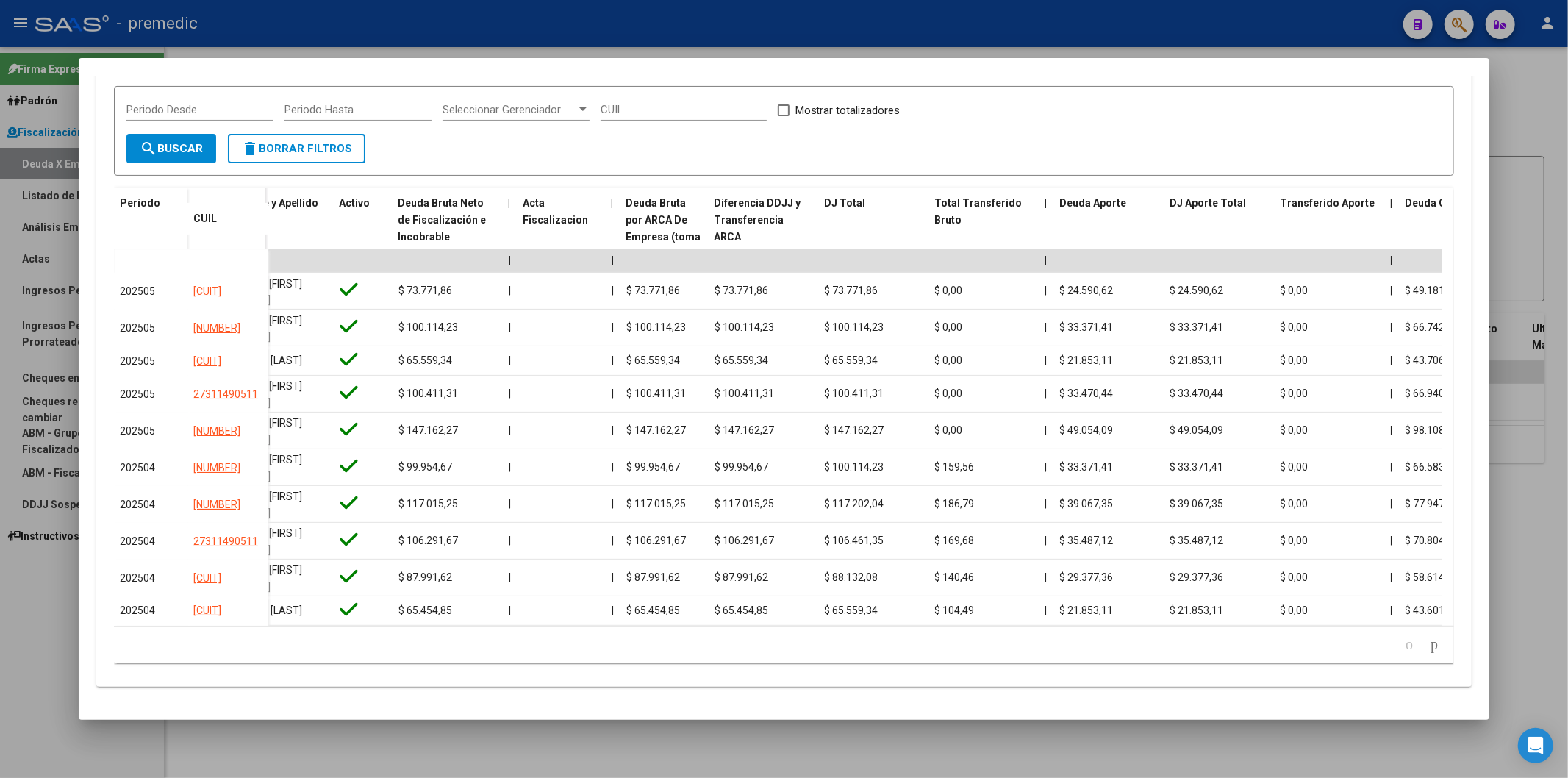 click on "1   2   3   4   5" 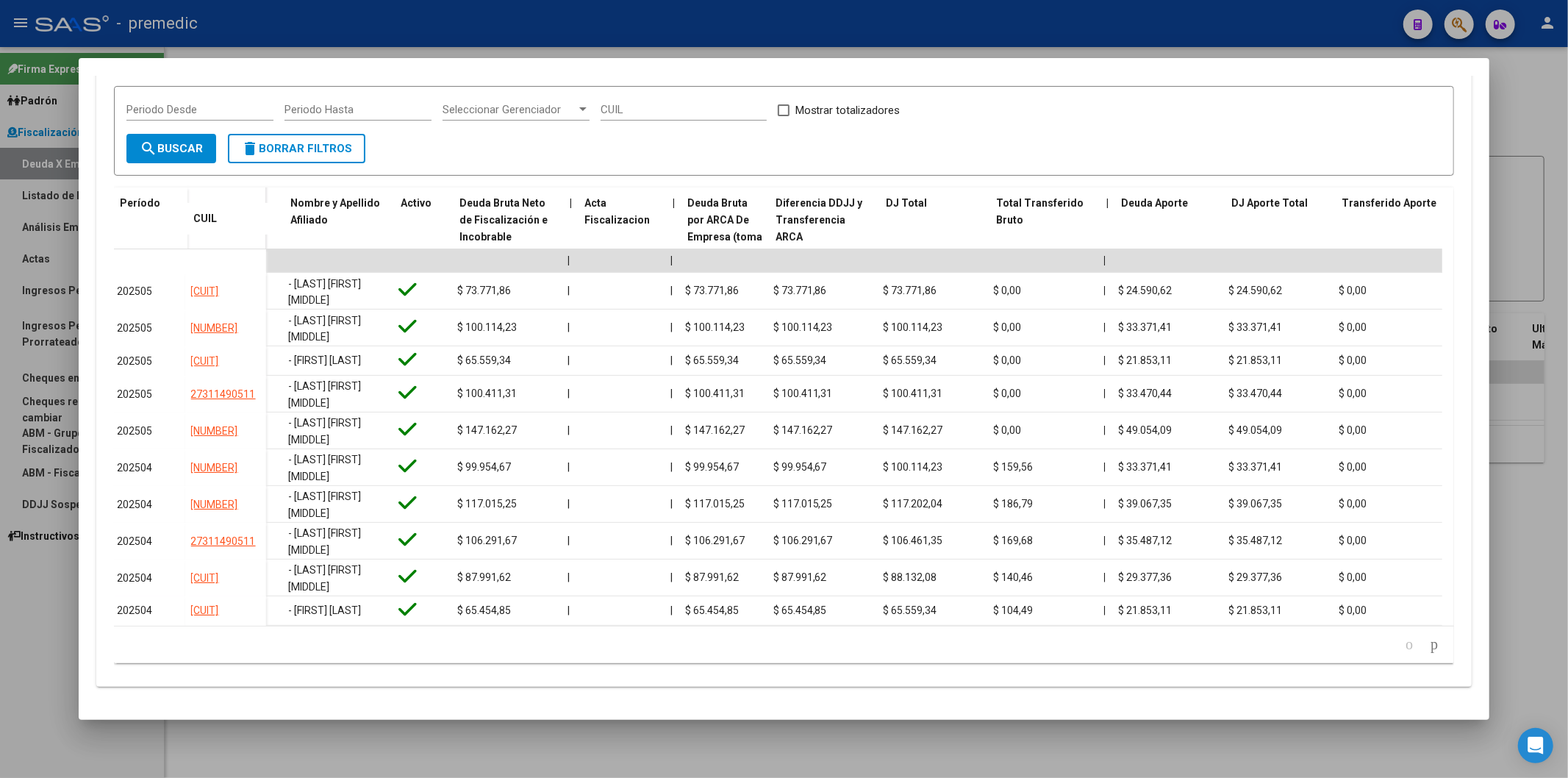 scroll, scrollTop: 0, scrollLeft: 0, axis: both 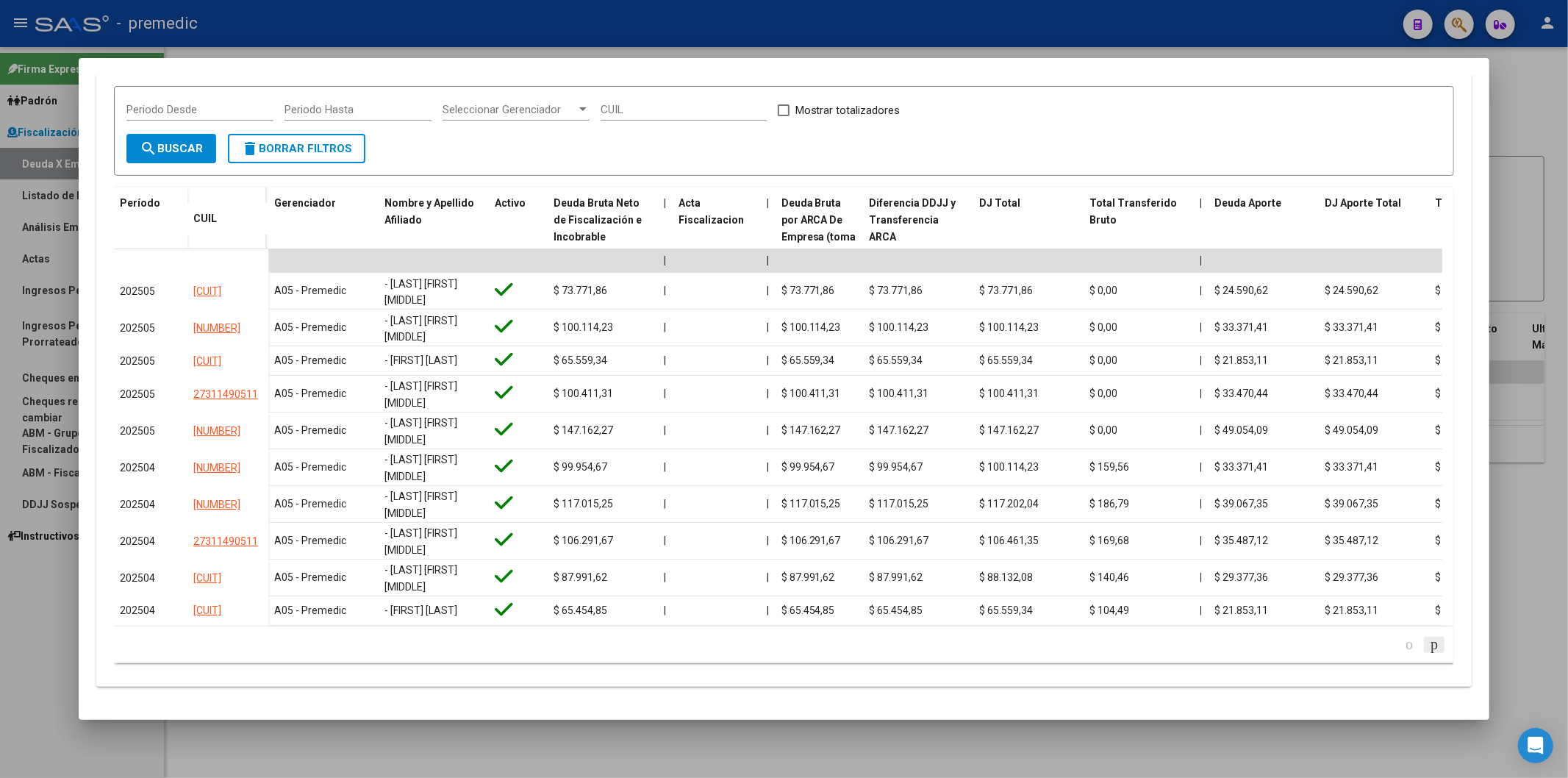 click 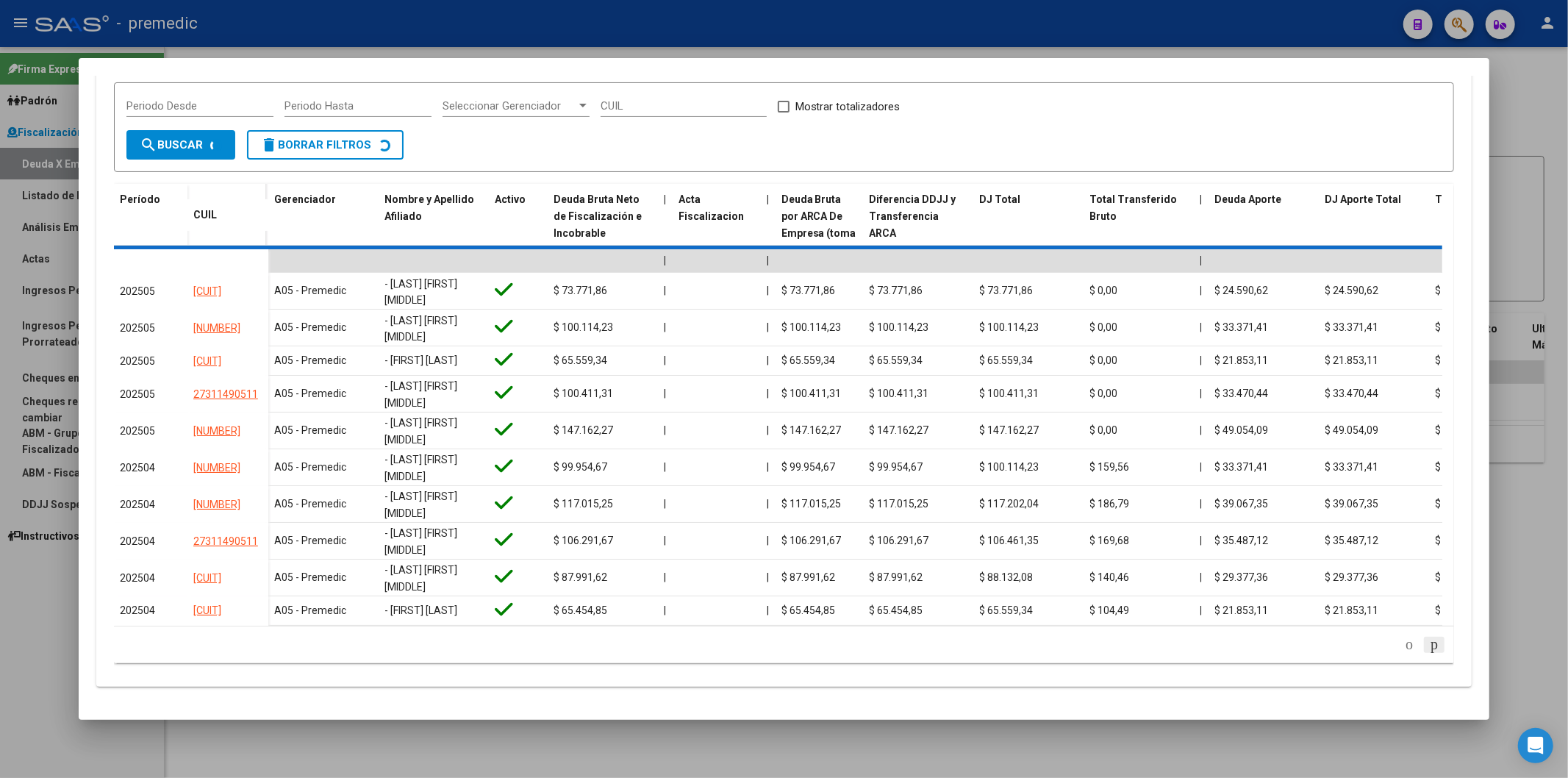 scroll, scrollTop: 313, scrollLeft: 0, axis: vertical 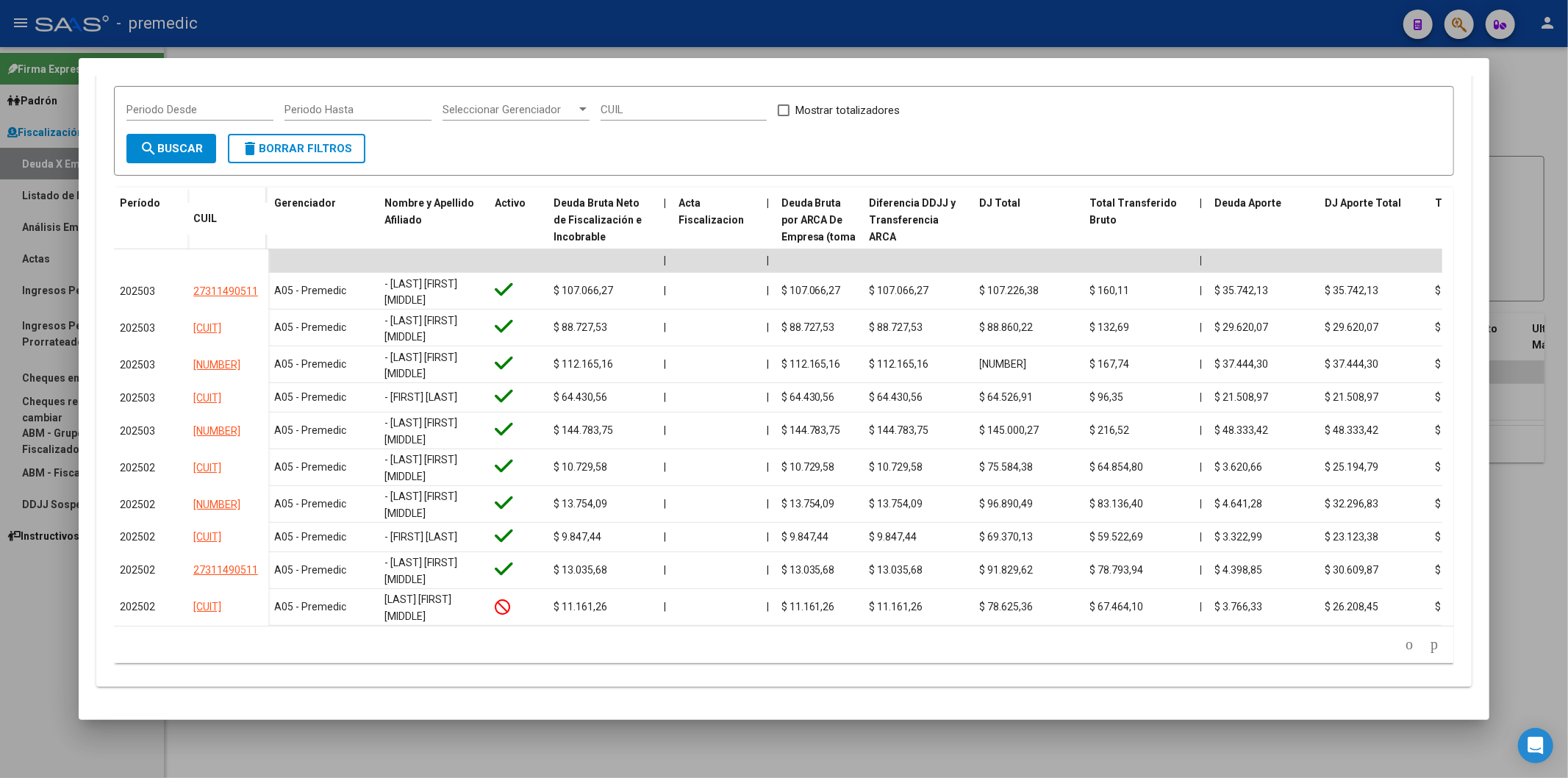 click 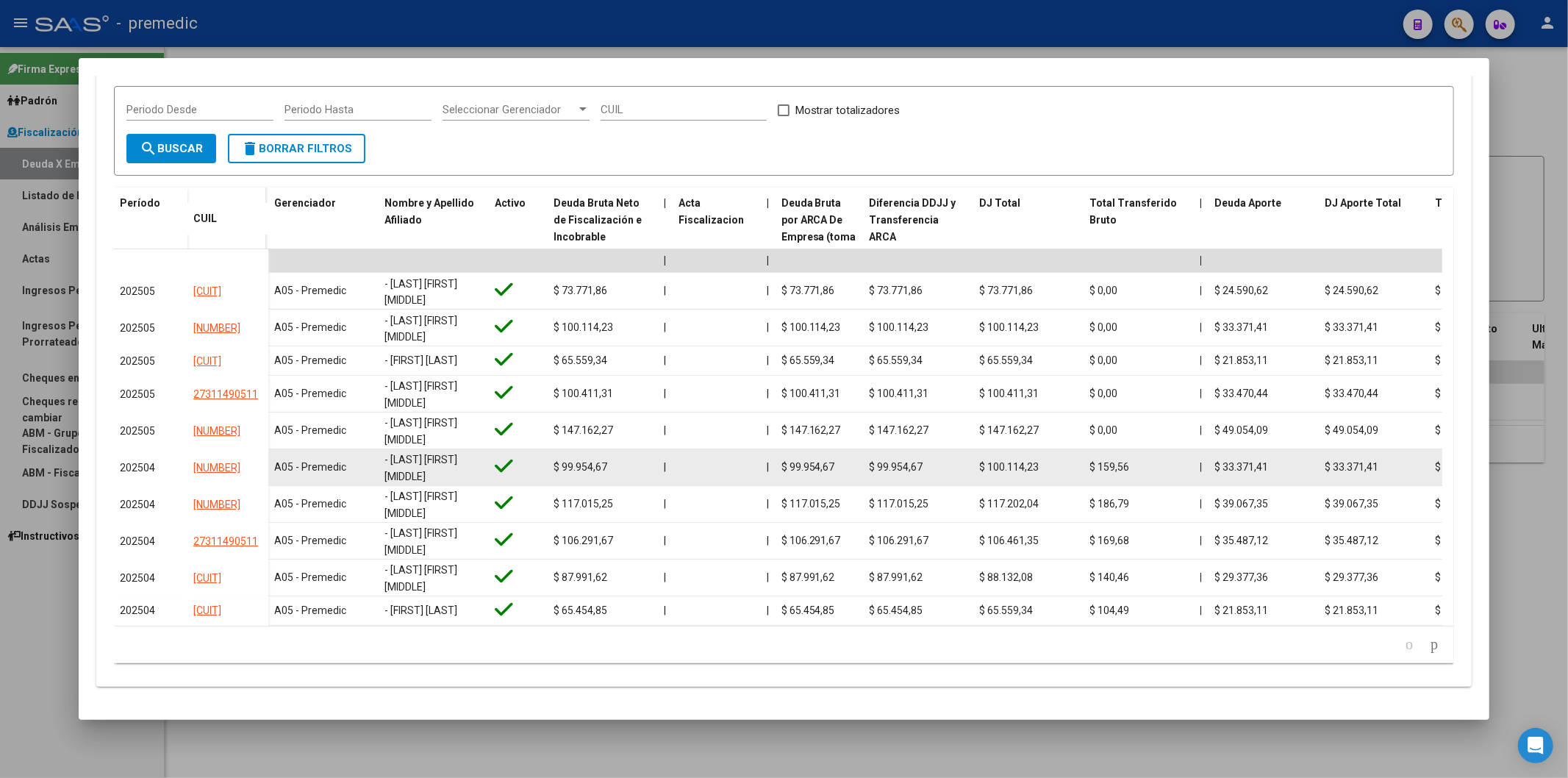 scroll, scrollTop: 313, scrollLeft: 0, axis: vertical 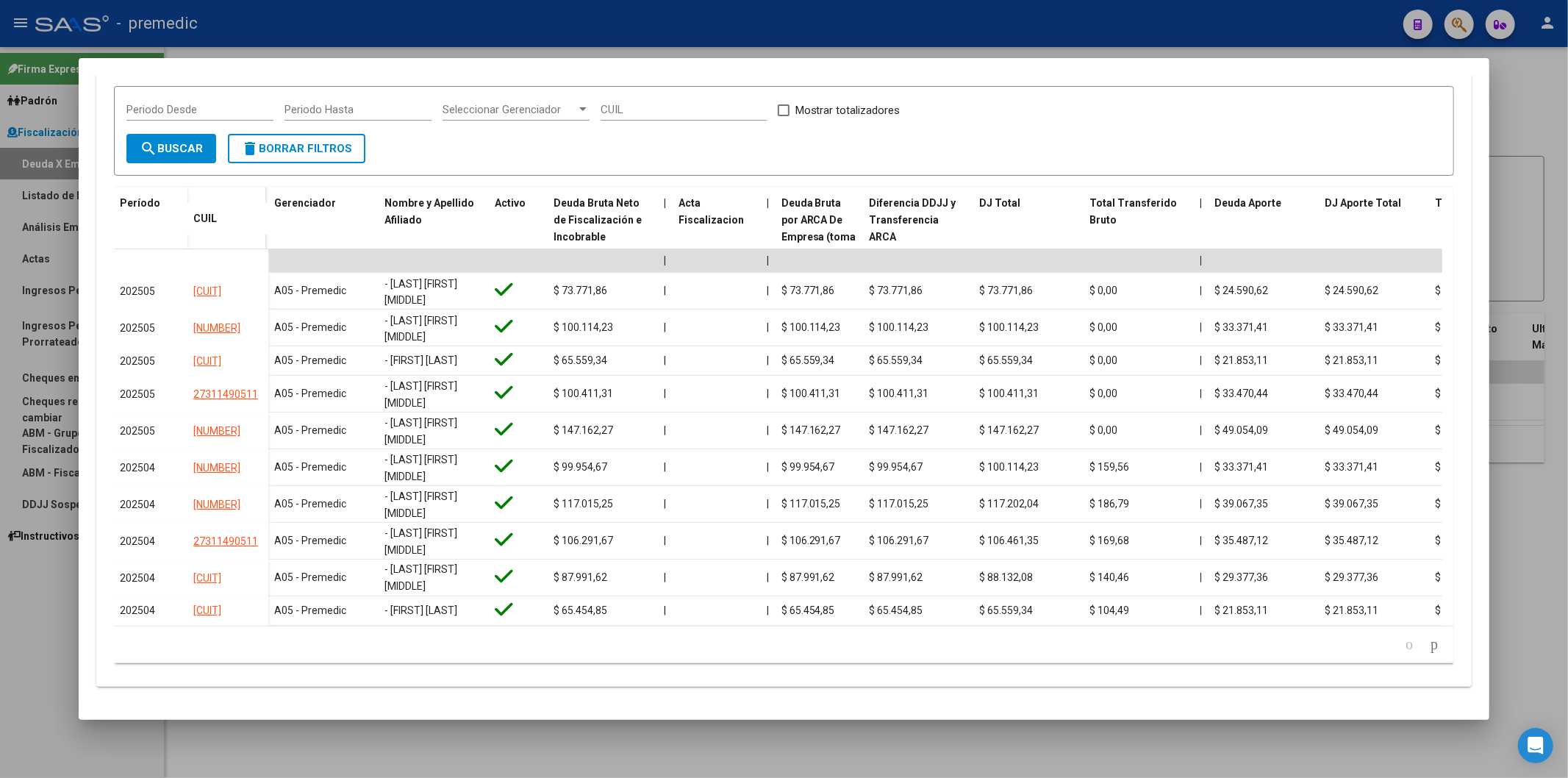 drag, startPoint x: 1422, startPoint y: 649, endPoint x: 1400, endPoint y: 653, distance: 22.36068 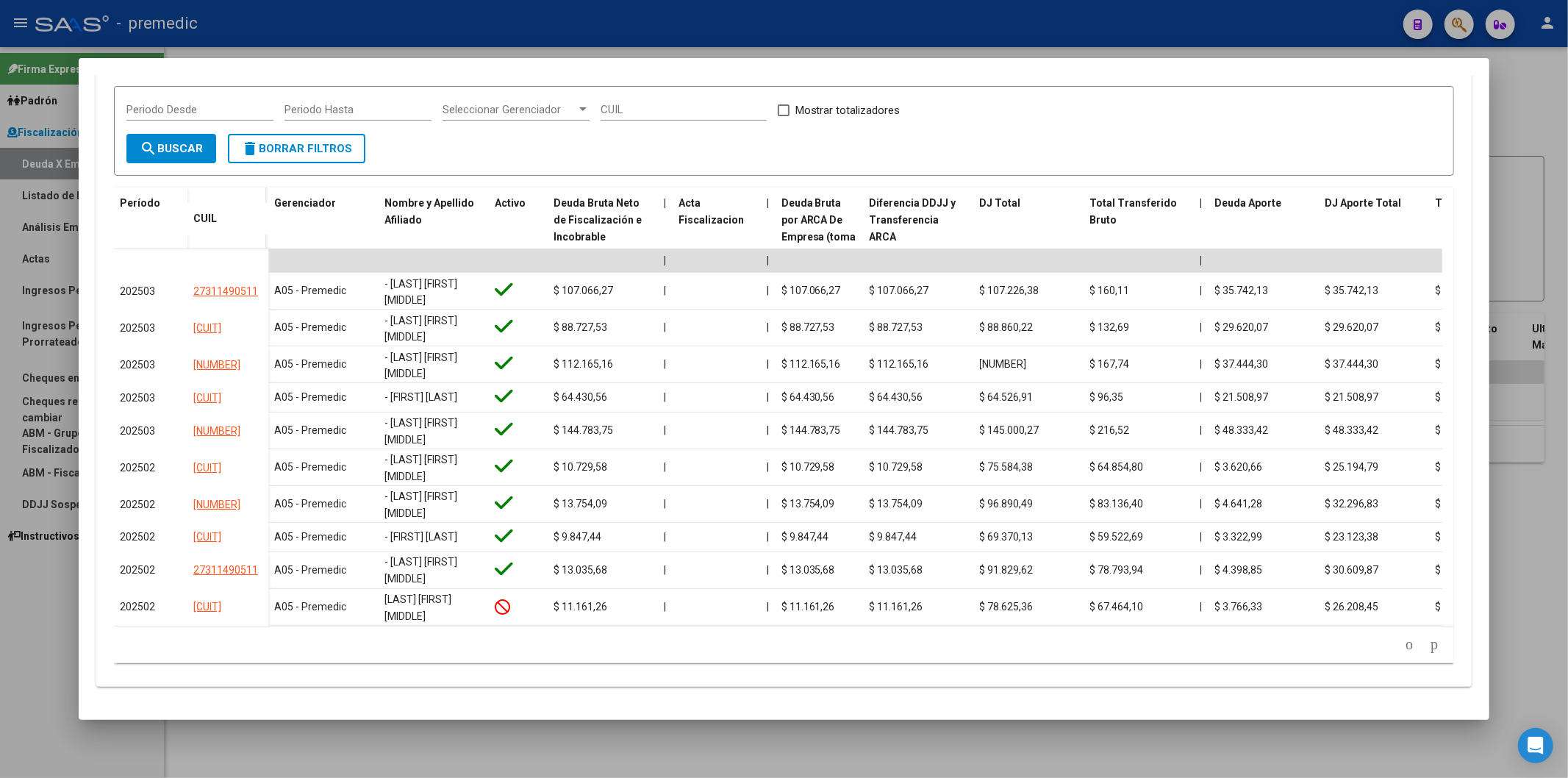 scroll, scrollTop: 313, scrollLeft: 0, axis: vertical 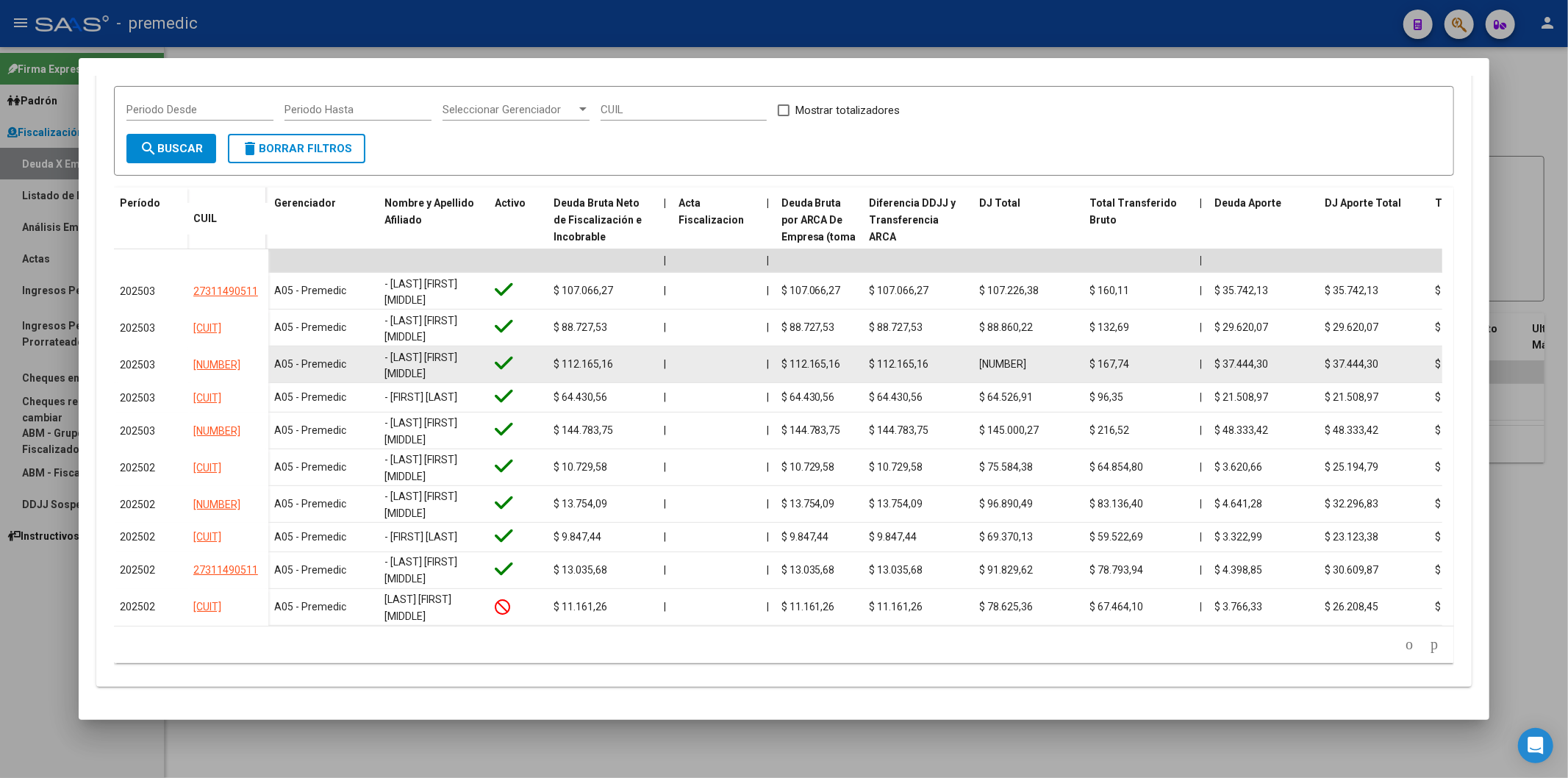 drag, startPoint x: 409, startPoint y: 346, endPoint x: 390, endPoint y: 329, distance: 25.495098 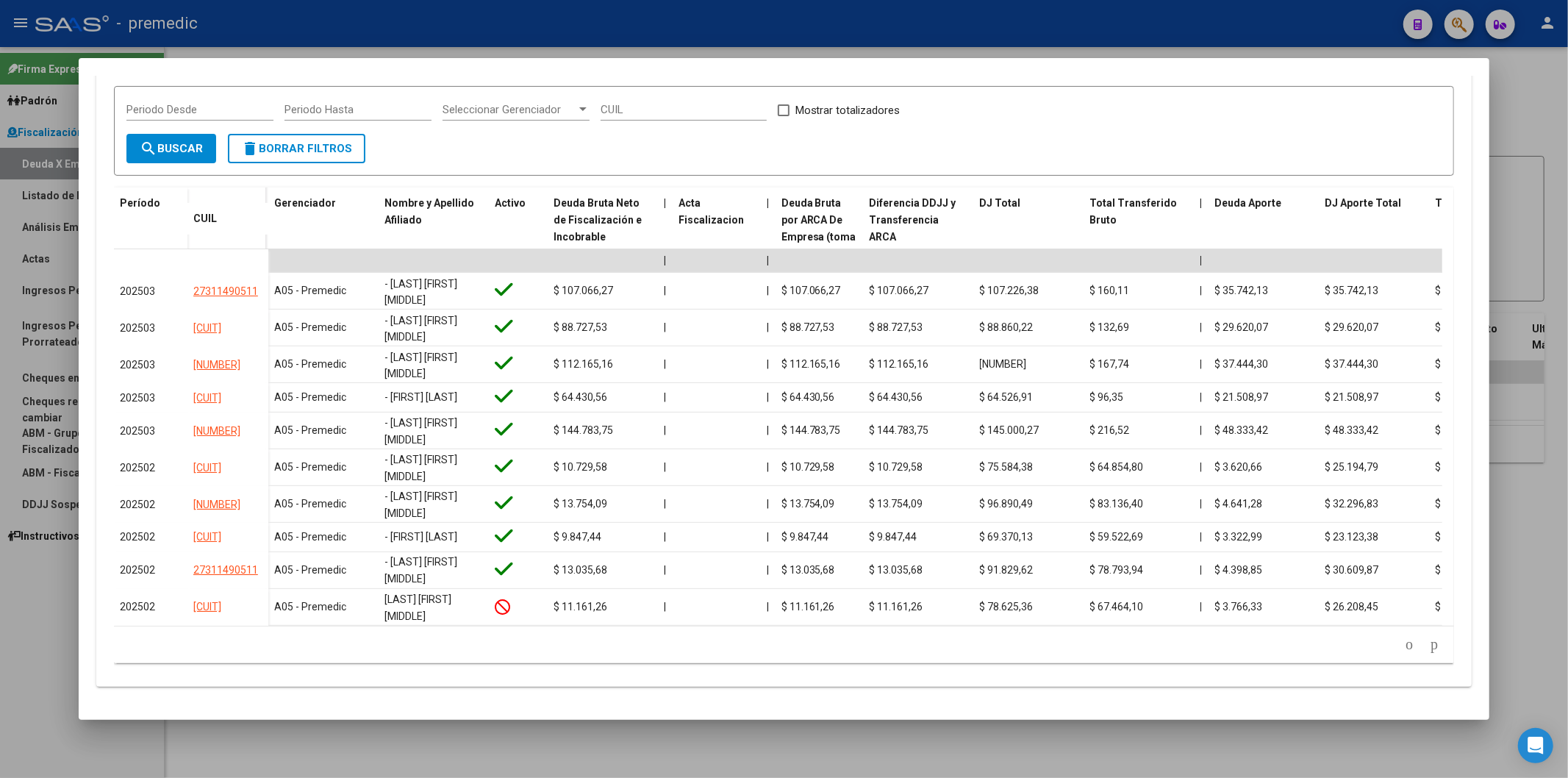 copy on "[LAST] [FIRST] [MIDDLE]" 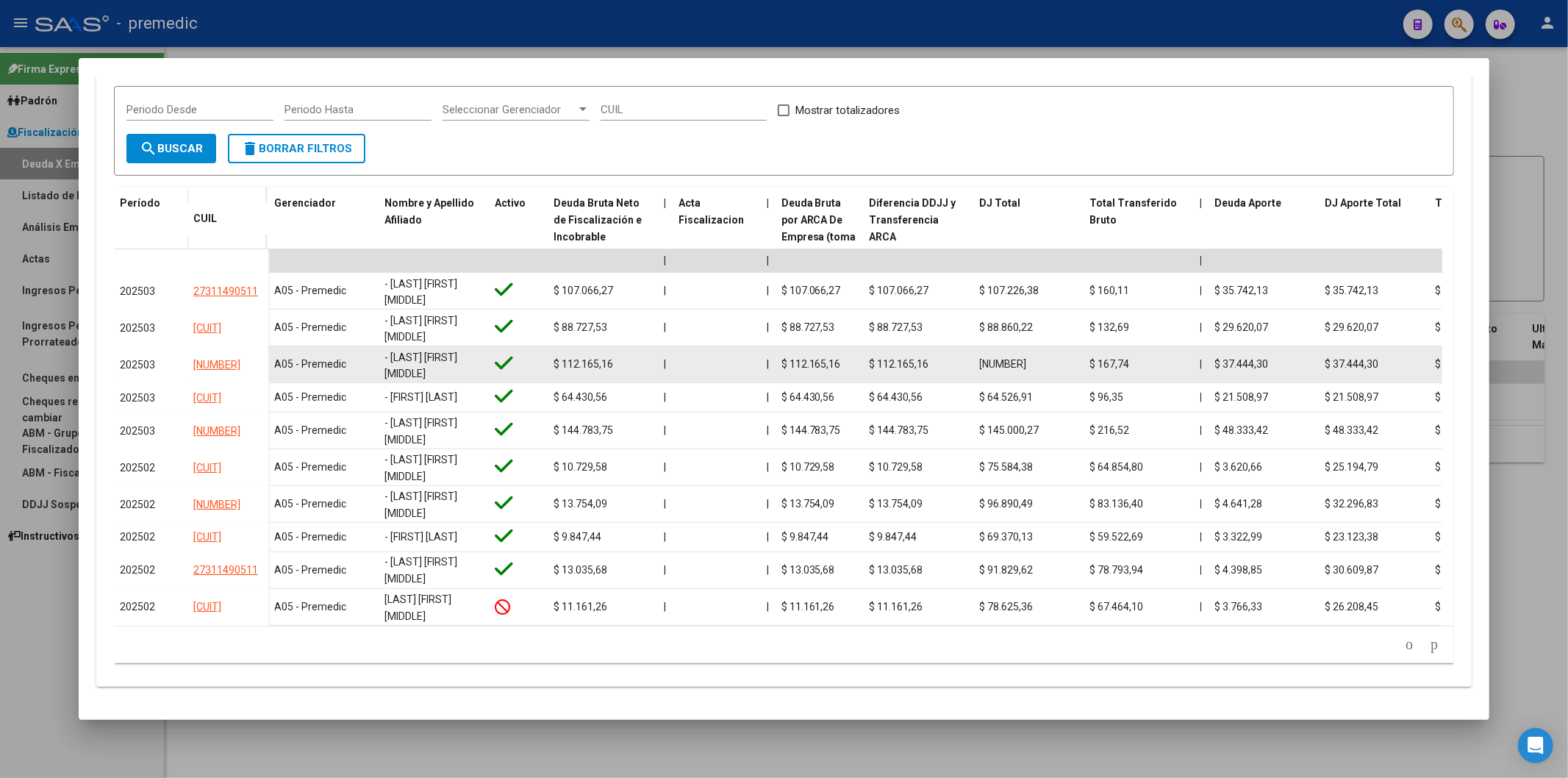 click on "- [LAST] [FIRST] [MIDDLE]" 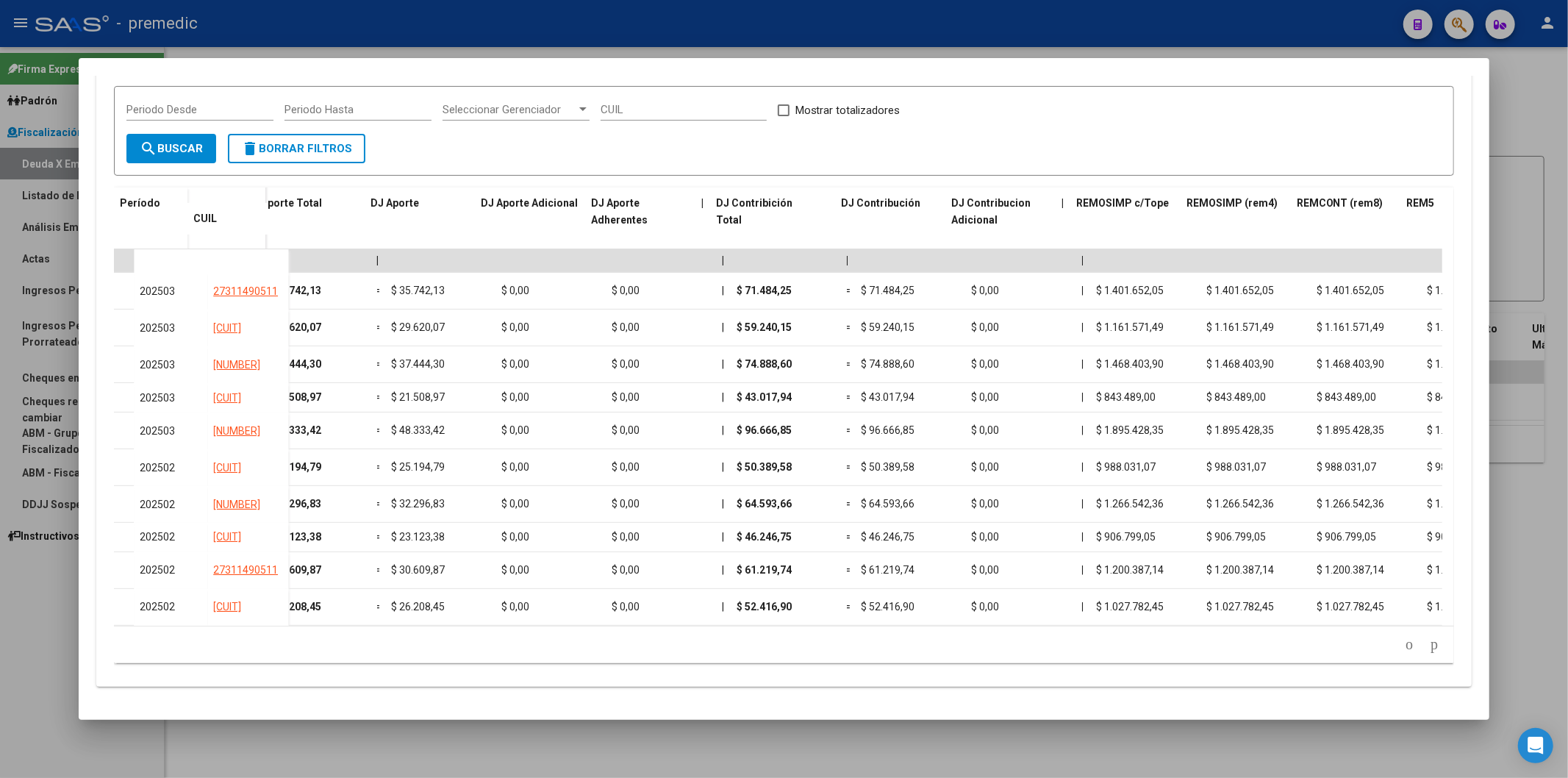 scroll, scrollTop: 0, scrollLeft: 2294, axis: horizontal 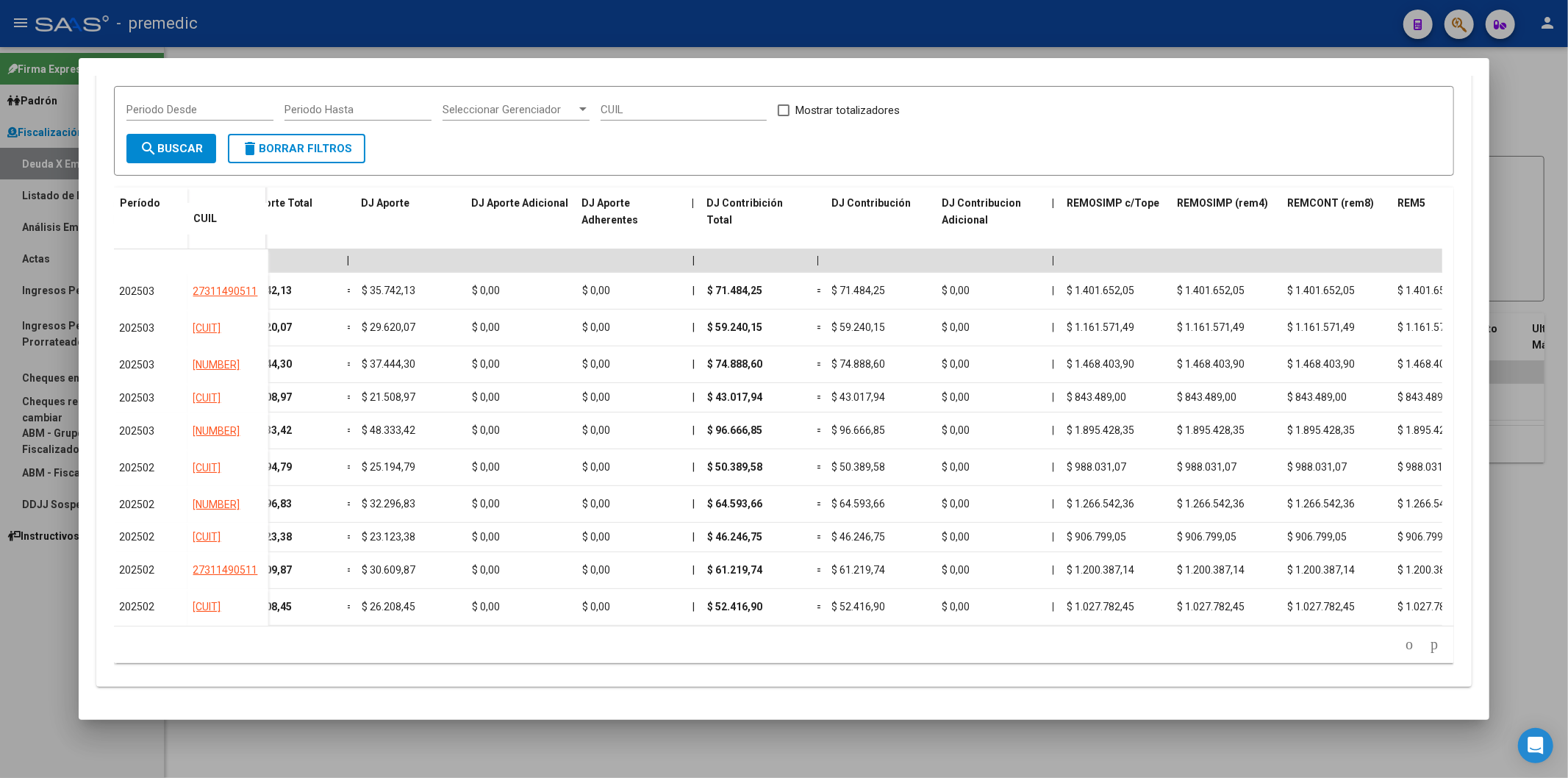 click 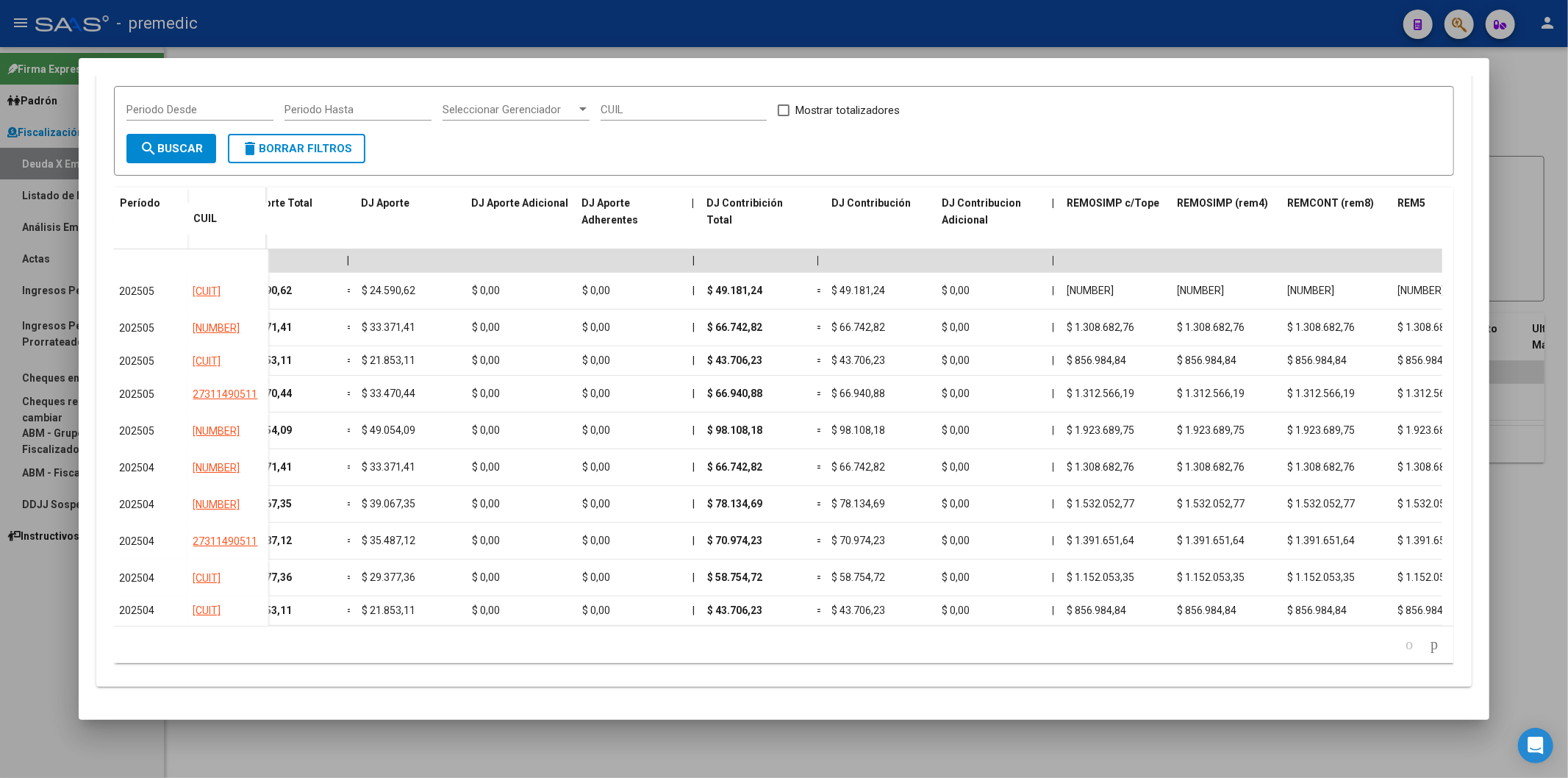 scroll, scrollTop: 313, scrollLeft: 0, axis: vertical 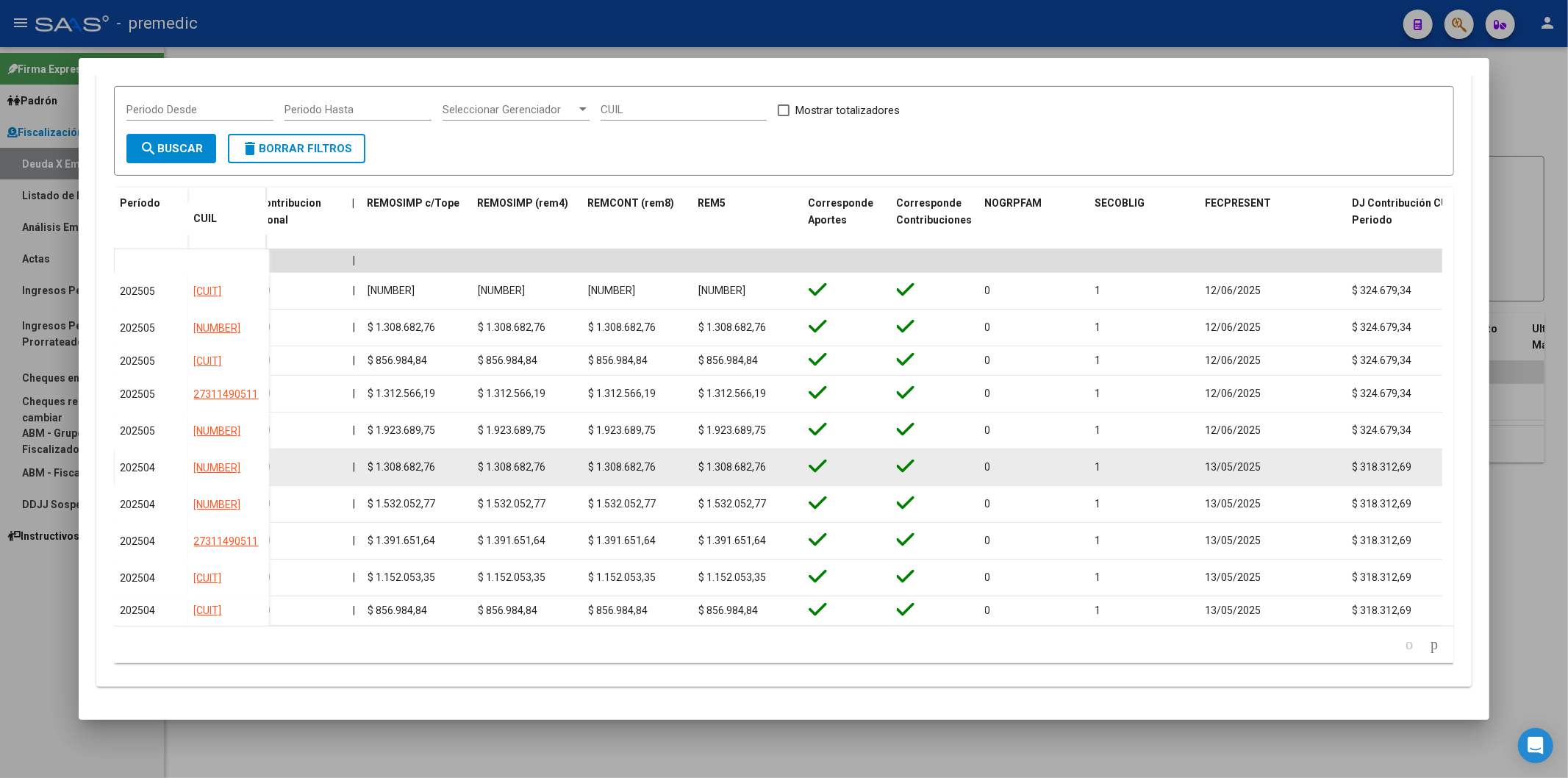 click on "$ 1.308.682,76" 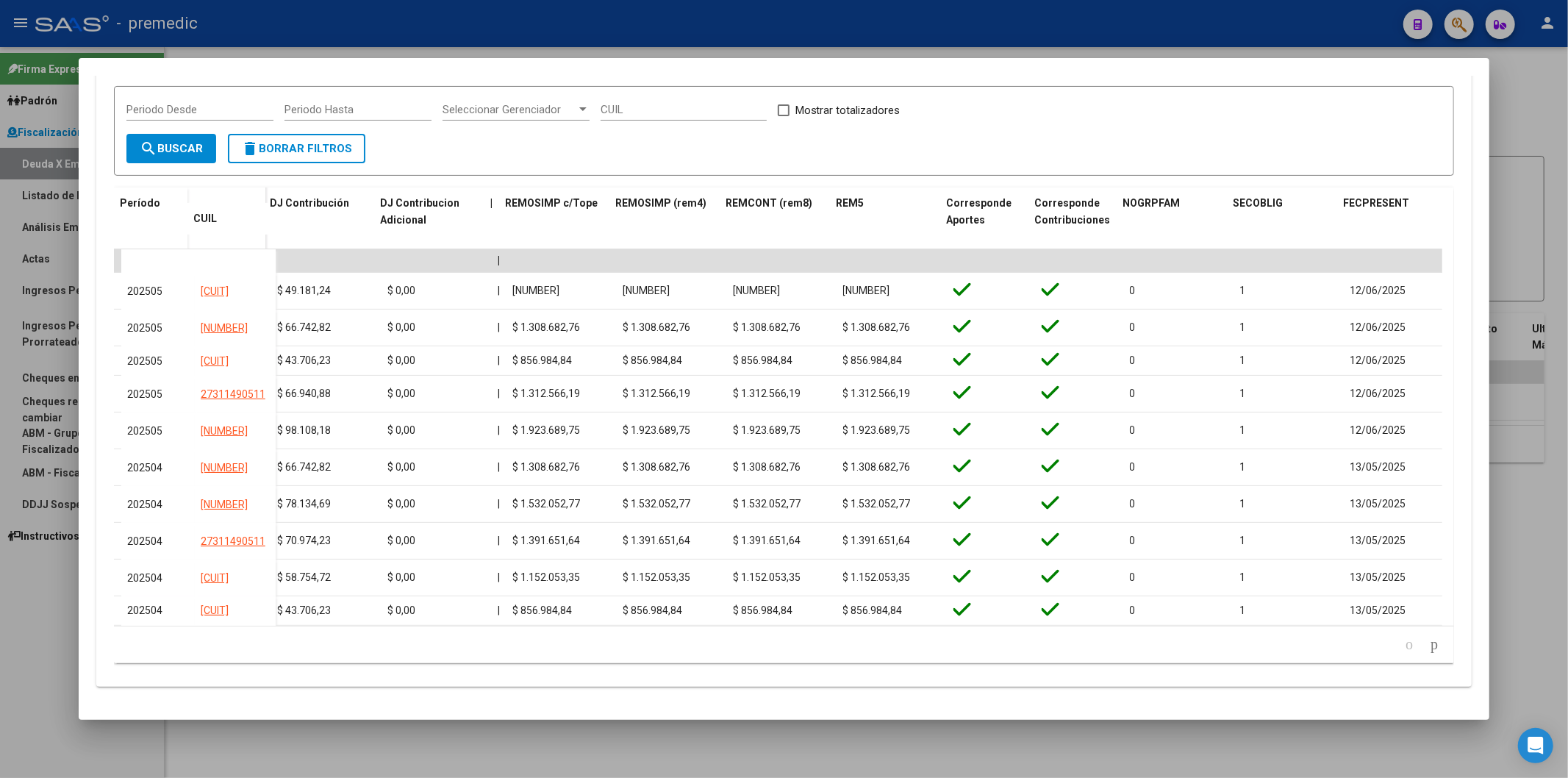 scroll, scrollTop: 0, scrollLeft: 3059, axis: horizontal 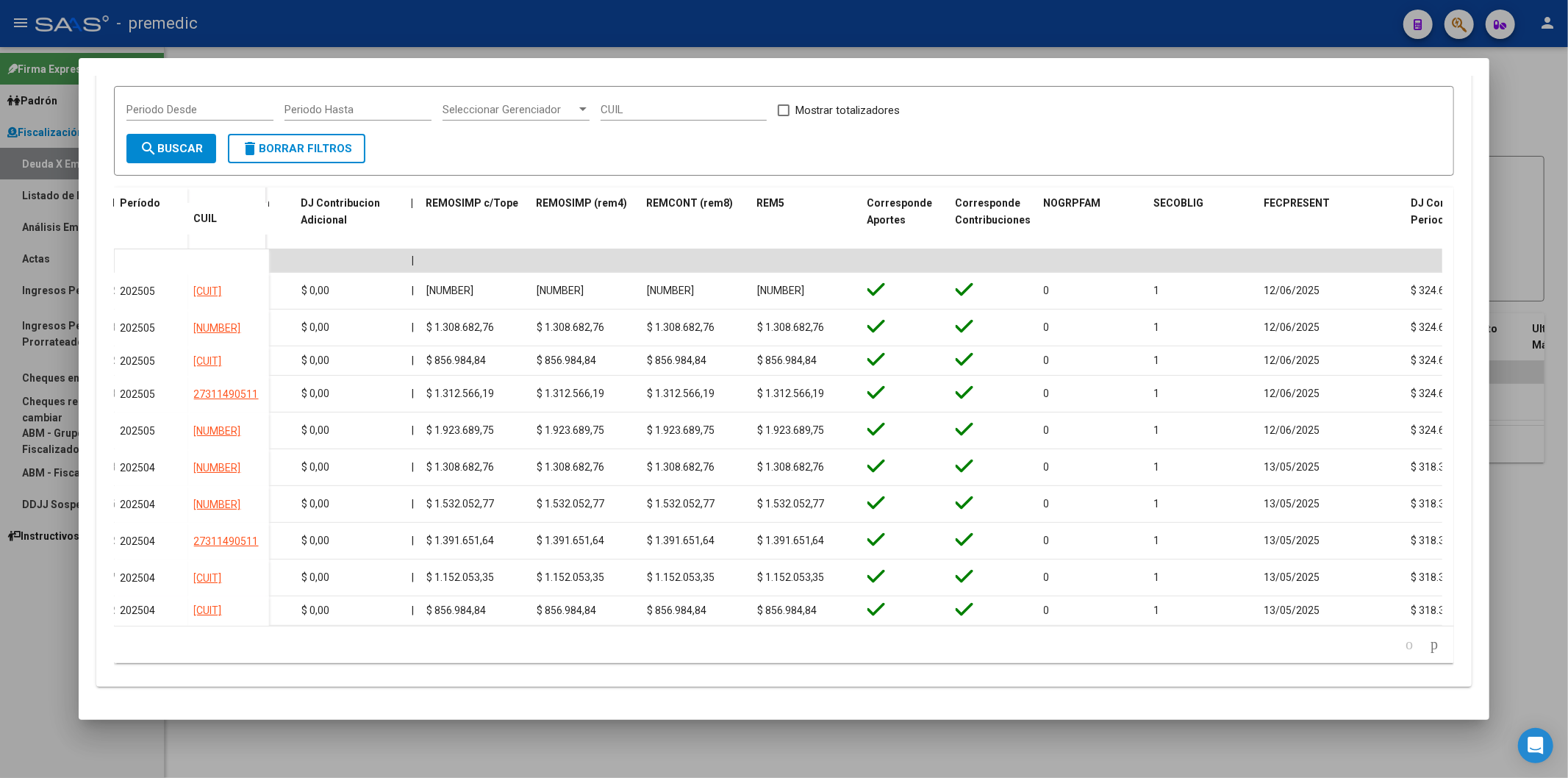 click on "cloud_download  Exportar CSV    Periodo Desde    Periodo Hasta  Seleccionar Gerenciador Seleccionar Gerenciador CUIL   Mostrar totalizadores search  Buscar  delete  Borrar Filtros  Período CUIL Gerenciador Nombre y Apellido Afiliado Activo Deuda Bruta Neto de Fiscalización e Incobrable | Acta Fiscalizacion | Deuda Bruta por ARCA De Empresa (toma en cuenta todos los afiliados) Diferencia DDJJ y Transferencia ARCA  DJ Total Total Transferido Bruto | Deuda Aporte DJ Aporte Total Transferido Aporte | Deuda Contribucion DJ Contribucion Total Trf Contribucion (prorateada) | Intereses Contribución (prorateada) Intereses Aporte (prorateada) | Contribucion Empresa Contribucion Intereses Empresa Aporte Intereses Empresa | DJ Aporte Total DJ Aporte DJ Aporte Adicional DJ Aporte Adherentes | DJ Contribición Total DJ Contribución DJ Contribucion Adicional | REMOSIMP c/Tope REMOSIMP (rem4) REMCONT (rem8) REM5 Corresponde Aportes Corresponde Contribuciones NOGRPFAM SECOBLIG FECPRESENT DJ Contribución CUIT Periodo | |" at bounding box center (784, 349) 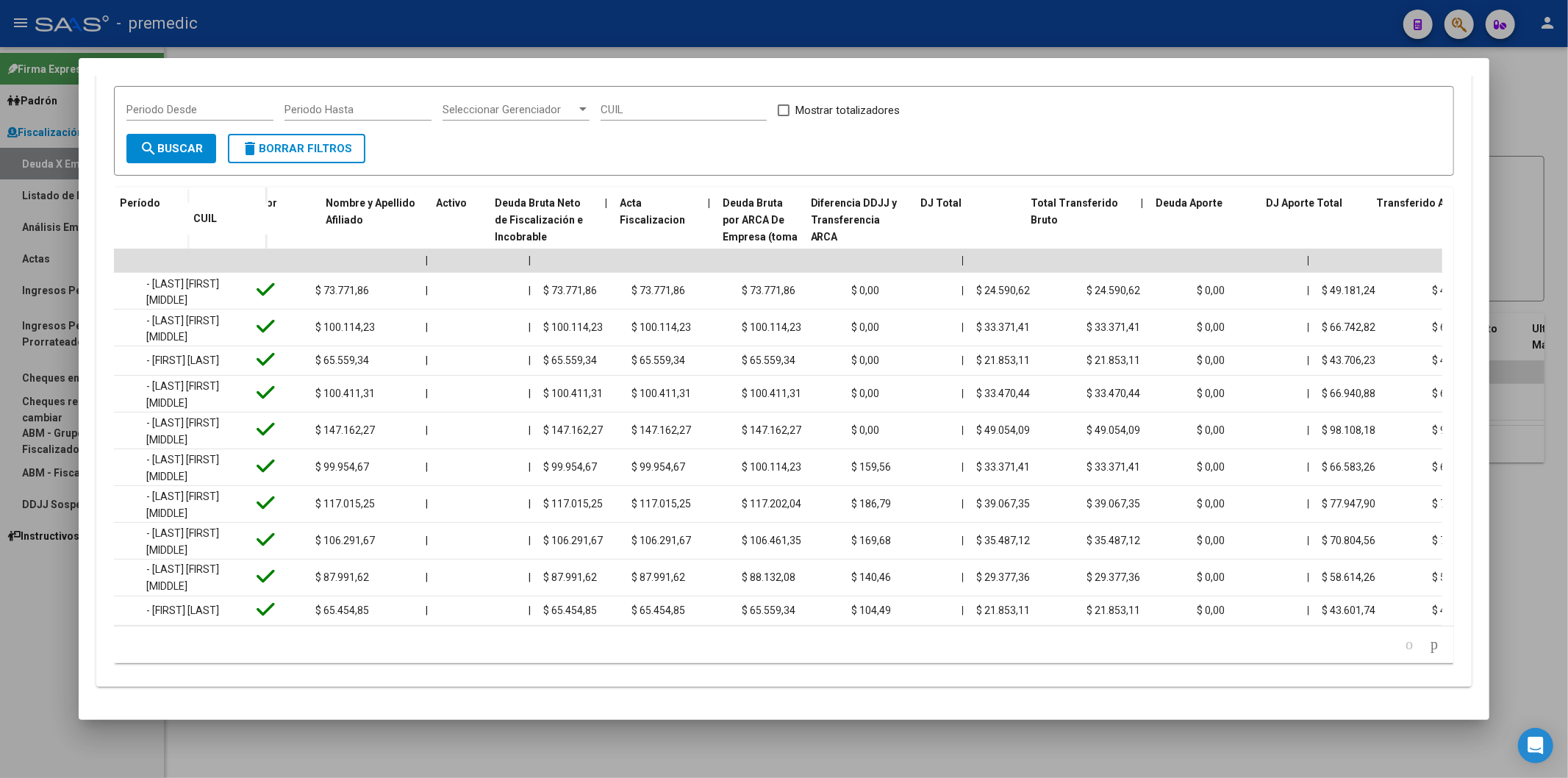 scroll, scrollTop: 0, scrollLeft: 0, axis: both 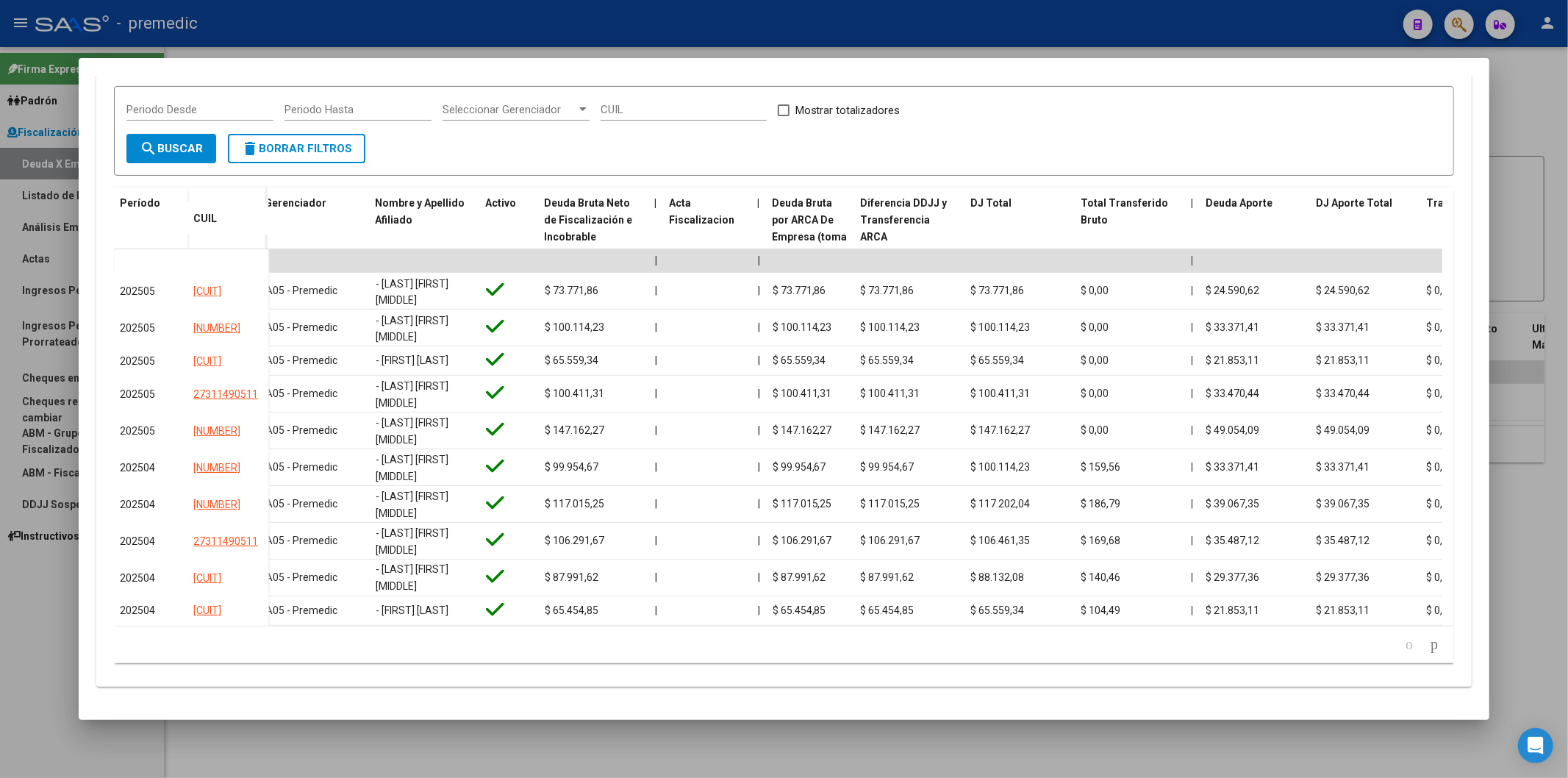 click 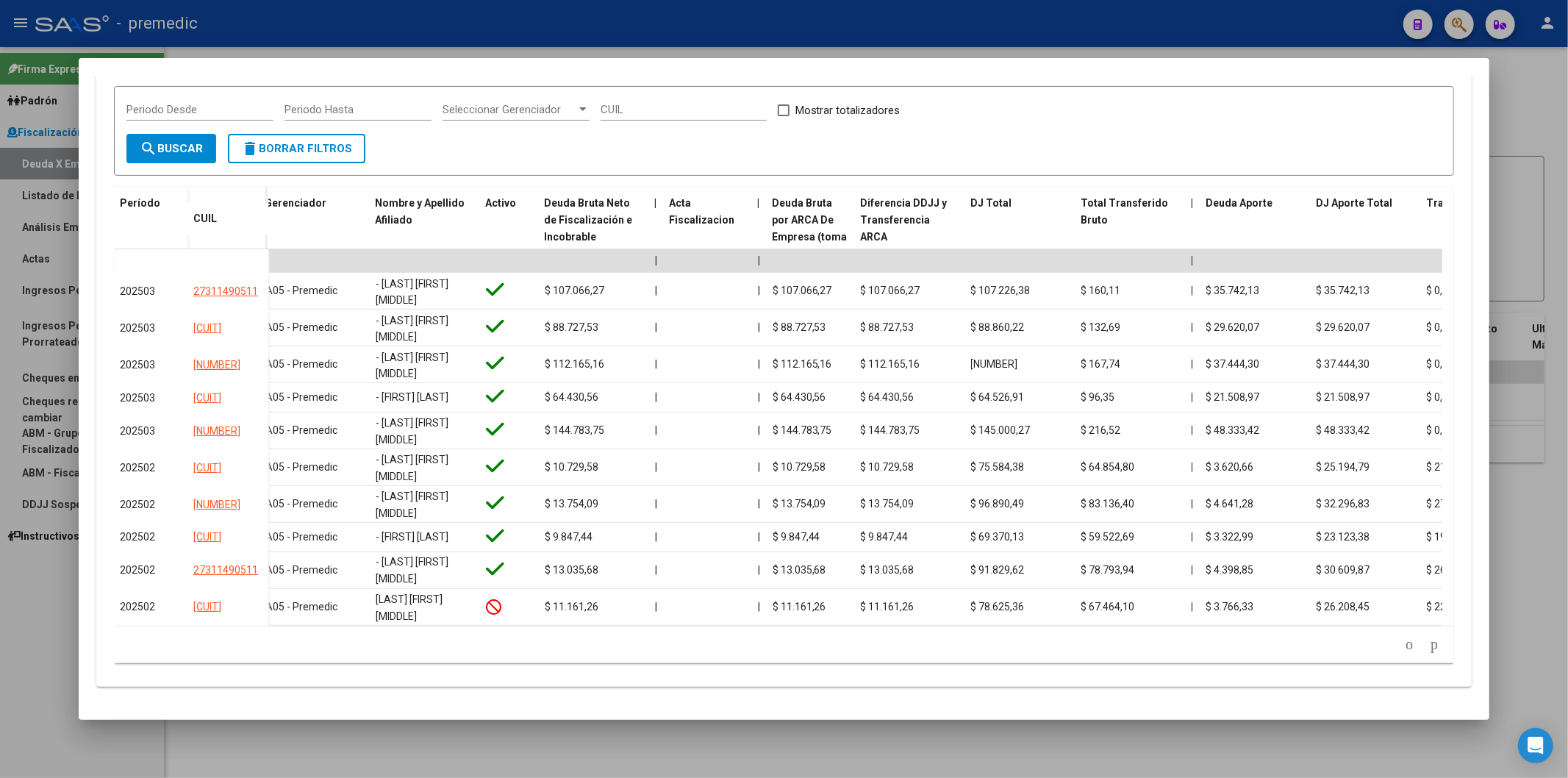 scroll, scrollTop: 313, scrollLeft: 0, axis: vertical 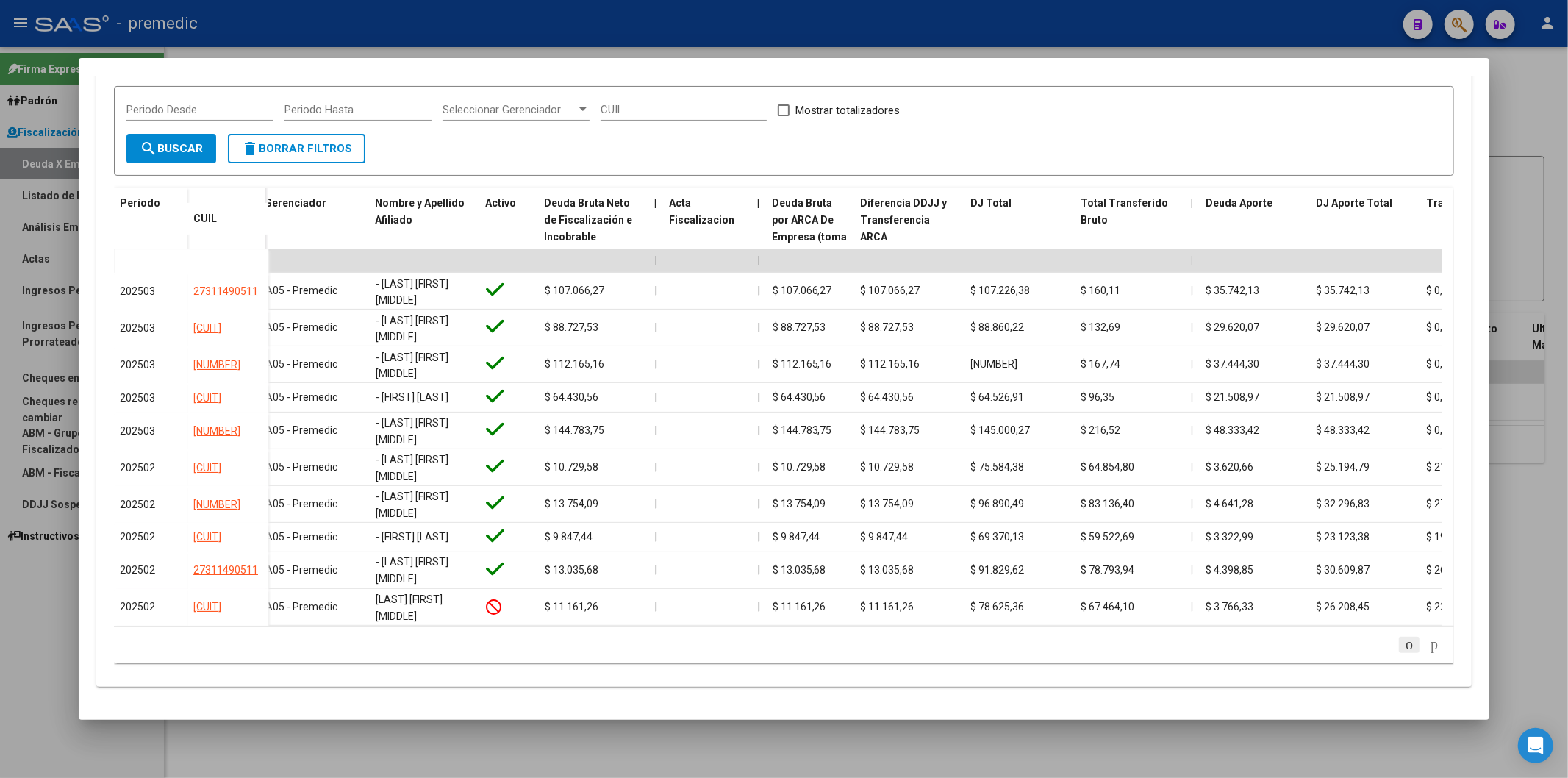 click 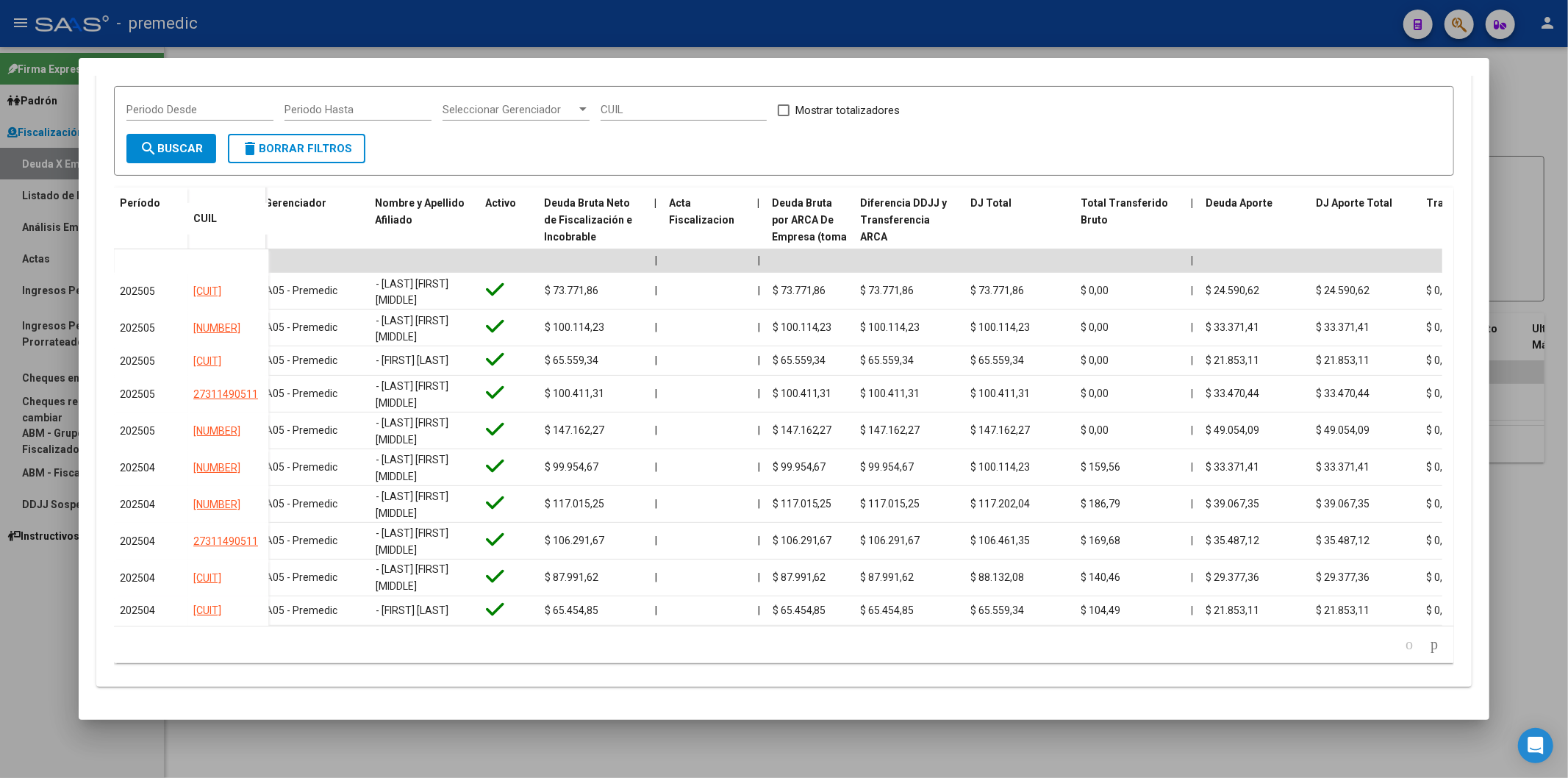 scroll, scrollTop: 313, scrollLeft: 0, axis: vertical 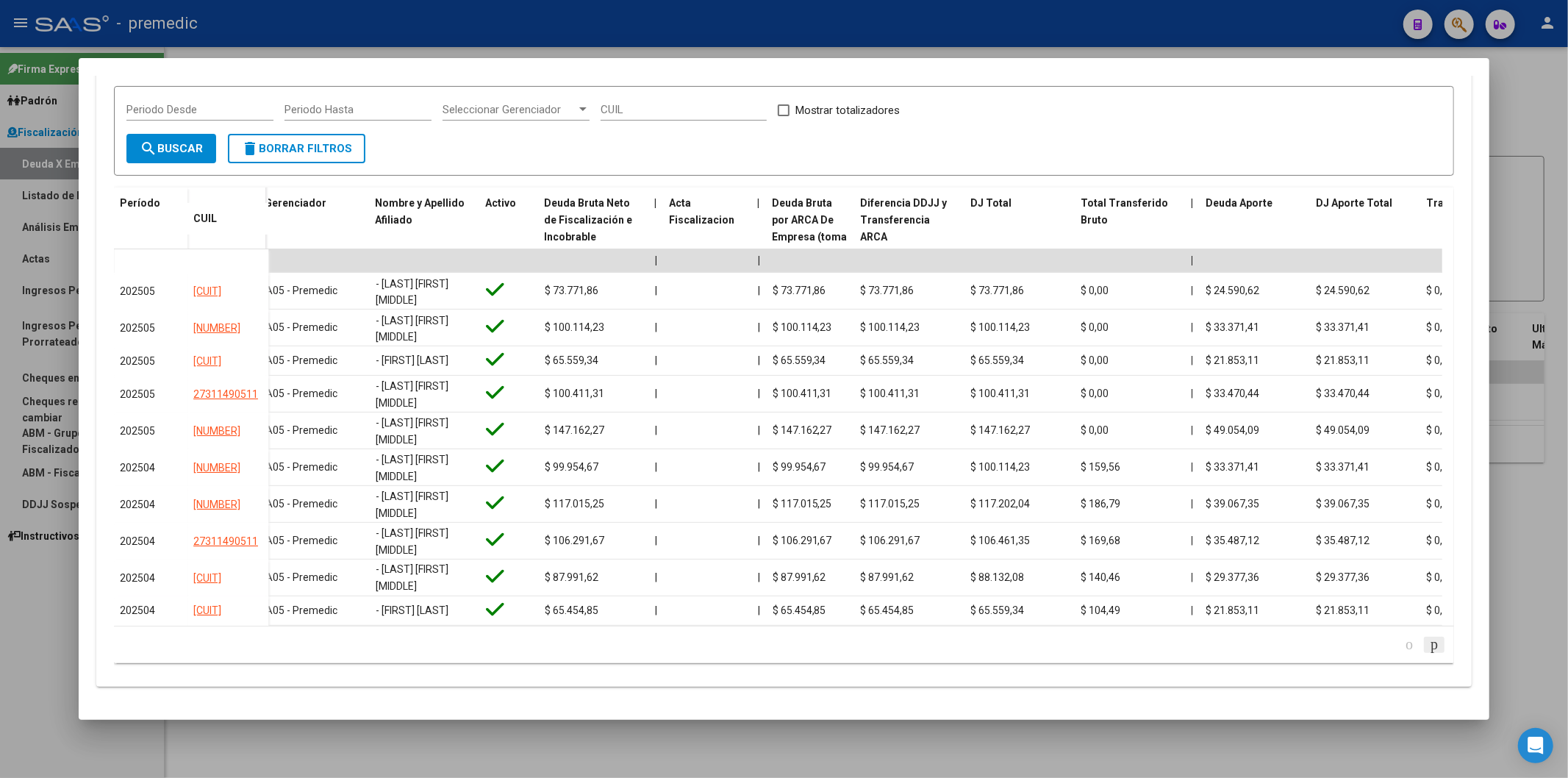 click 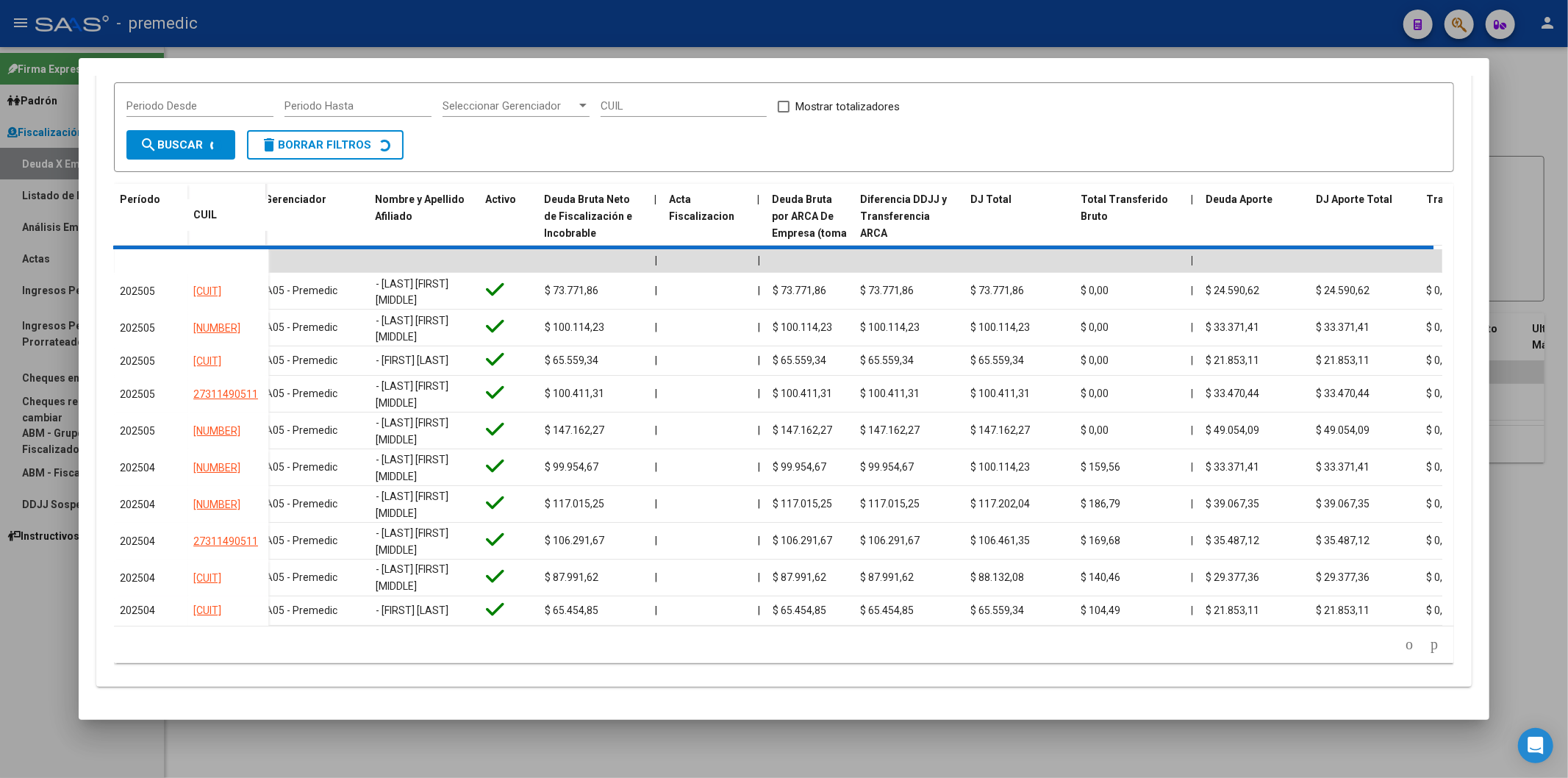 scroll, scrollTop: 313, scrollLeft: 0, axis: vertical 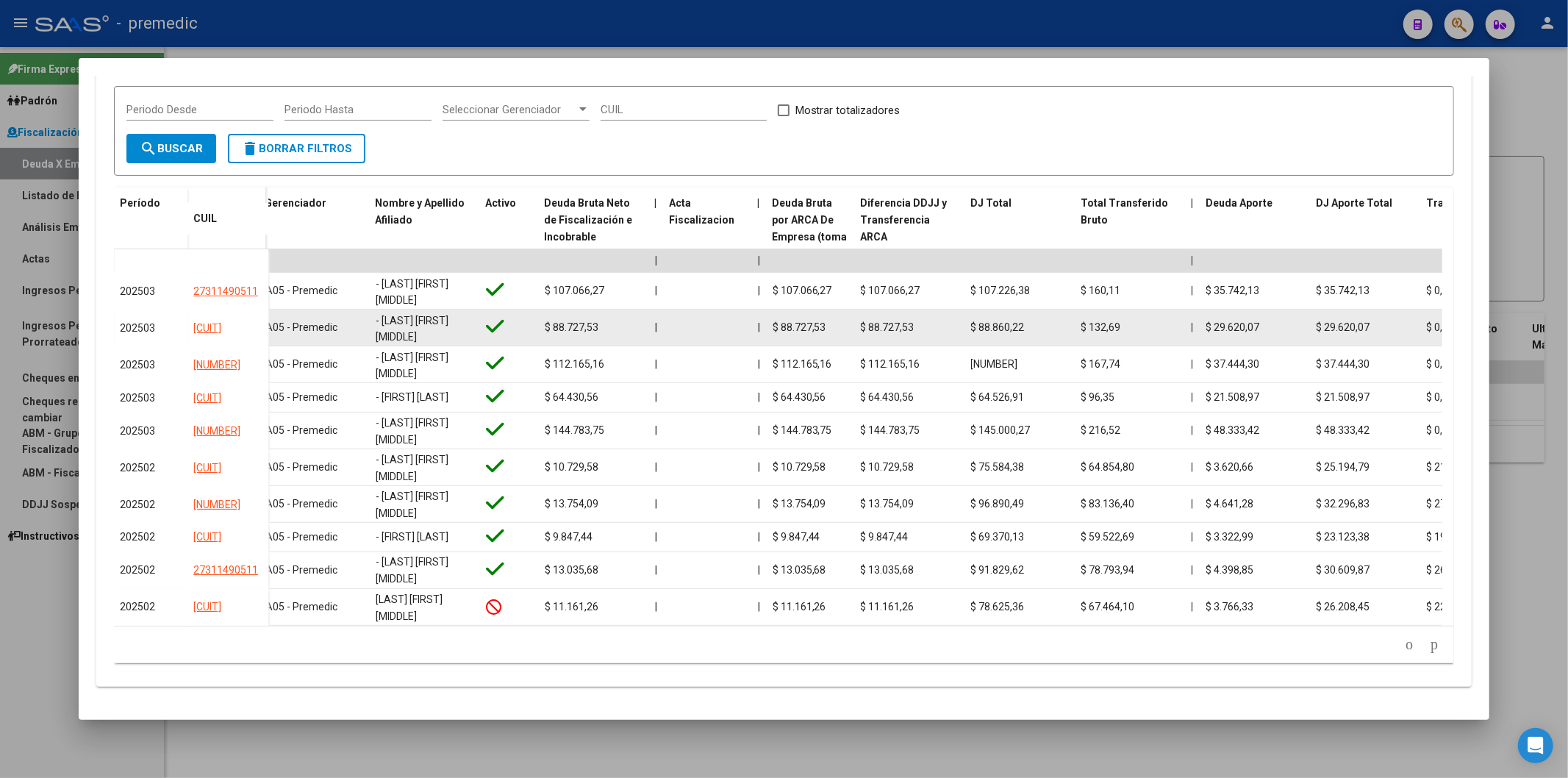 drag, startPoint x: 459, startPoint y: 307, endPoint x: 381, endPoint y: 295, distance: 78.91768 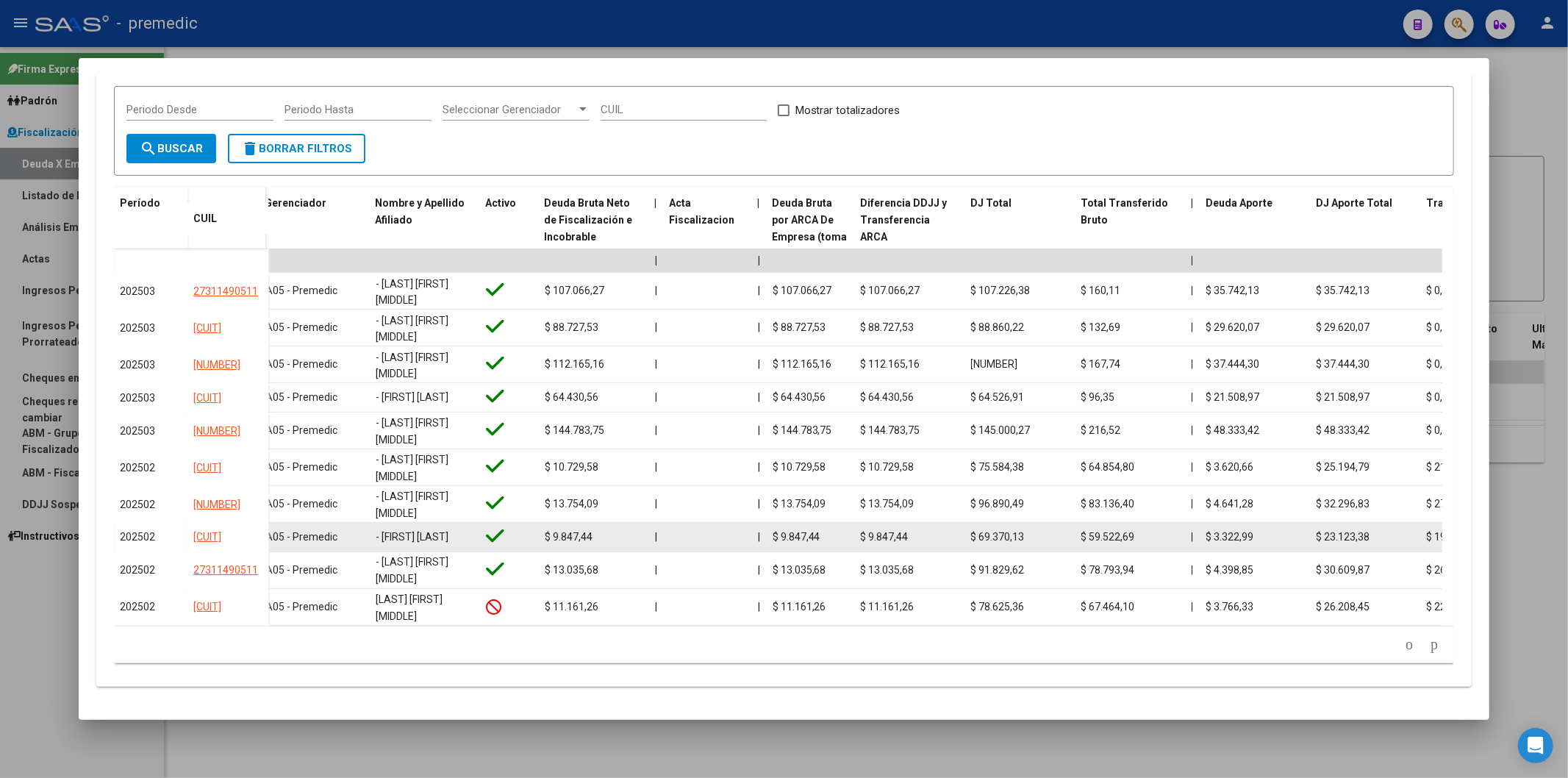 copy on "[LAST] [FIRST] [MIDDLE]" 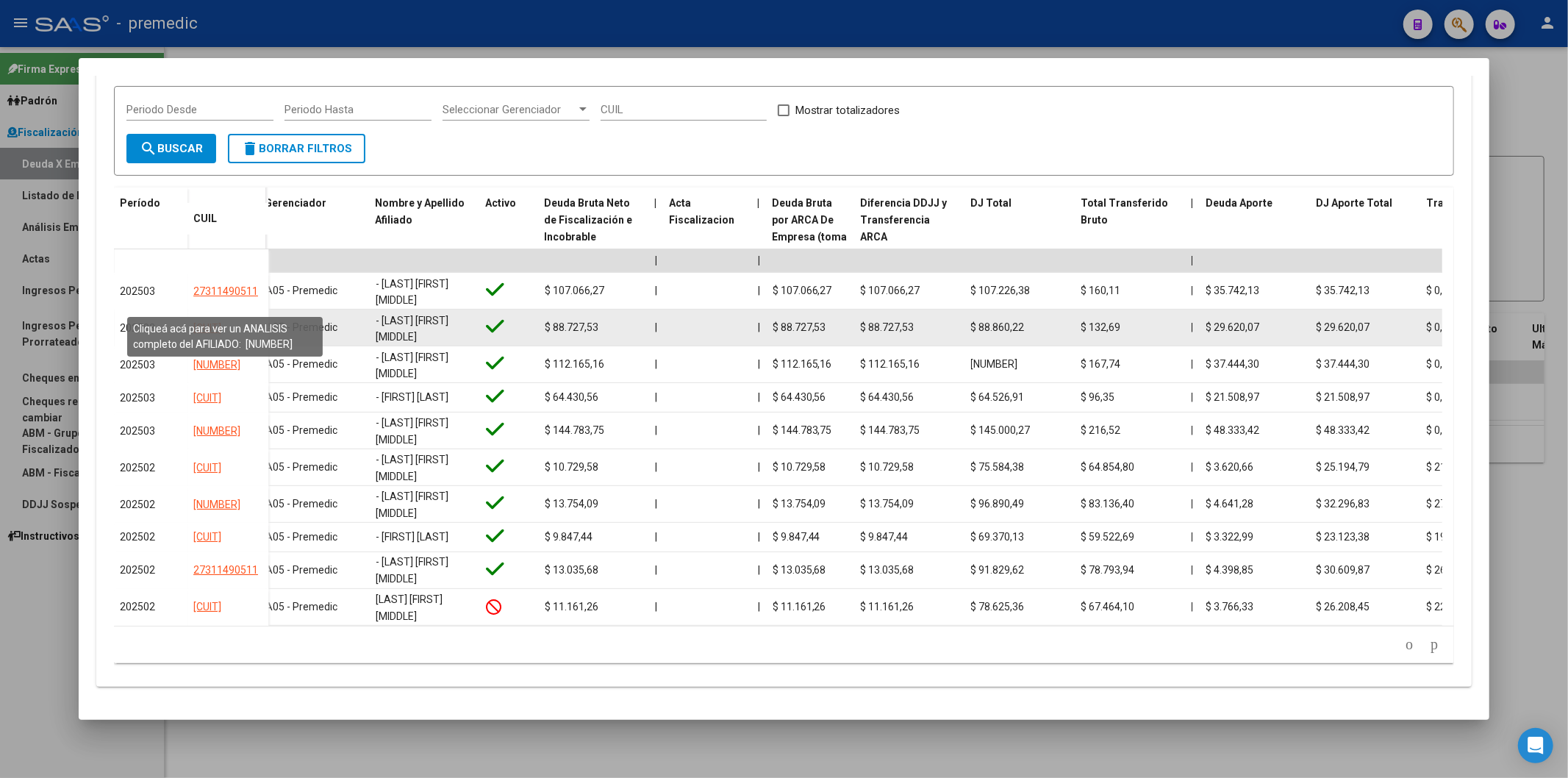 drag, startPoint x: 251, startPoint y: 299, endPoint x: 202, endPoint y: 306, distance: 49.497475 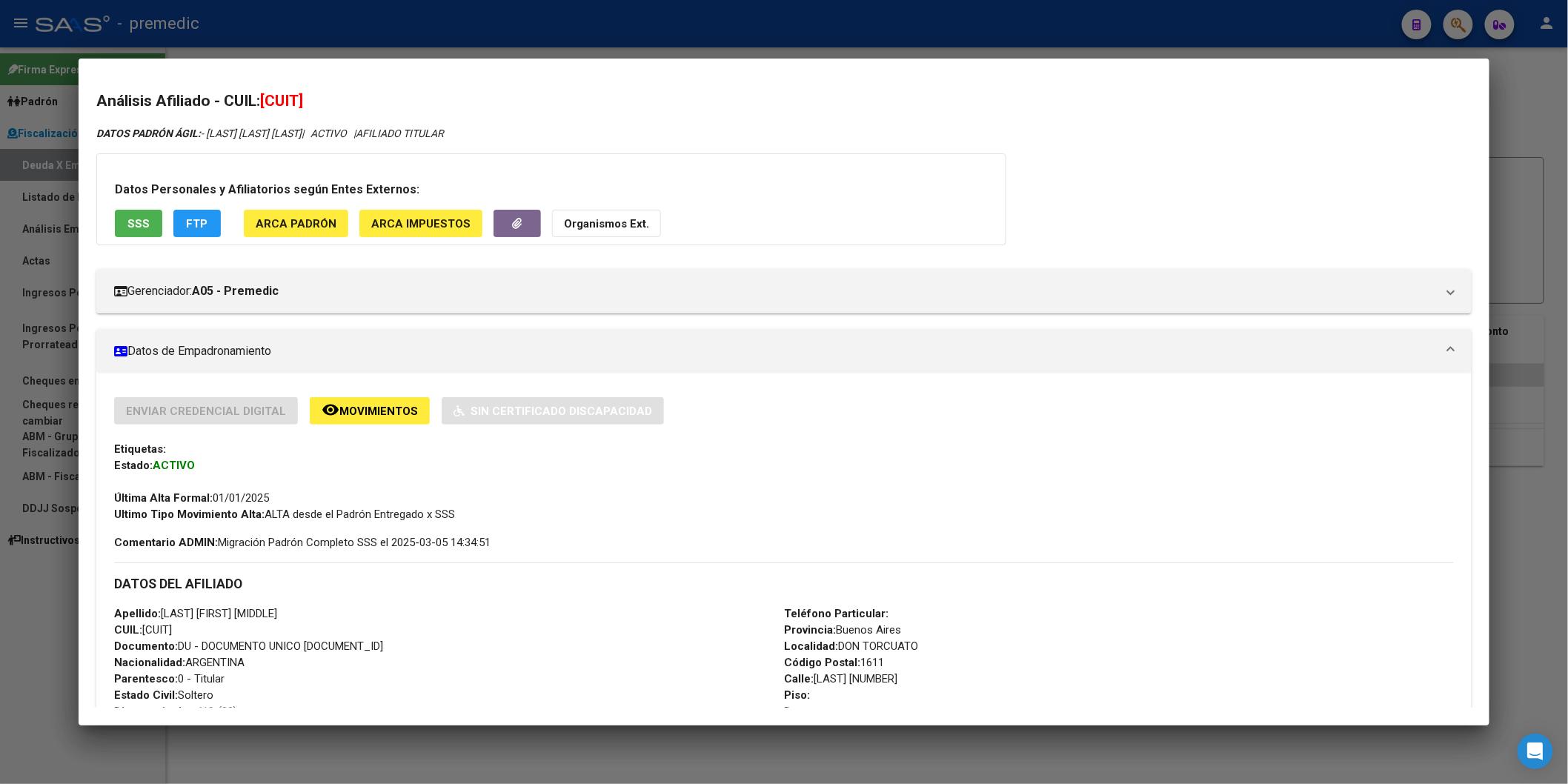 drag, startPoint x: 280, startPoint y: 96, endPoint x: 349, endPoint y: 98, distance: 69.029 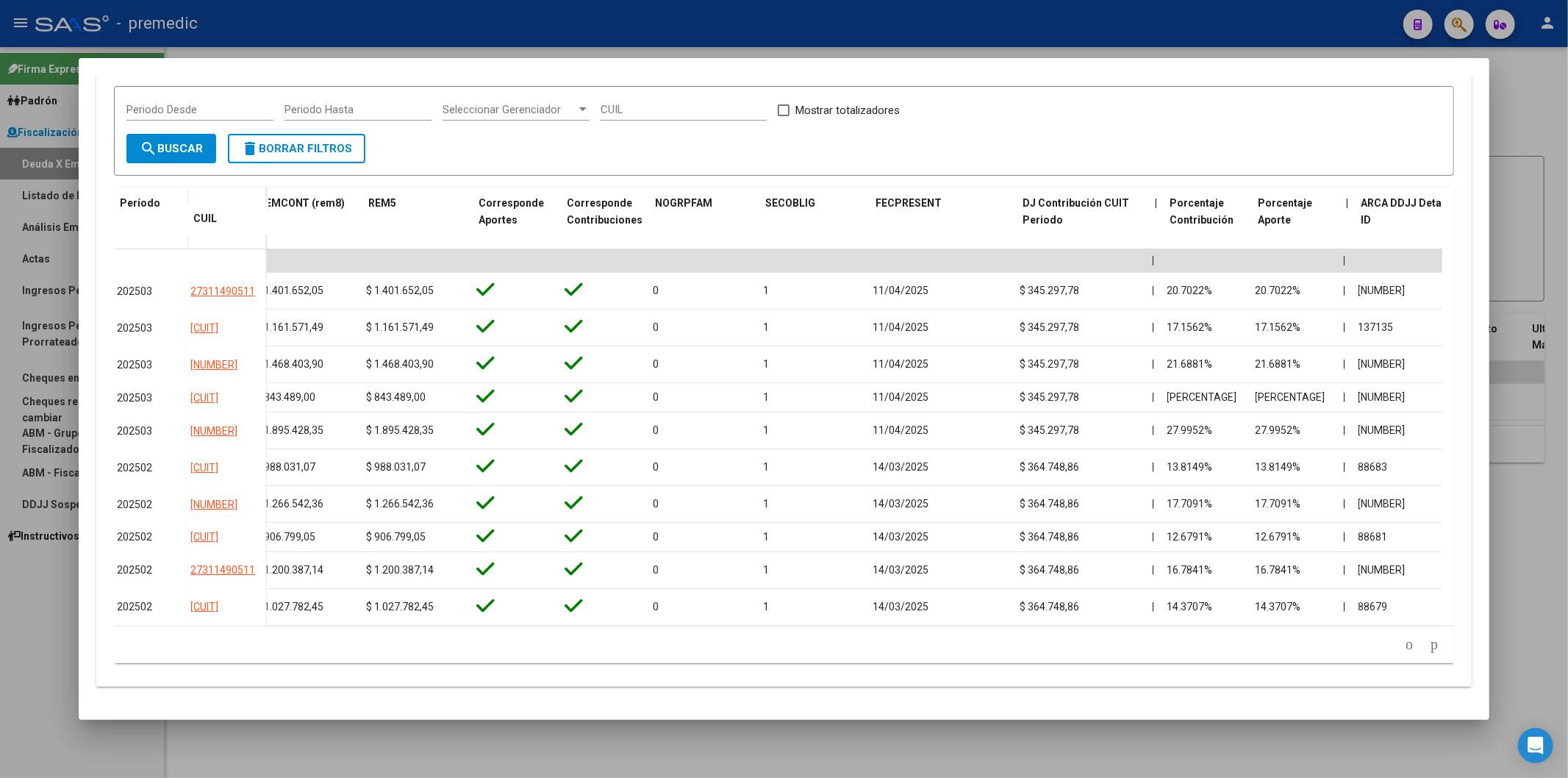 scroll, scrollTop: 0, scrollLeft: 2496, axis: horizontal 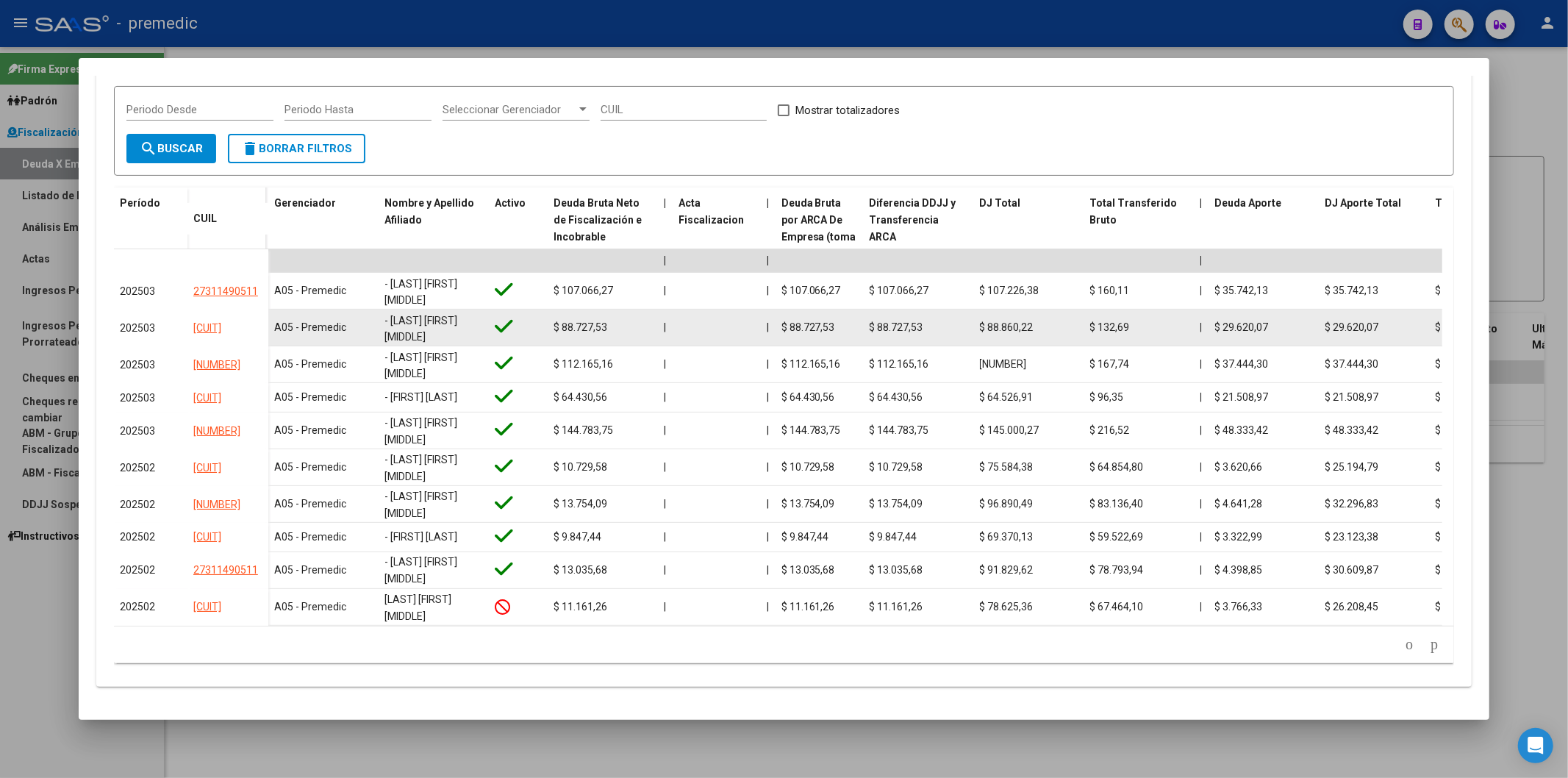 click on "$ 88.860,22" 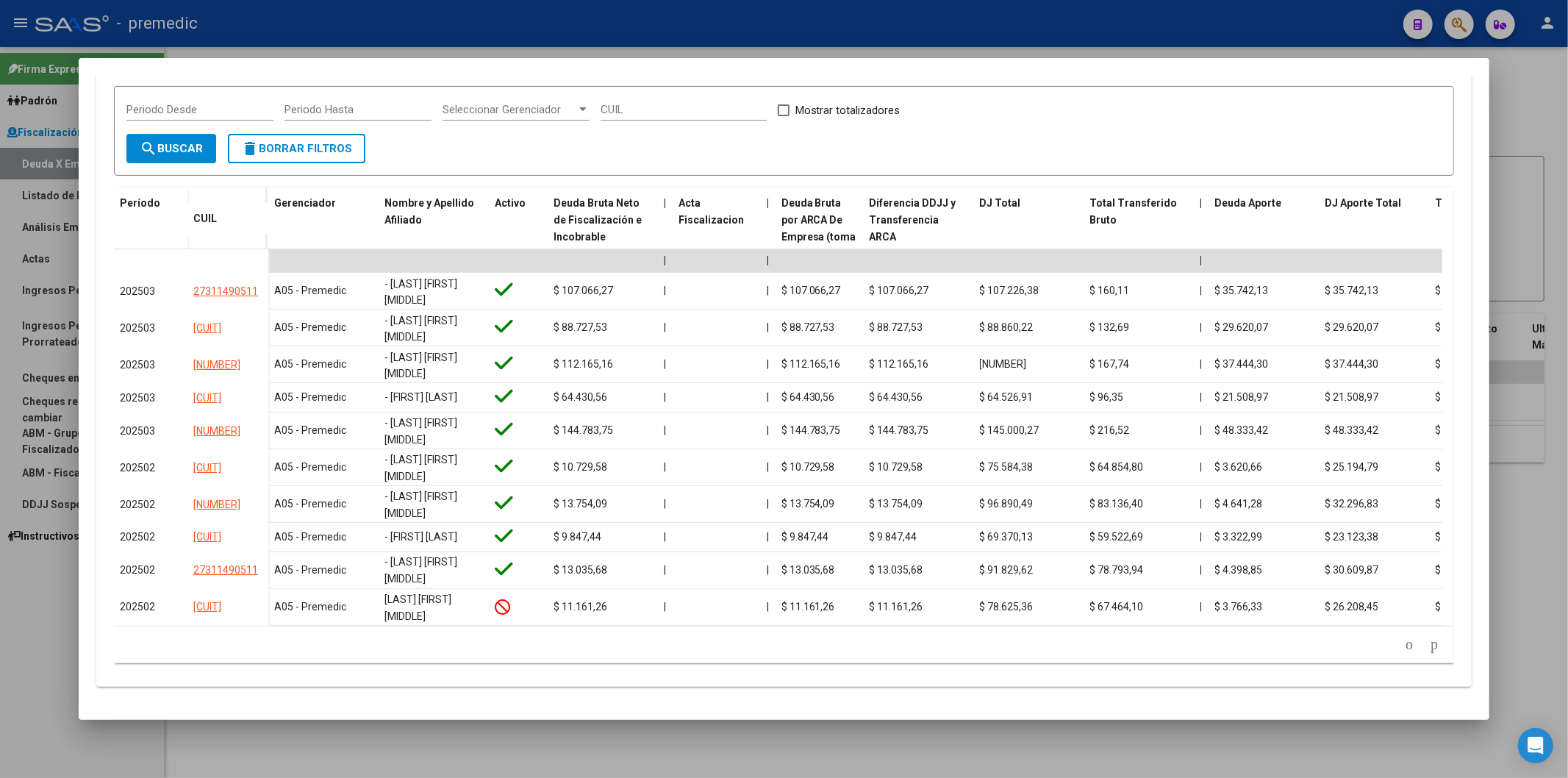 click 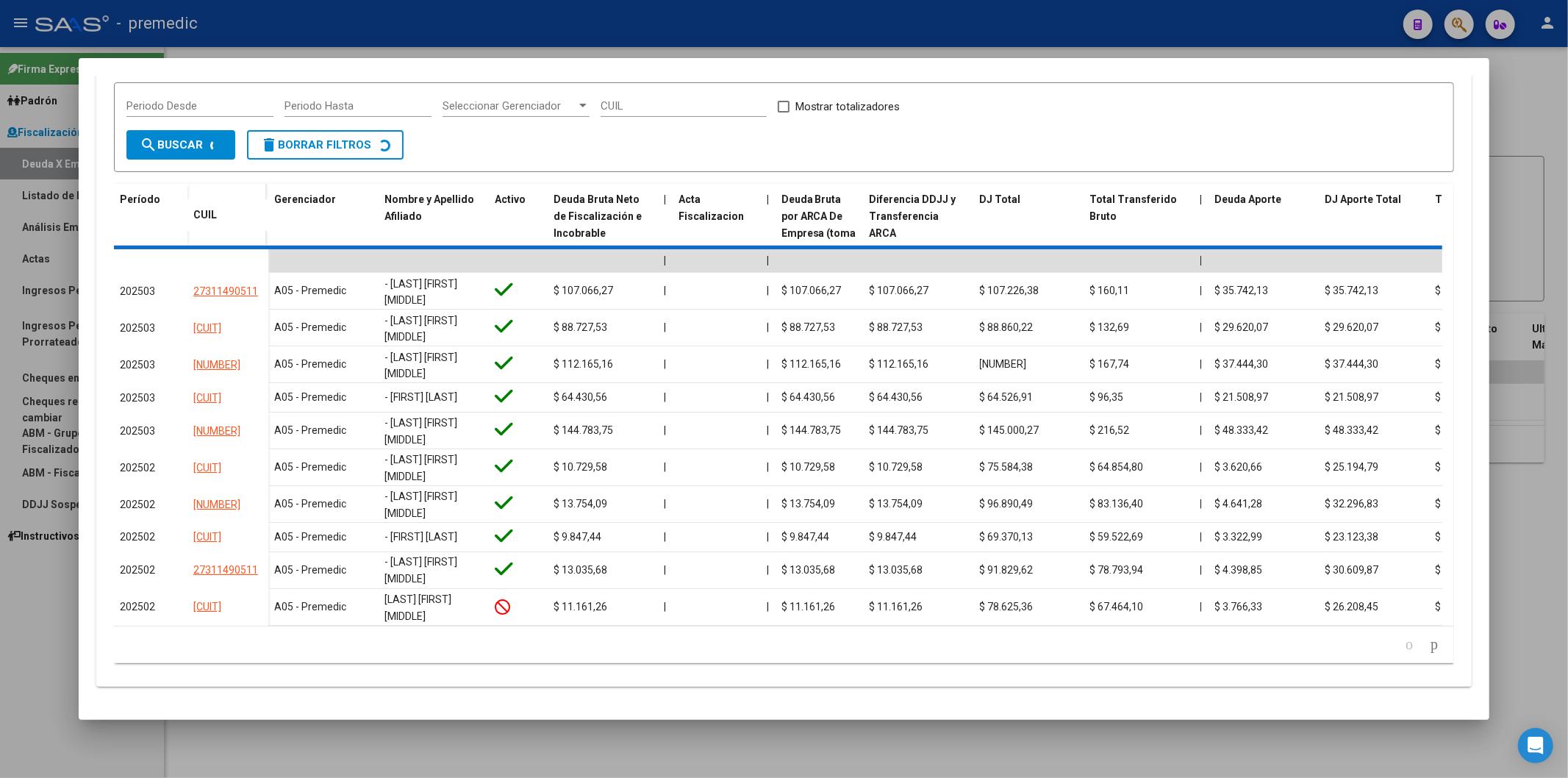 scroll, scrollTop: 313, scrollLeft: 0, axis: vertical 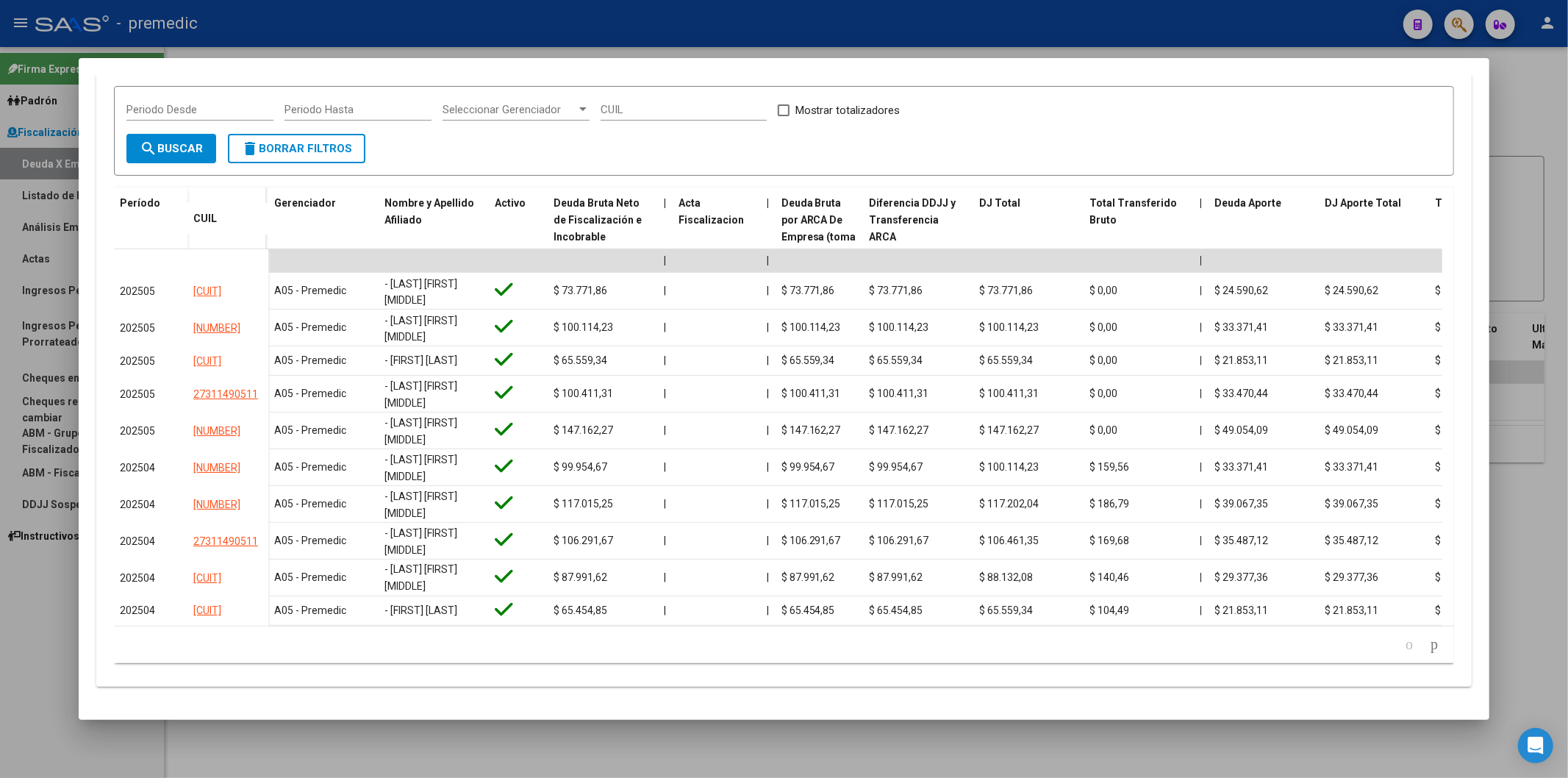 click on "1   2   3   4   5" 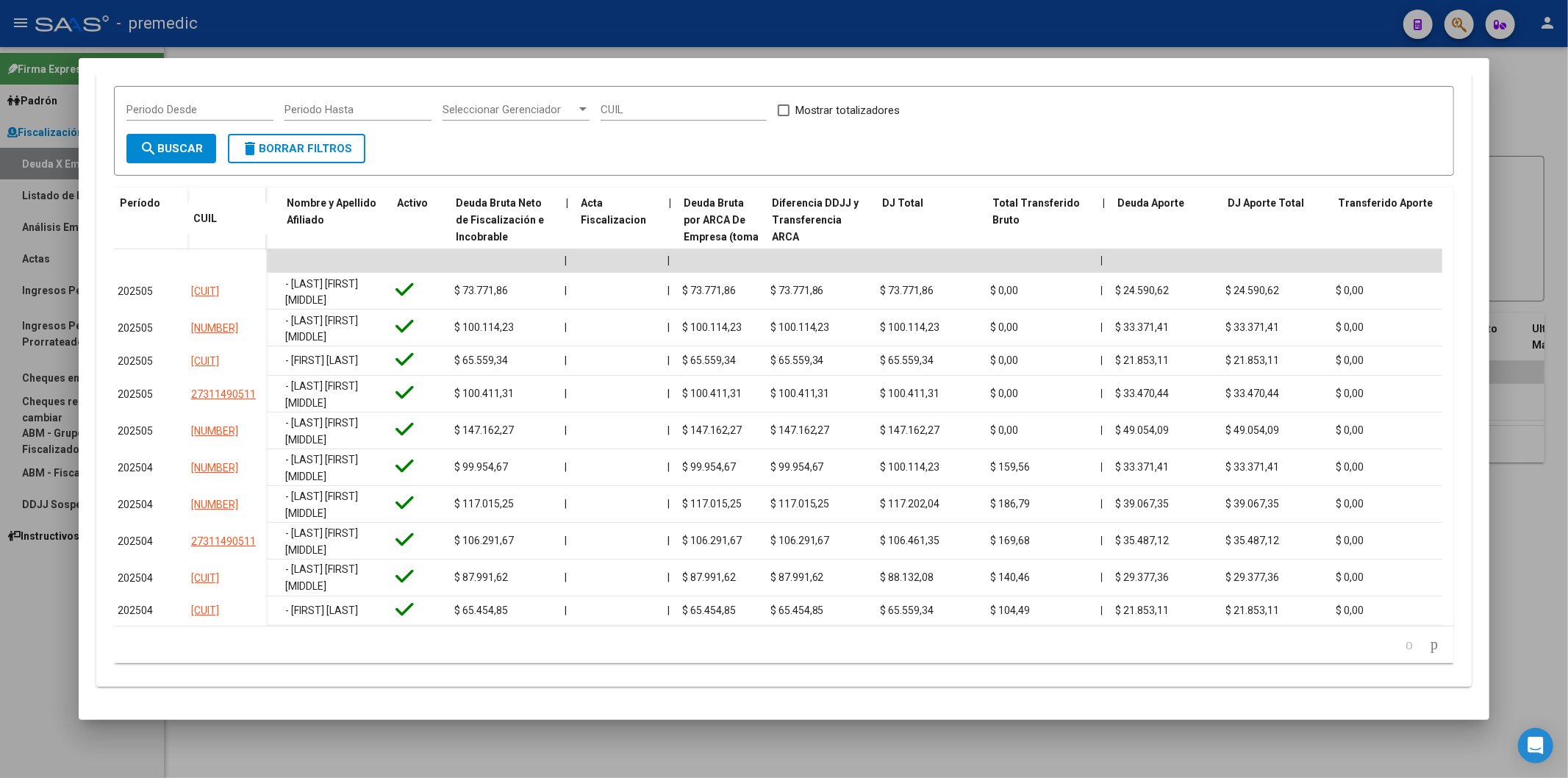 scroll, scrollTop: 0, scrollLeft: 0, axis: both 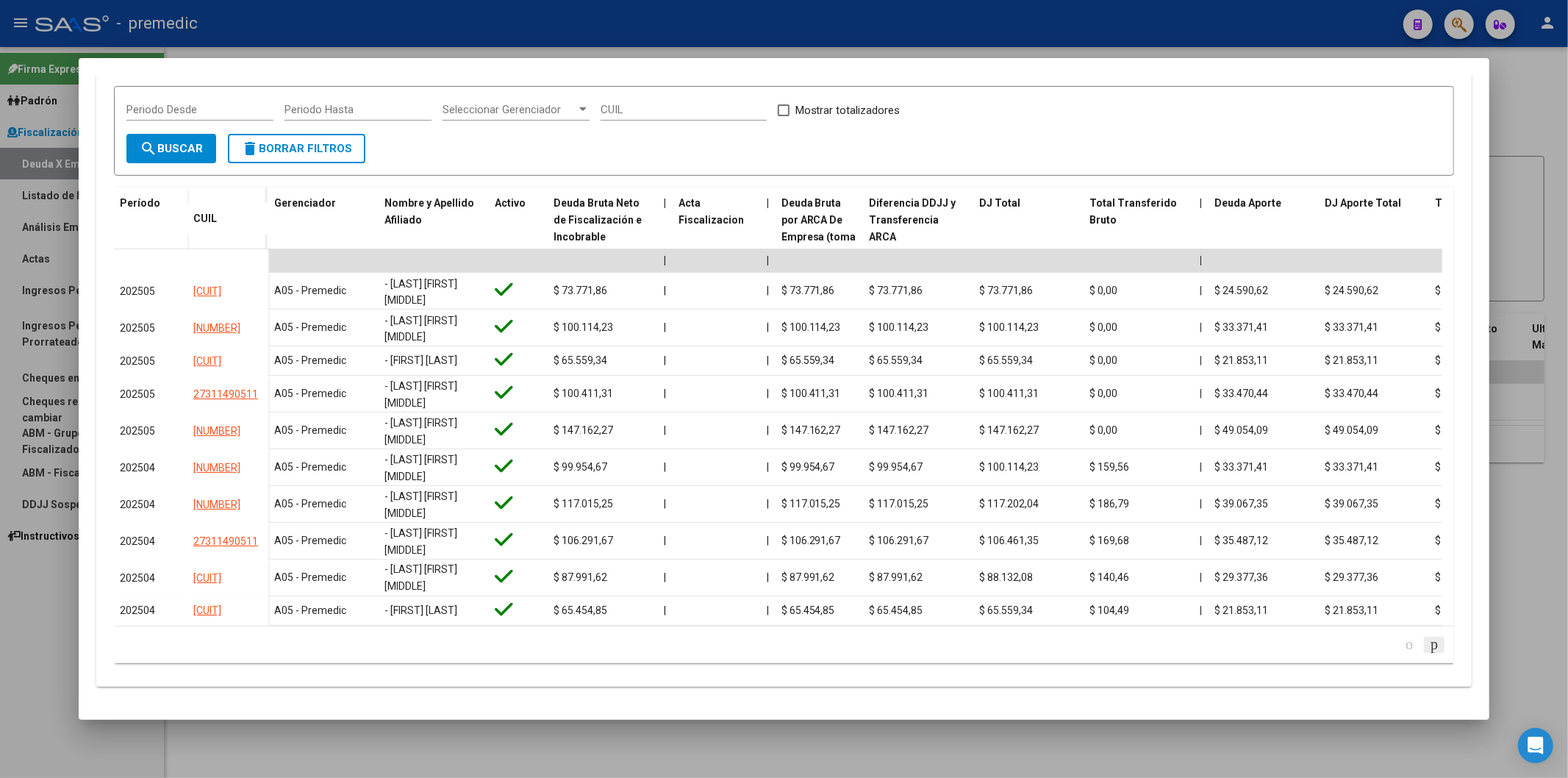 click 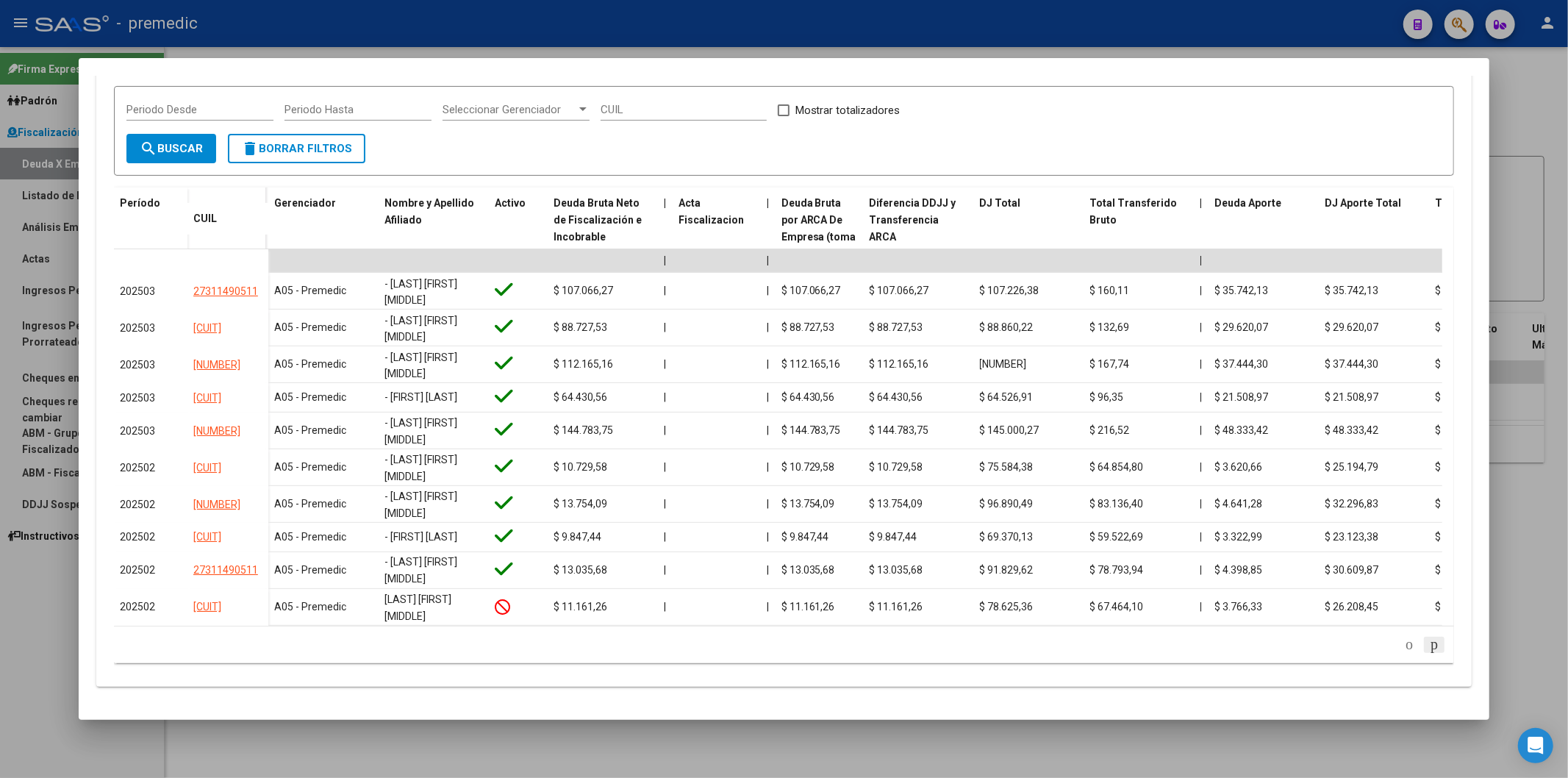 scroll, scrollTop: 313, scrollLeft: 0, axis: vertical 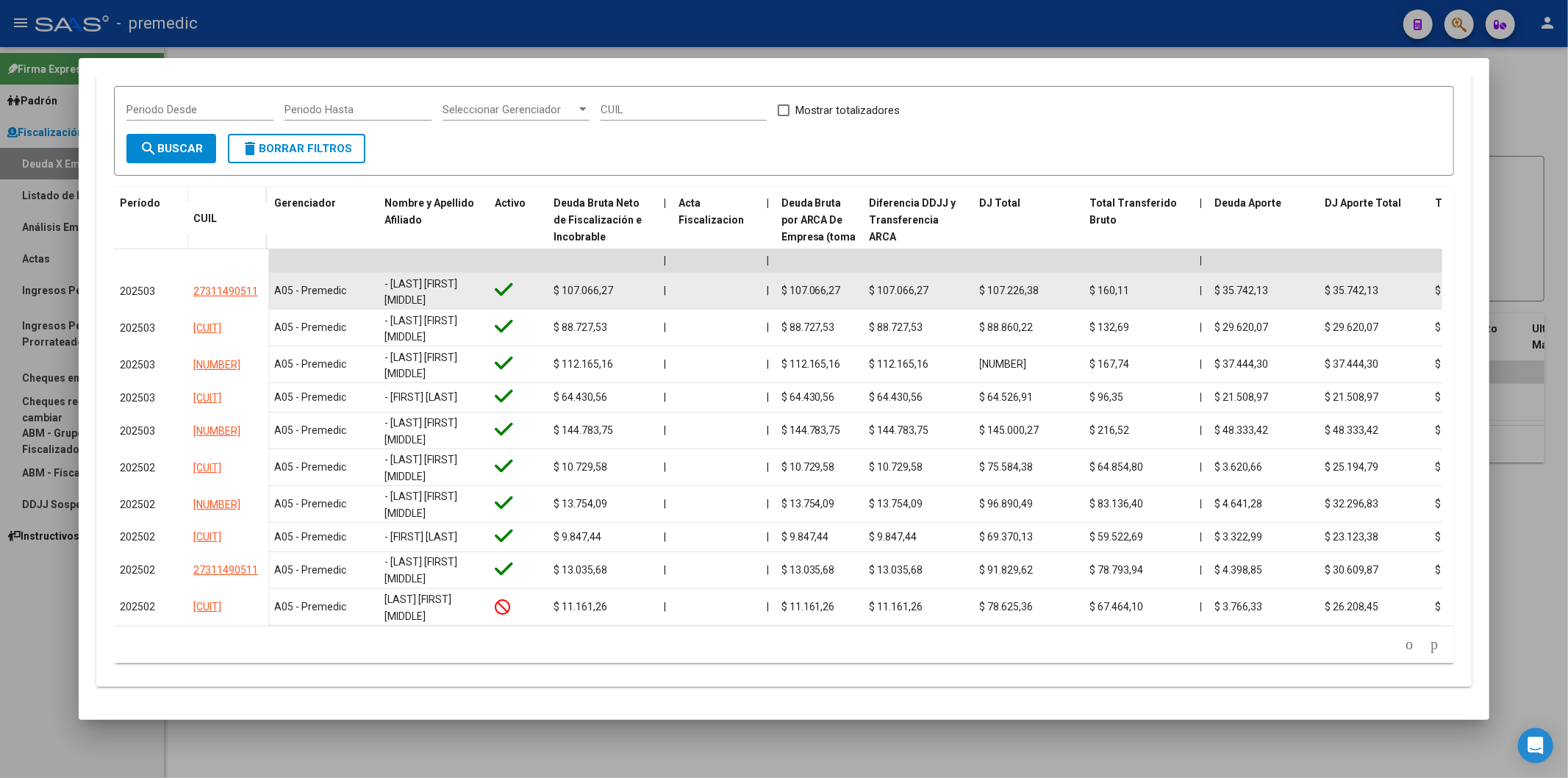 drag, startPoint x: 469, startPoint y: 273, endPoint x: 388, endPoint y: 247, distance: 85.07056 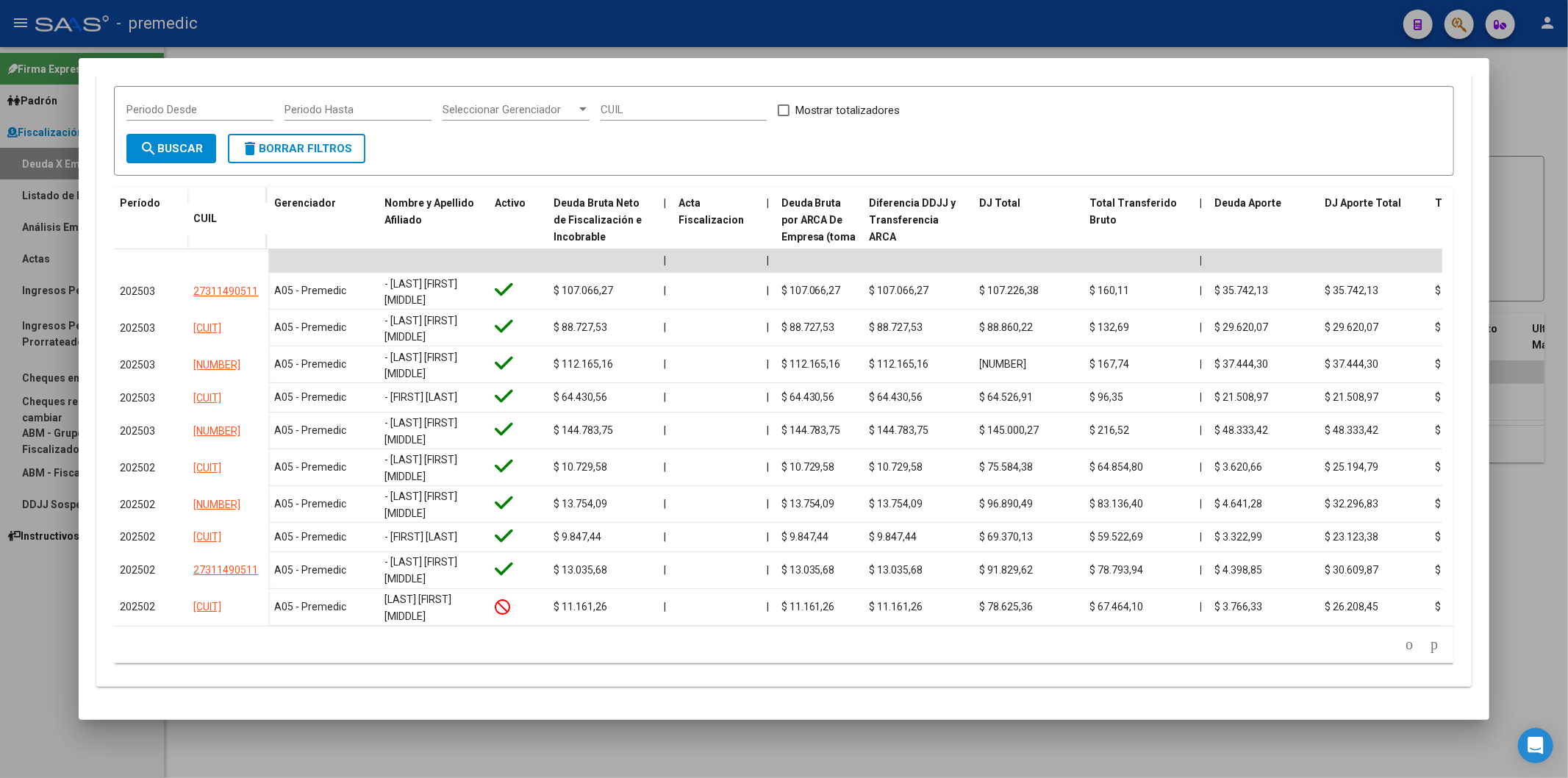copy on "[LAST] [FIRST] [MIDDLE]" 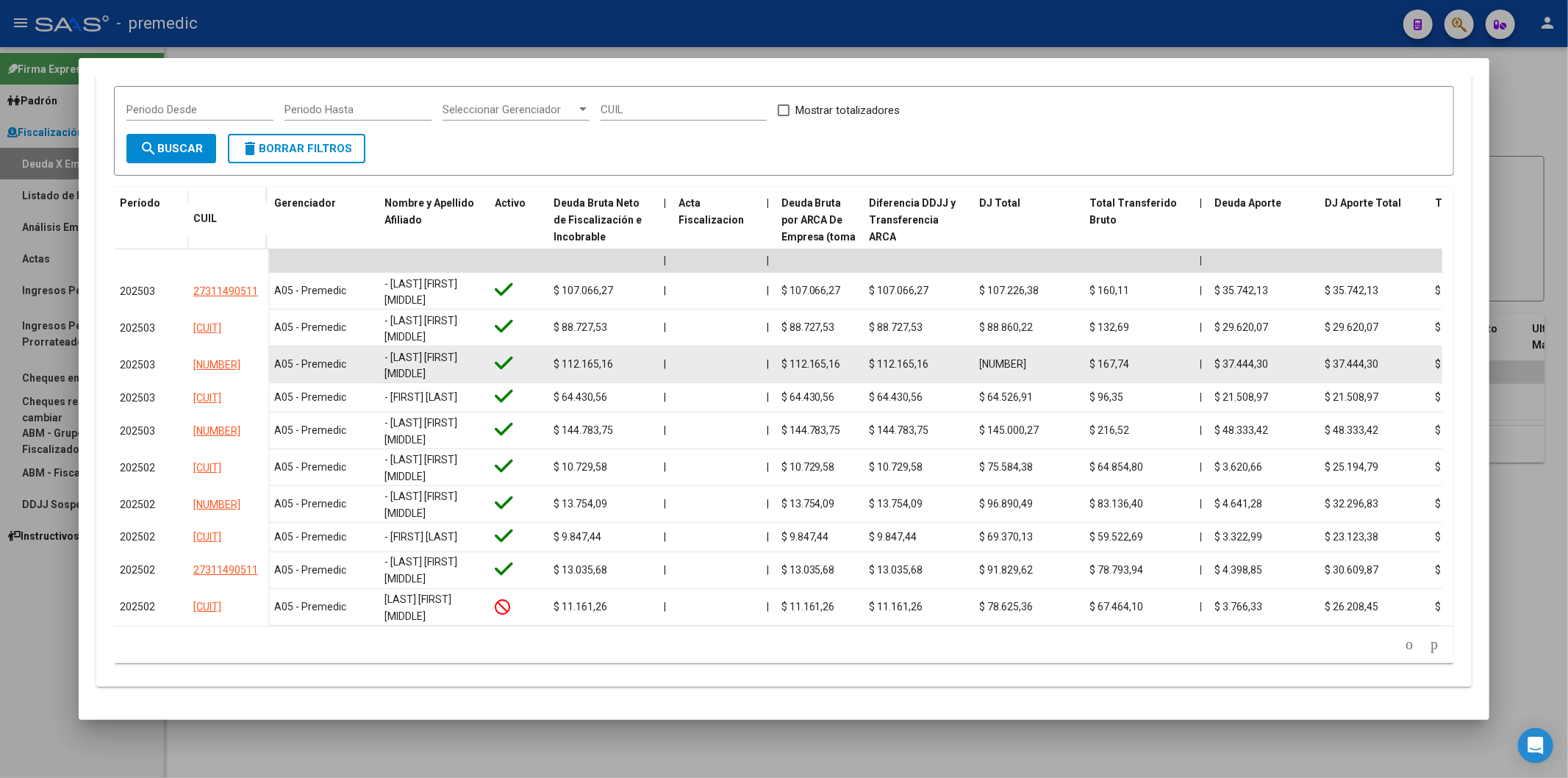 click on "$ 112.165,16" 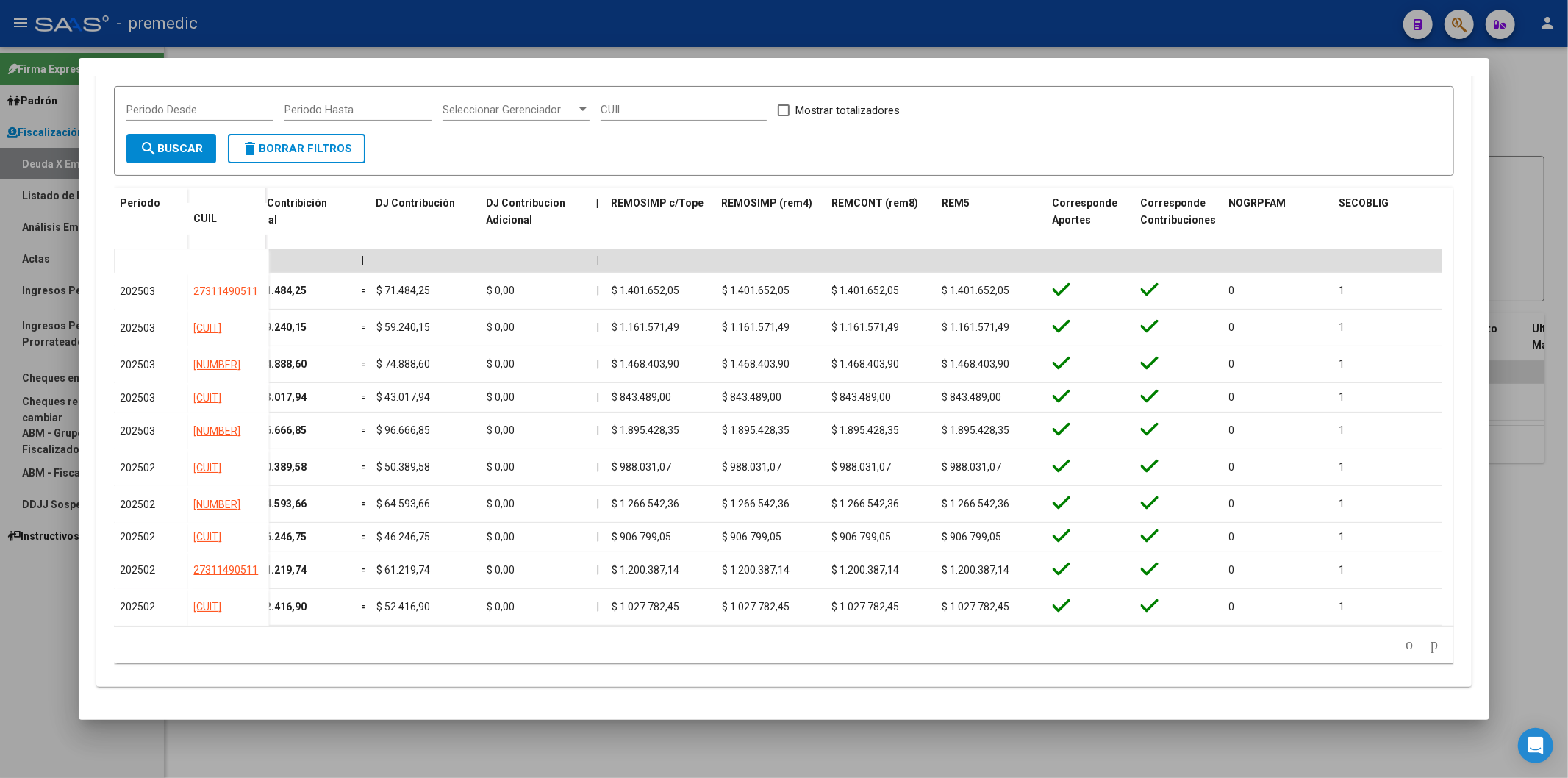scroll, scrollTop: 0, scrollLeft: 2753, axis: horizontal 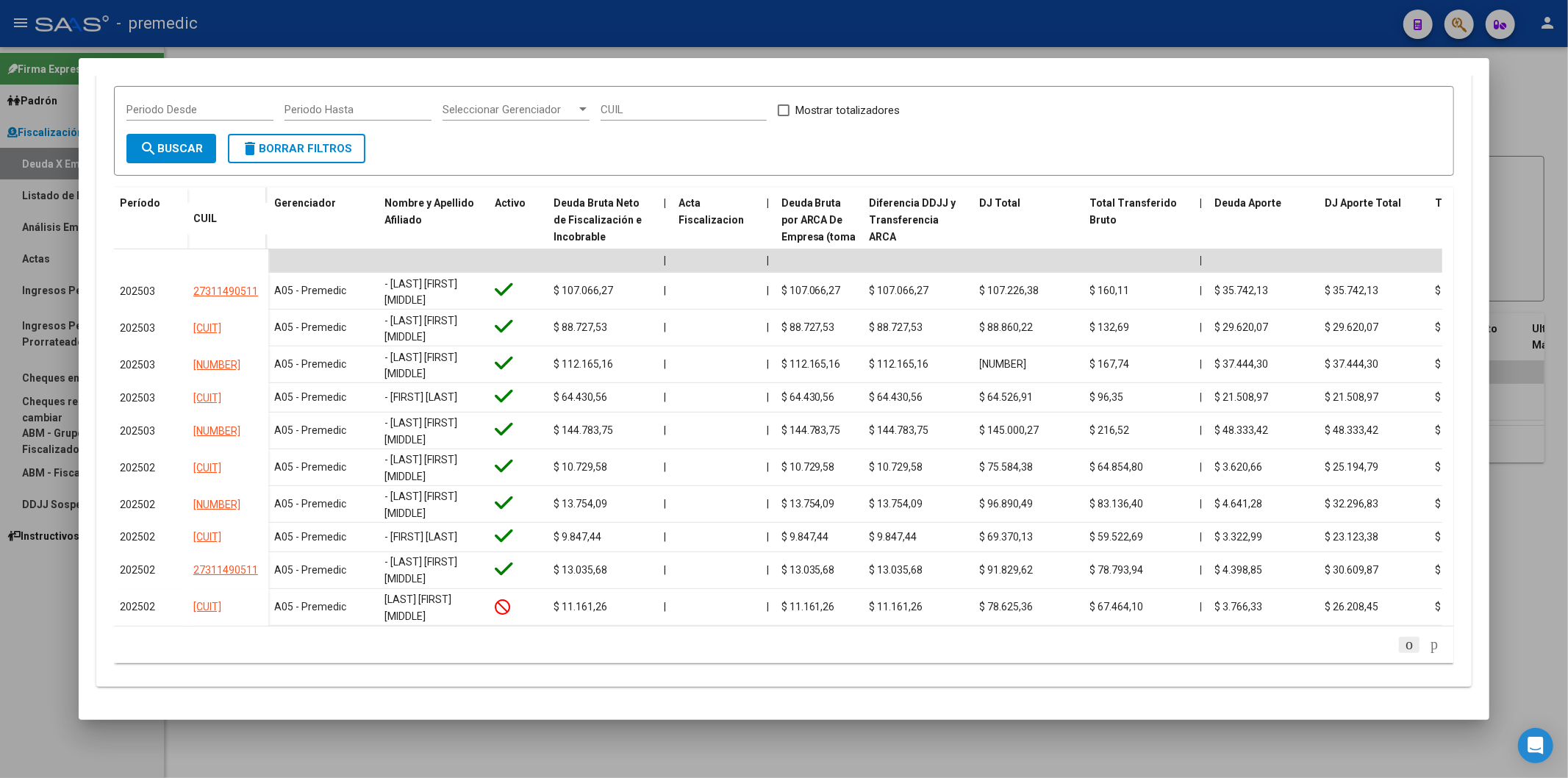 click 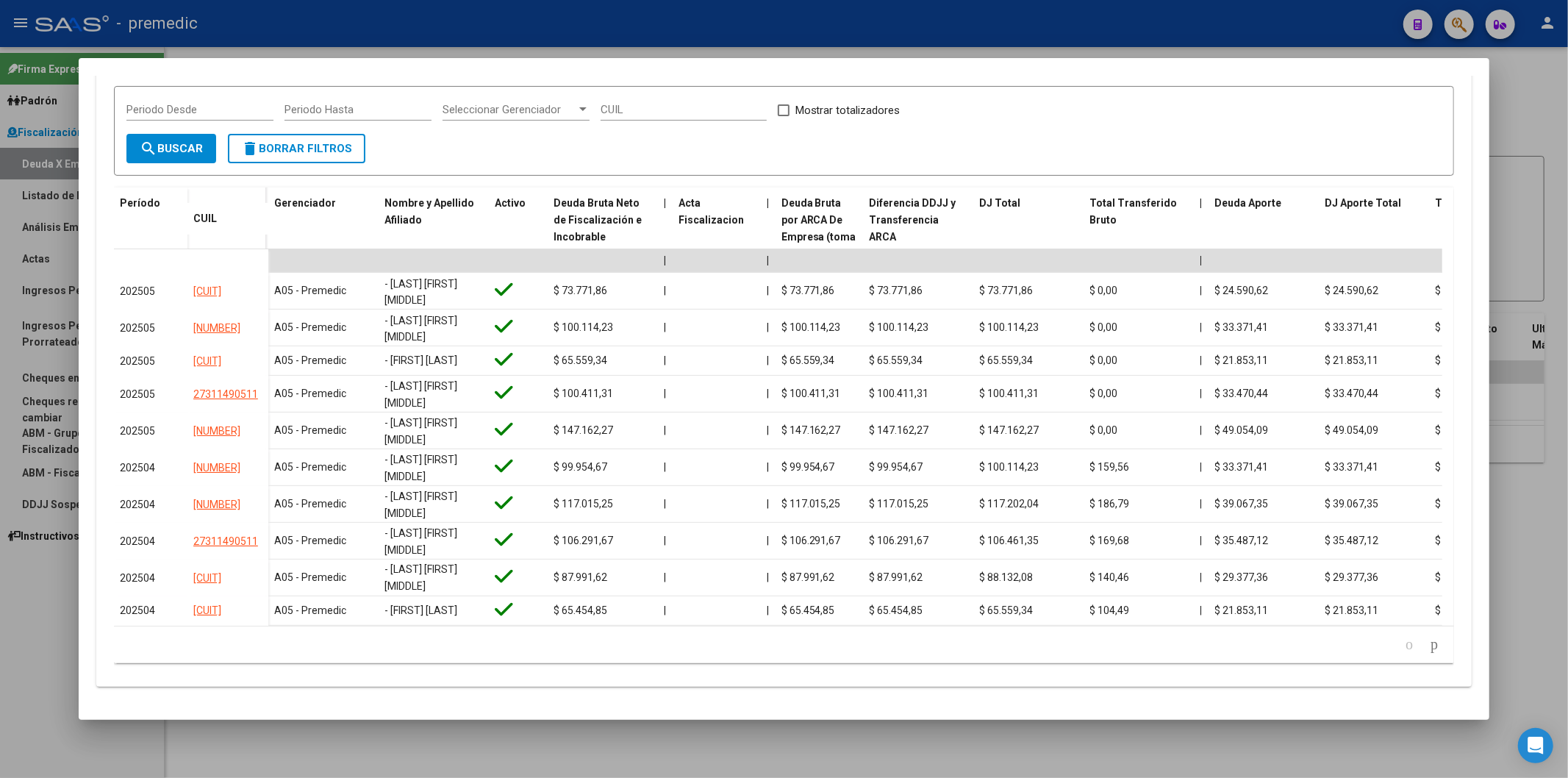 scroll, scrollTop: 313, scrollLeft: 0, axis: vertical 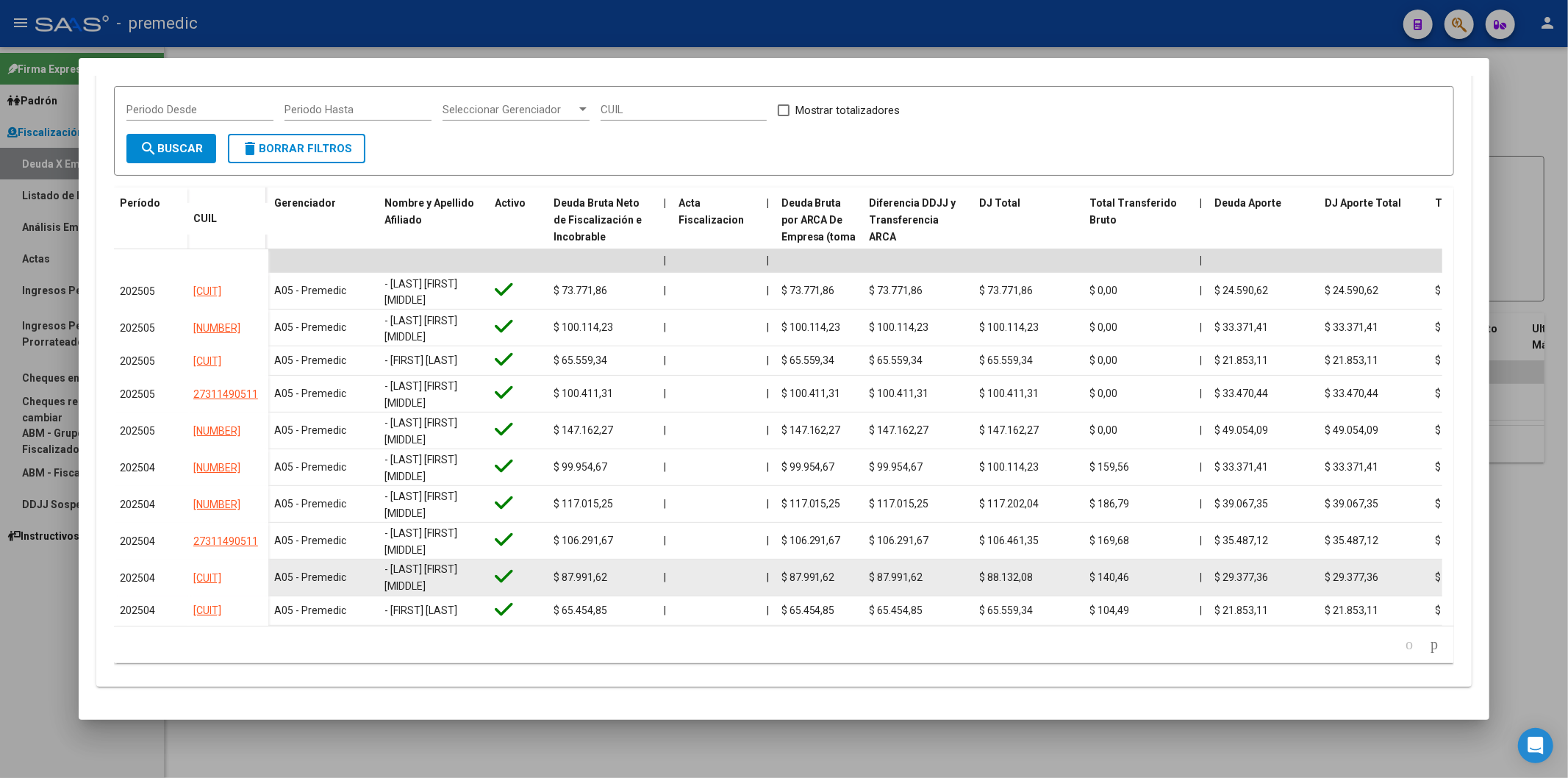 click 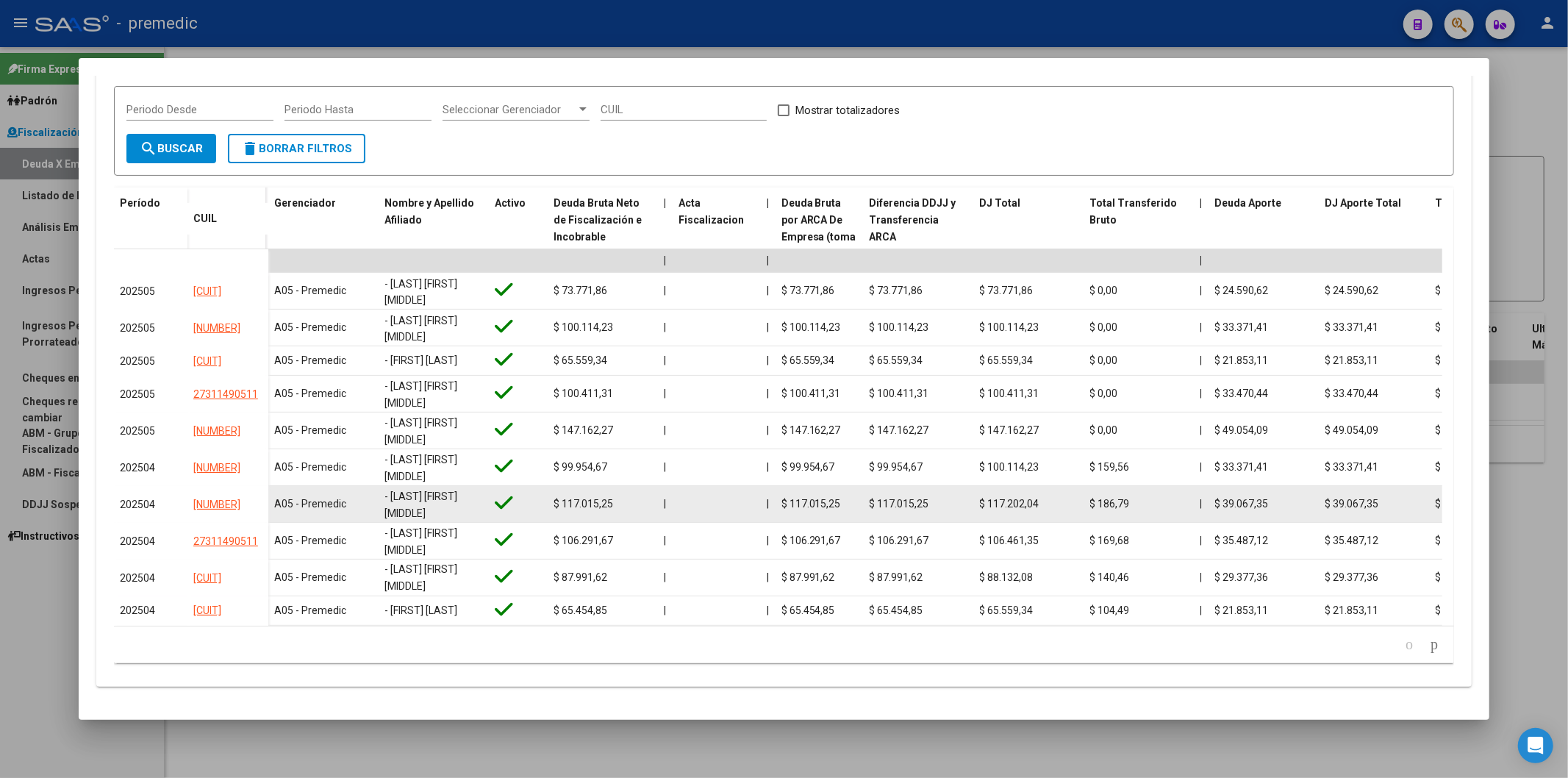 click 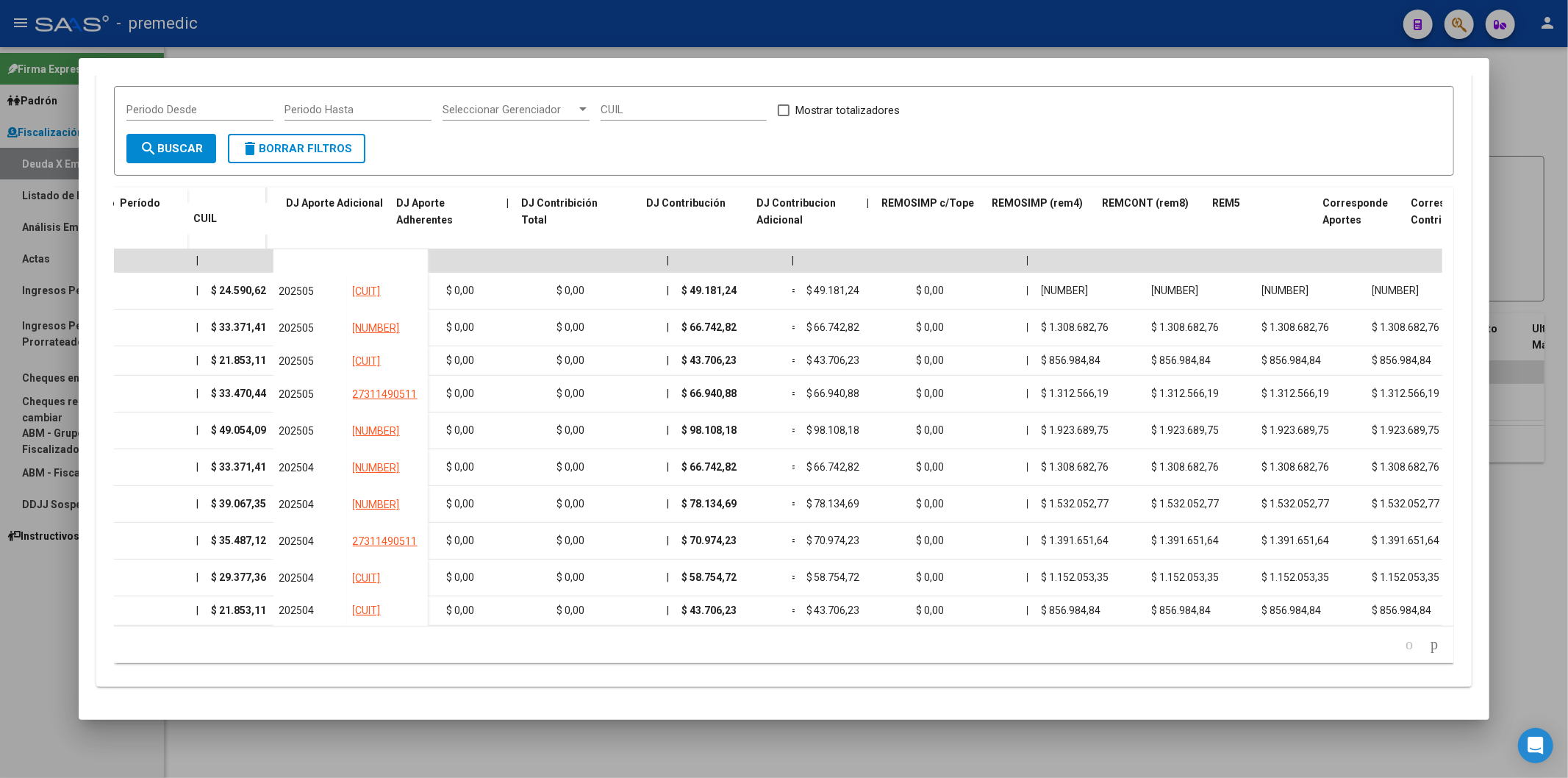 scroll, scrollTop: 0, scrollLeft: 2480, axis: horizontal 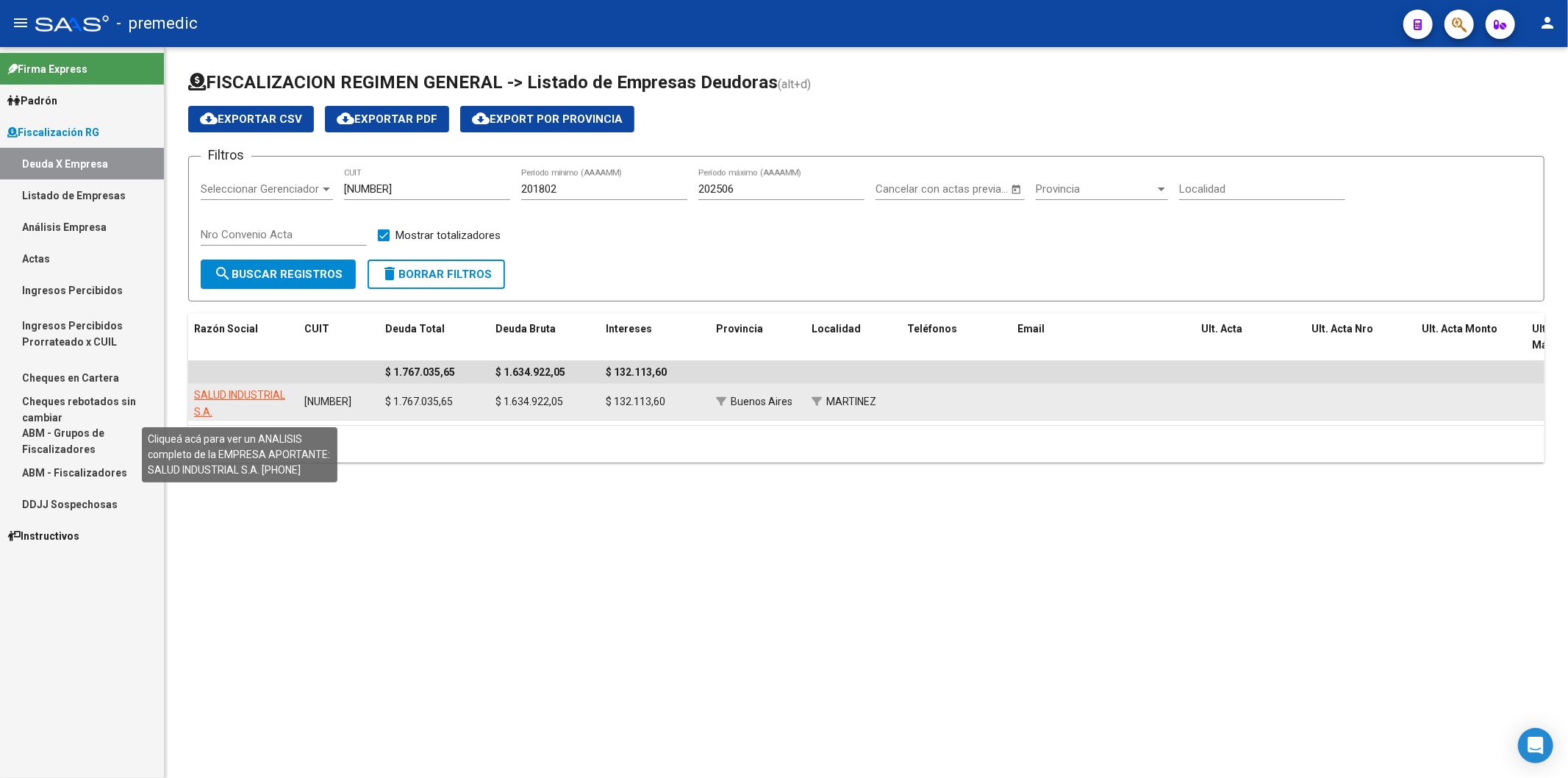 click on "SALUD INDUSTRIAL S.A." 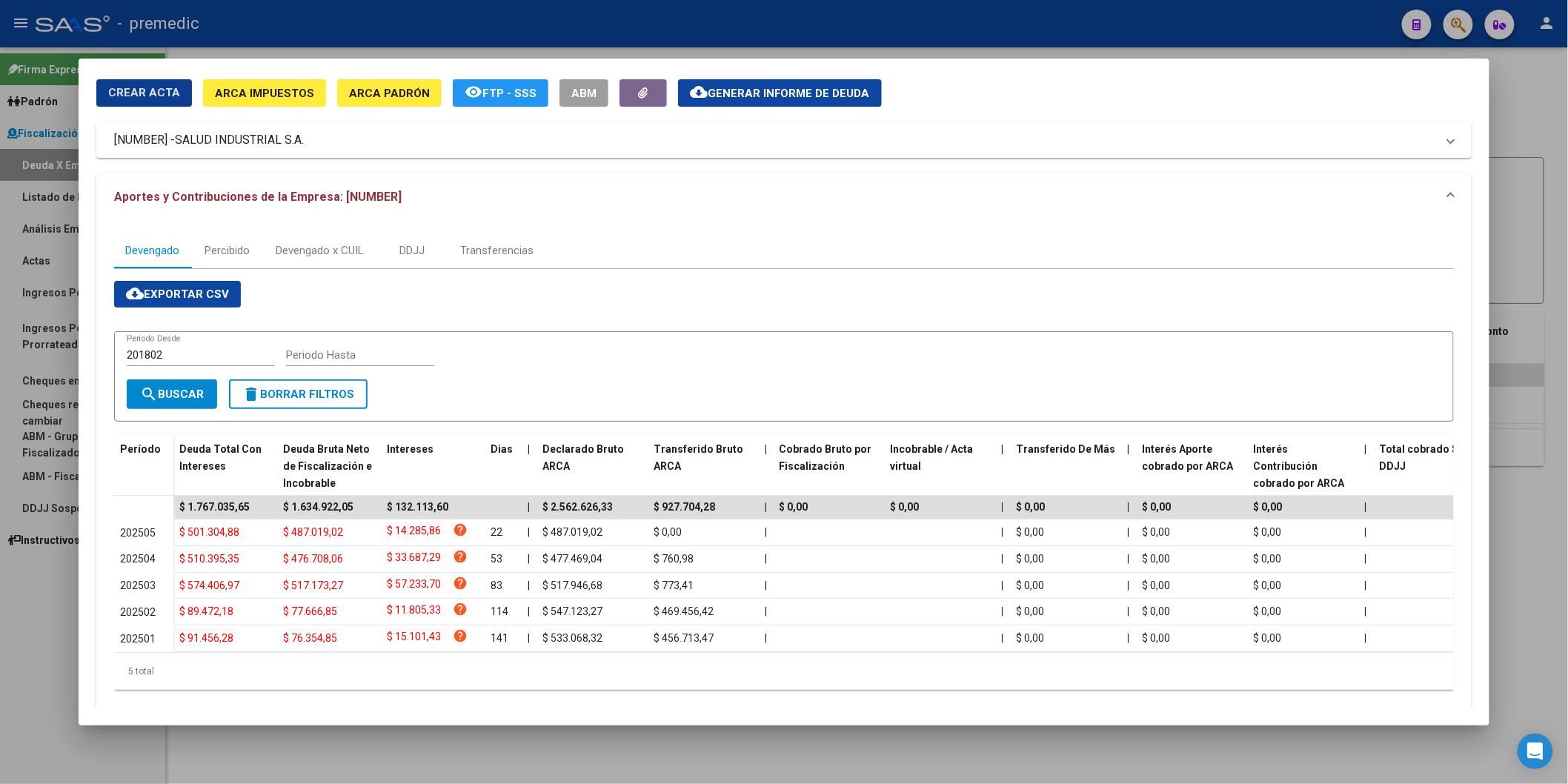 scroll, scrollTop: 79, scrollLeft: 0, axis: vertical 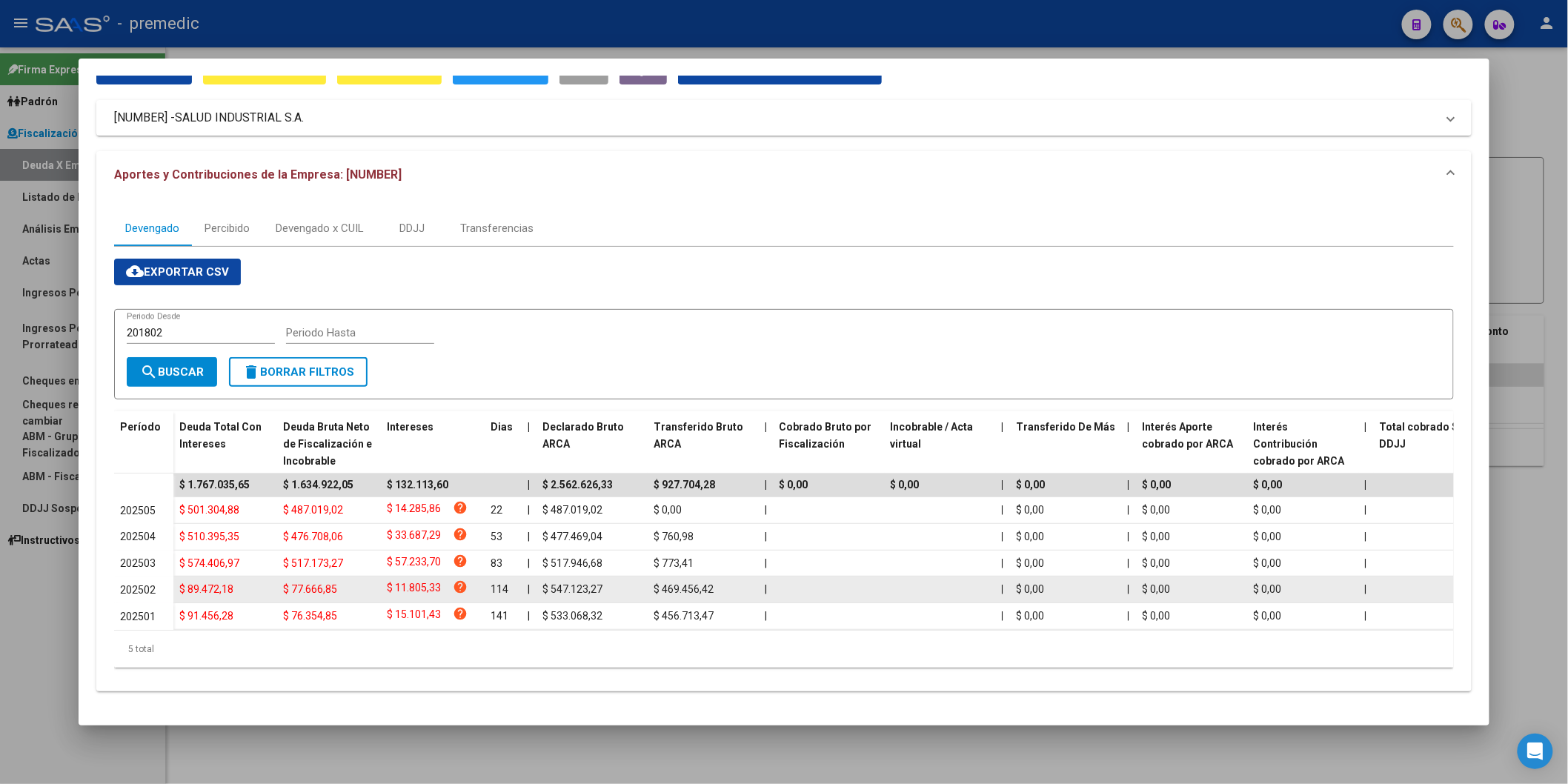 click on "$ 547.123,27" 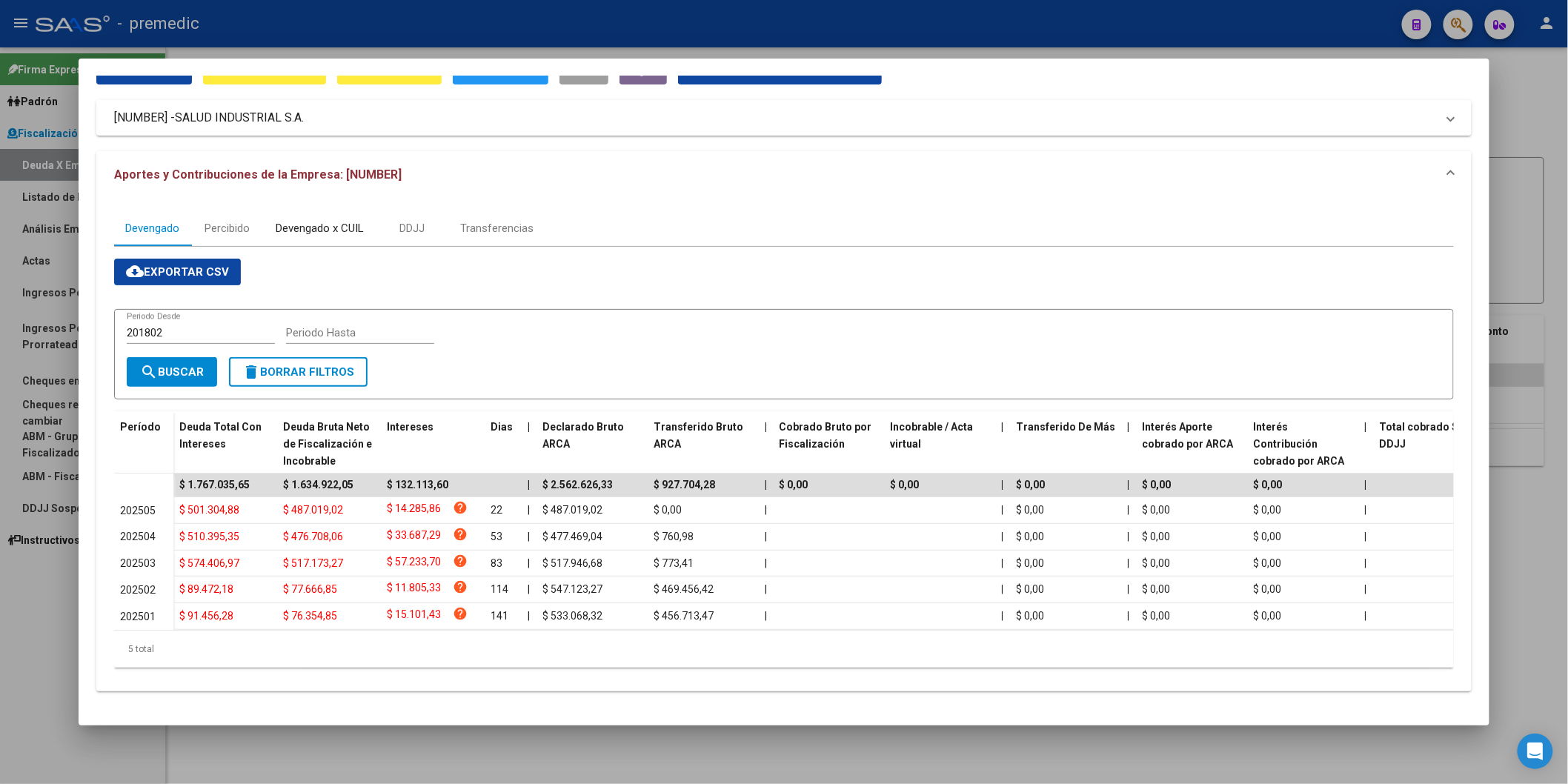 click on "Devengado x CUIL" at bounding box center (319, 228) 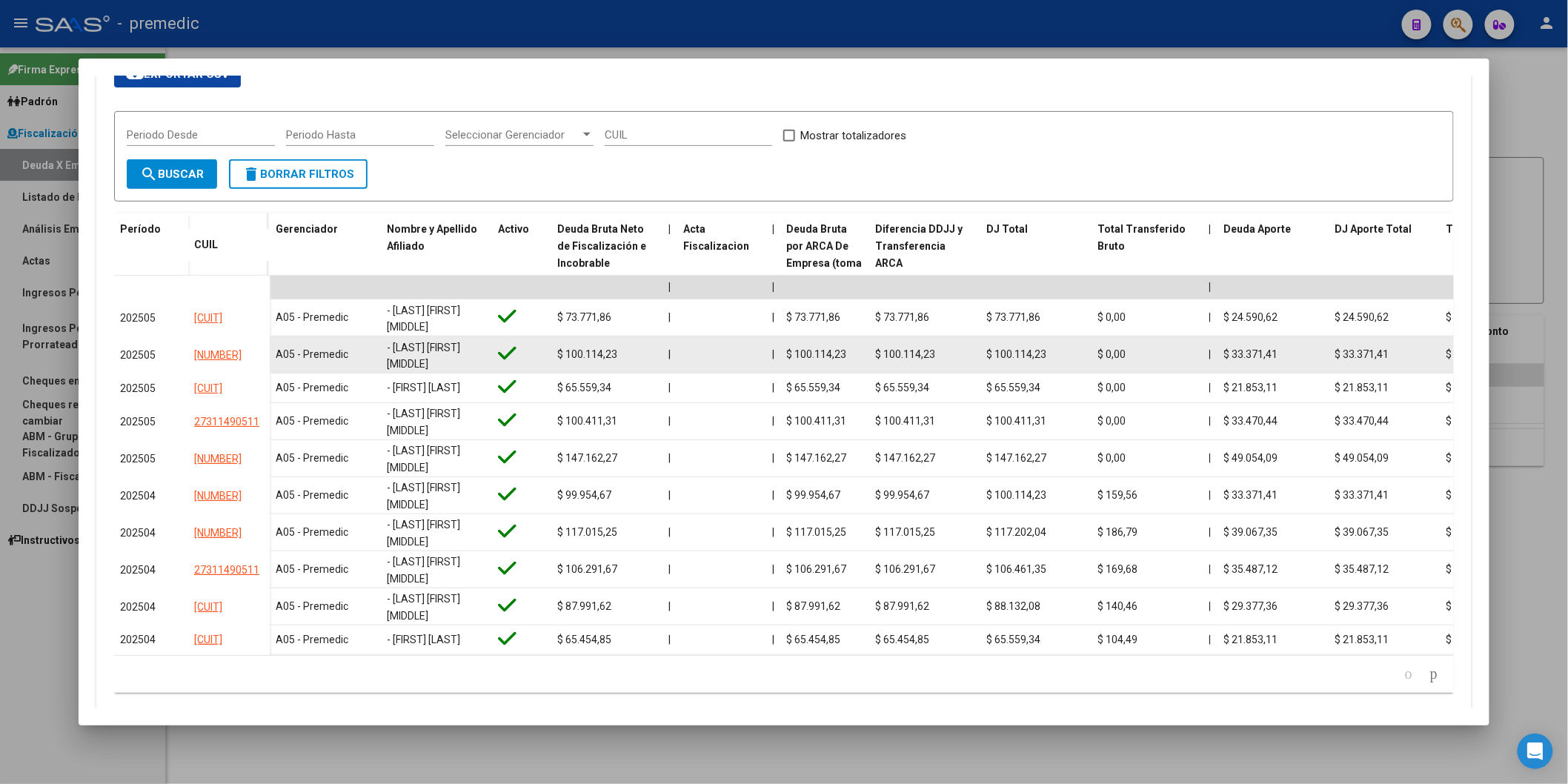 scroll, scrollTop: 315, scrollLeft: 0, axis: vertical 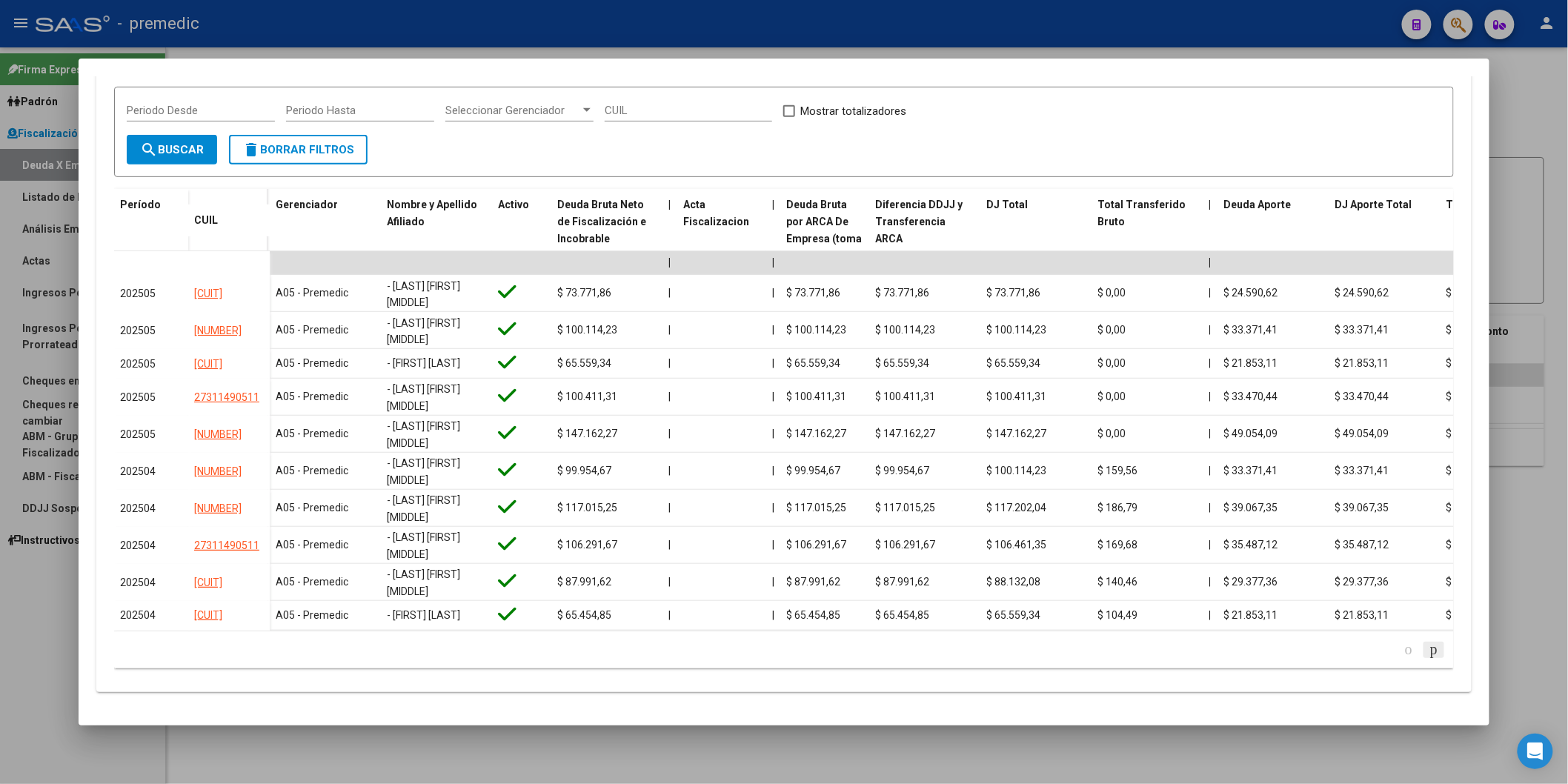 click 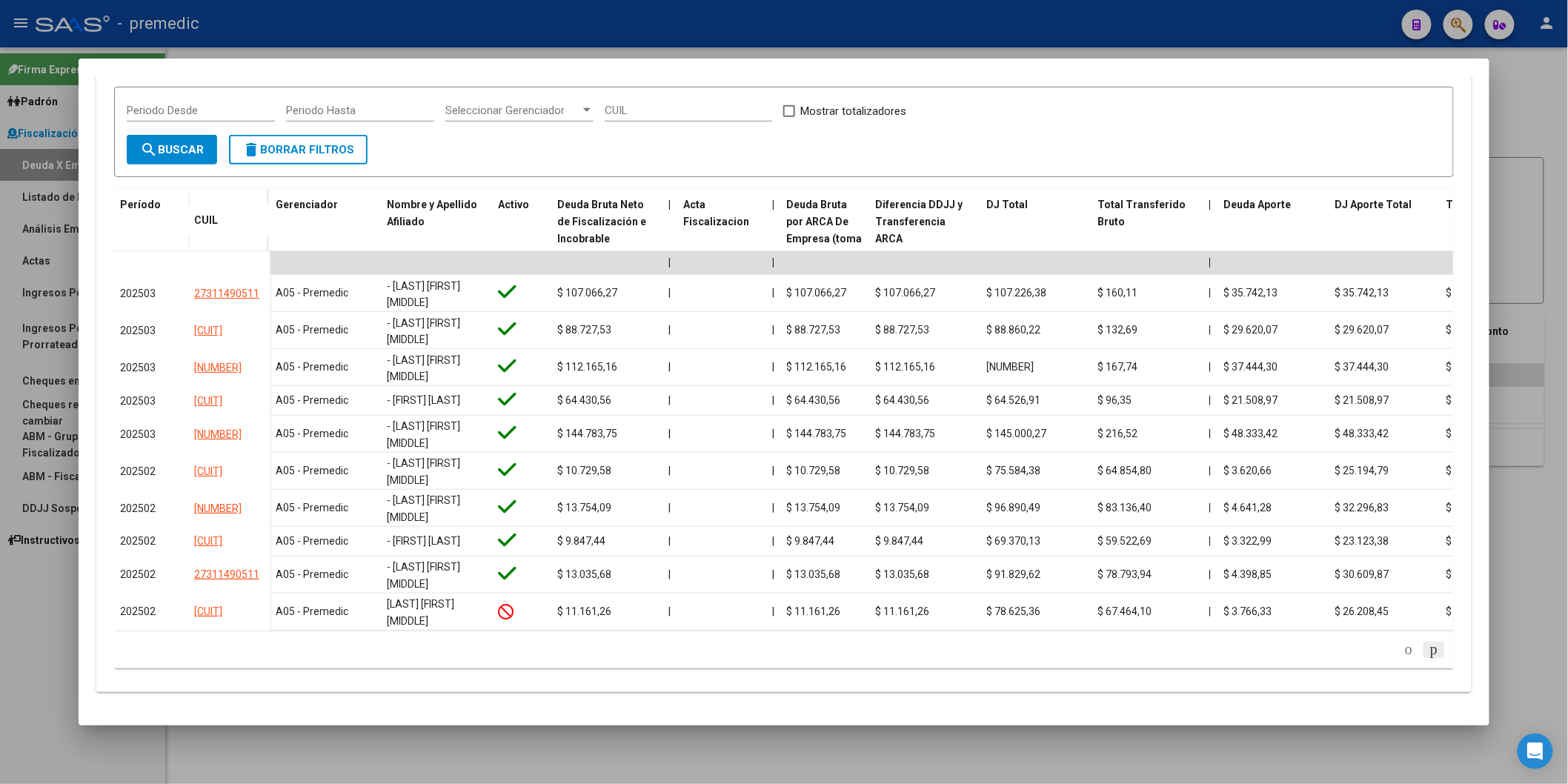 click 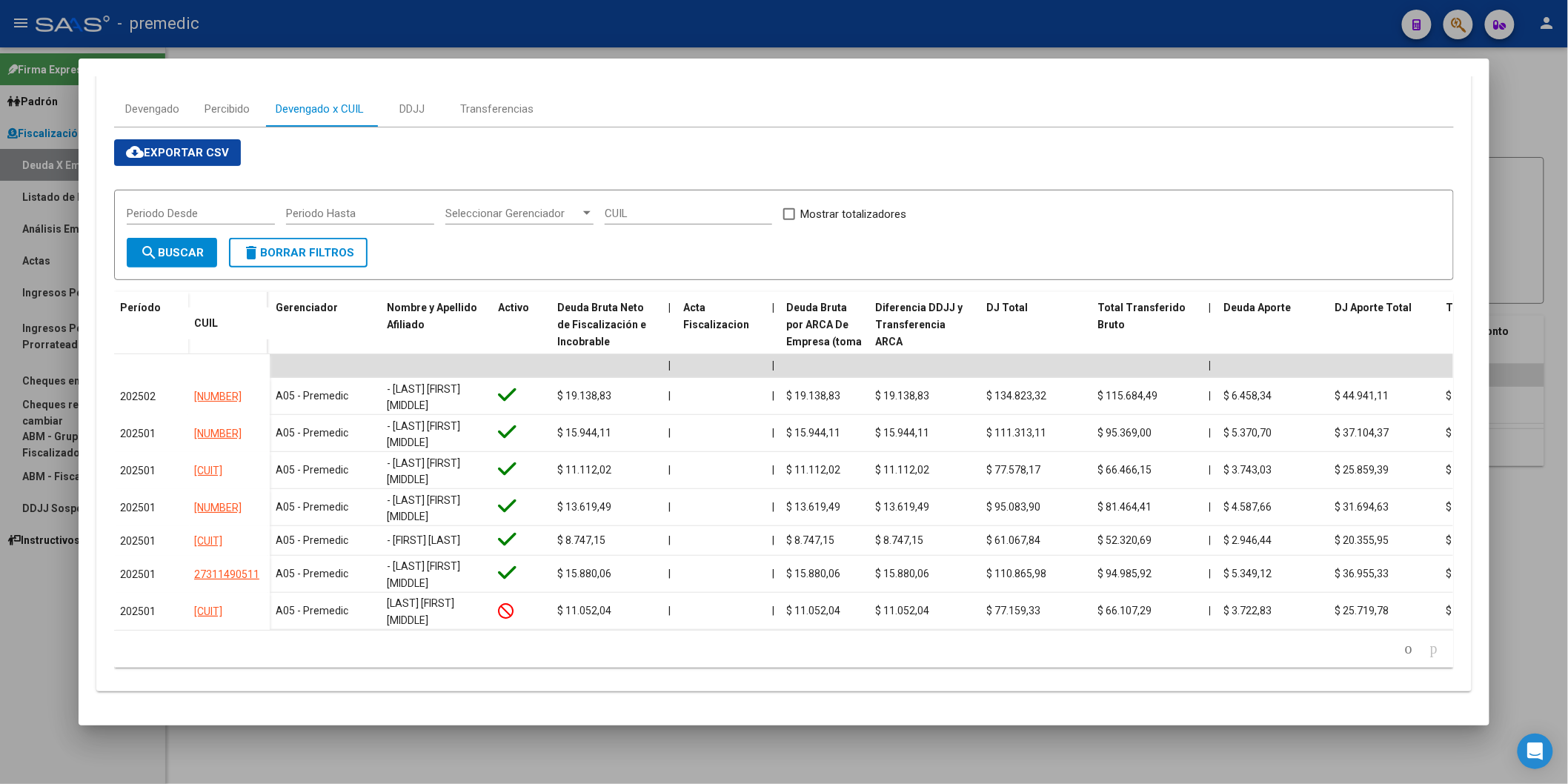 scroll, scrollTop: 204, scrollLeft: 0, axis: vertical 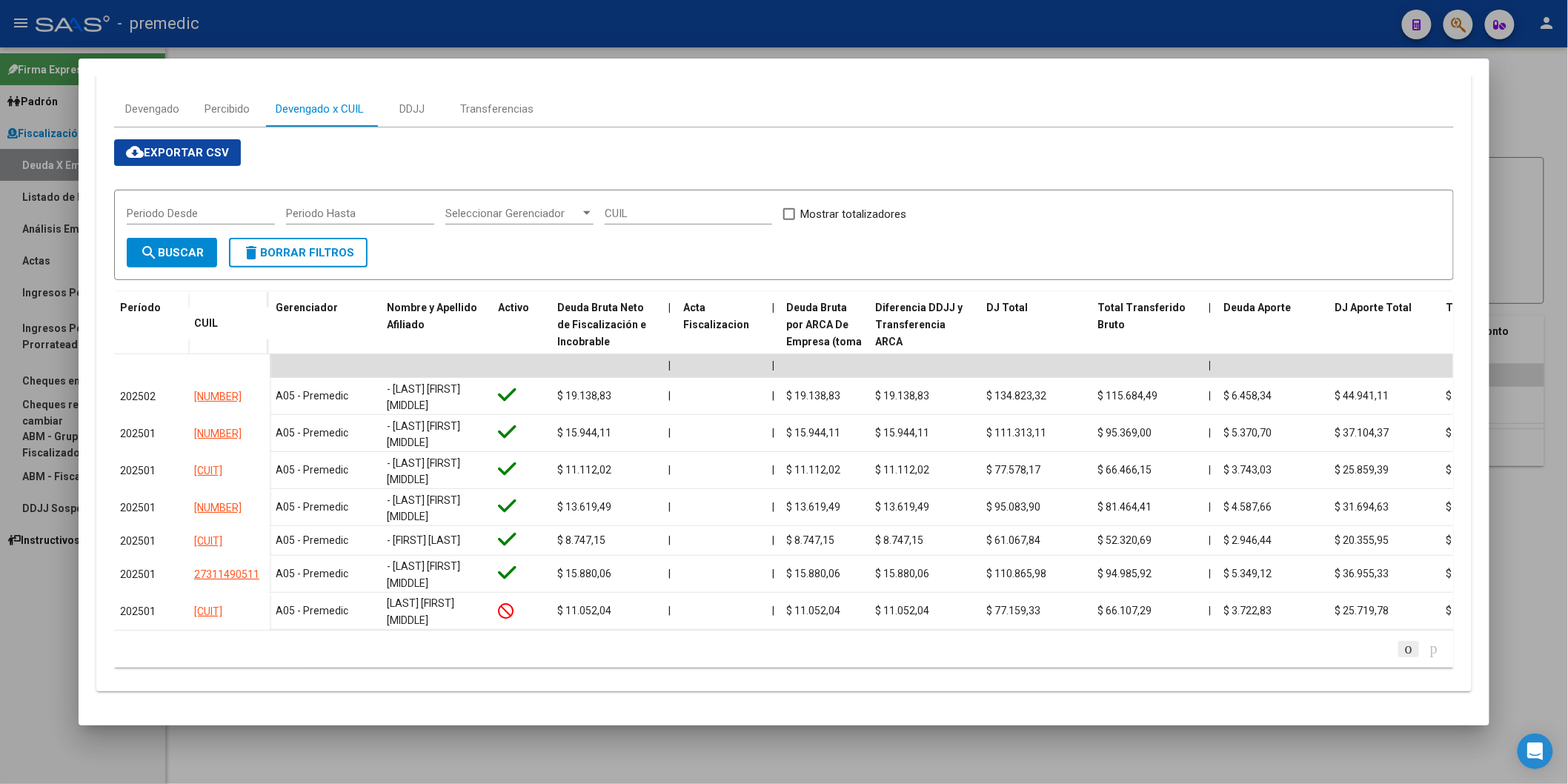 click 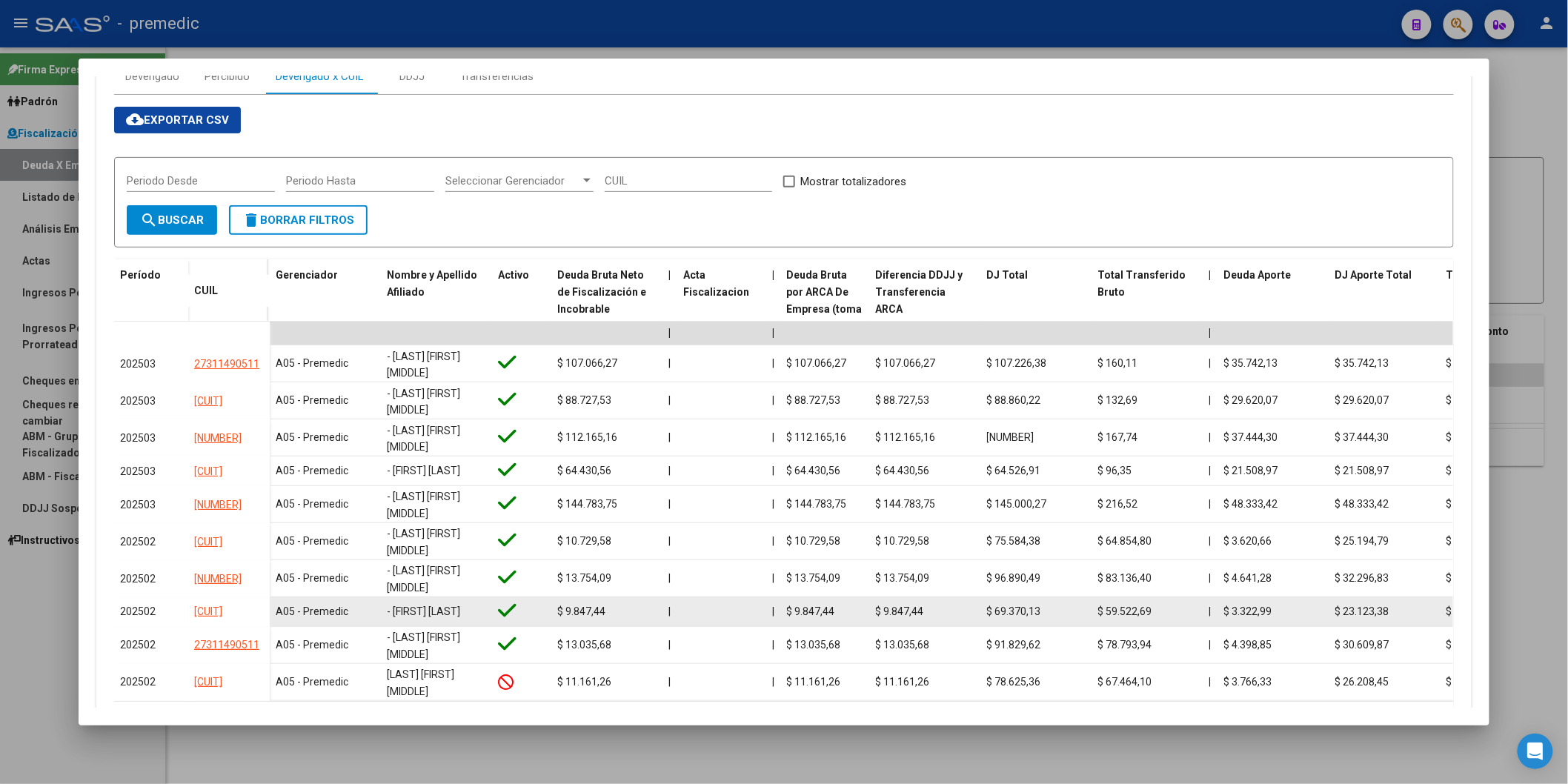 scroll, scrollTop: 204, scrollLeft: 0, axis: vertical 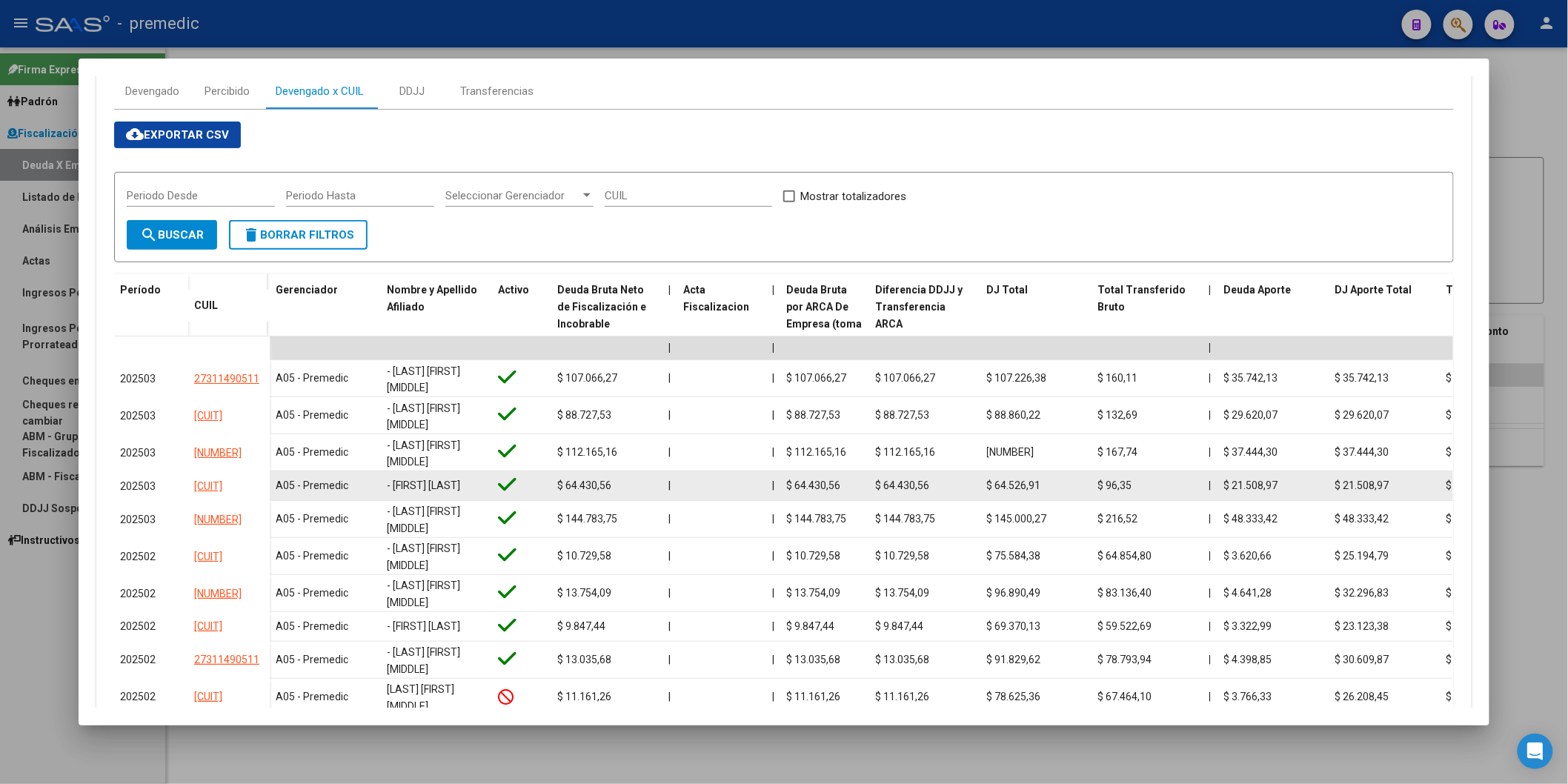 click on "$ 64.430,56" 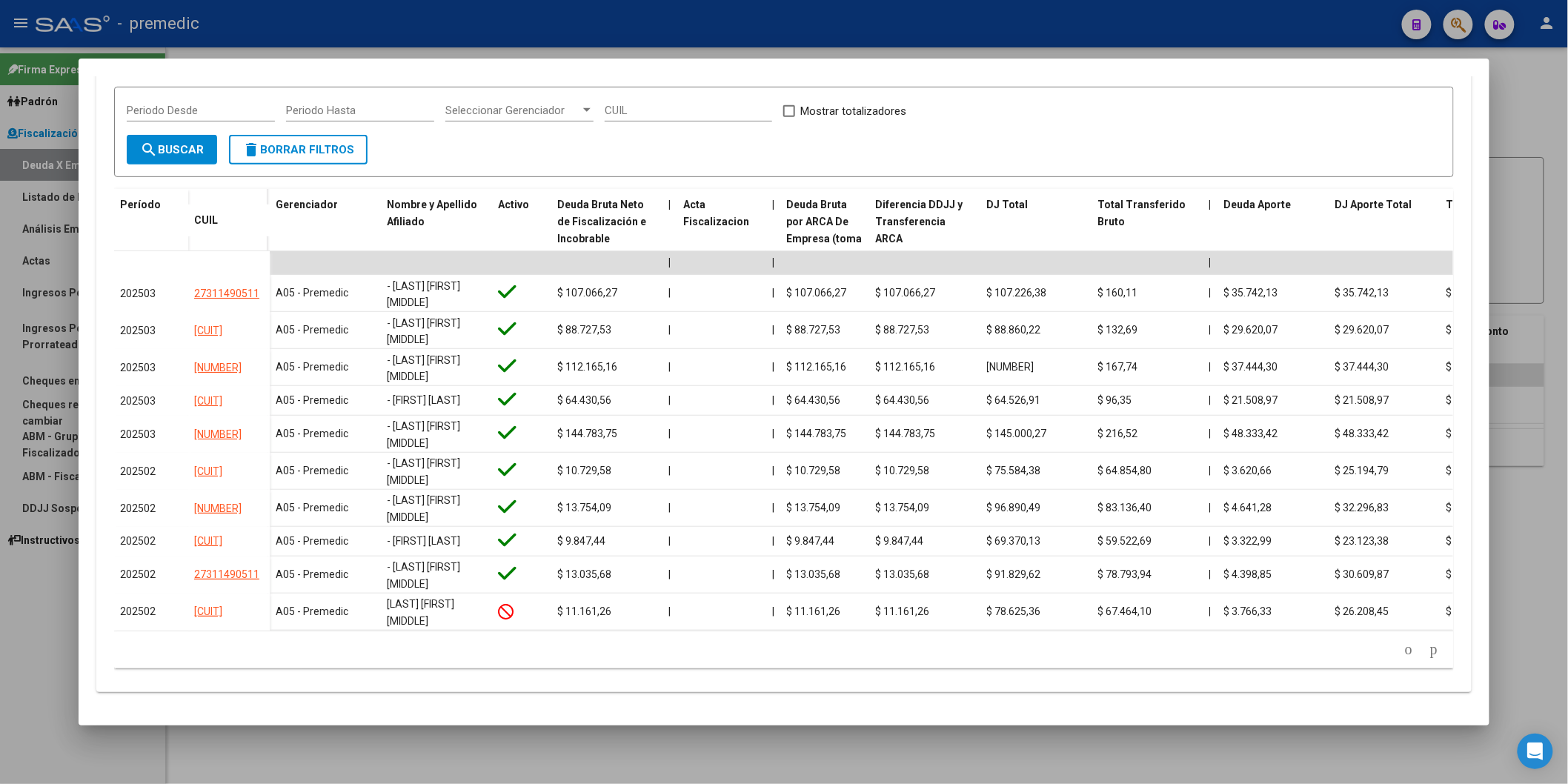 click 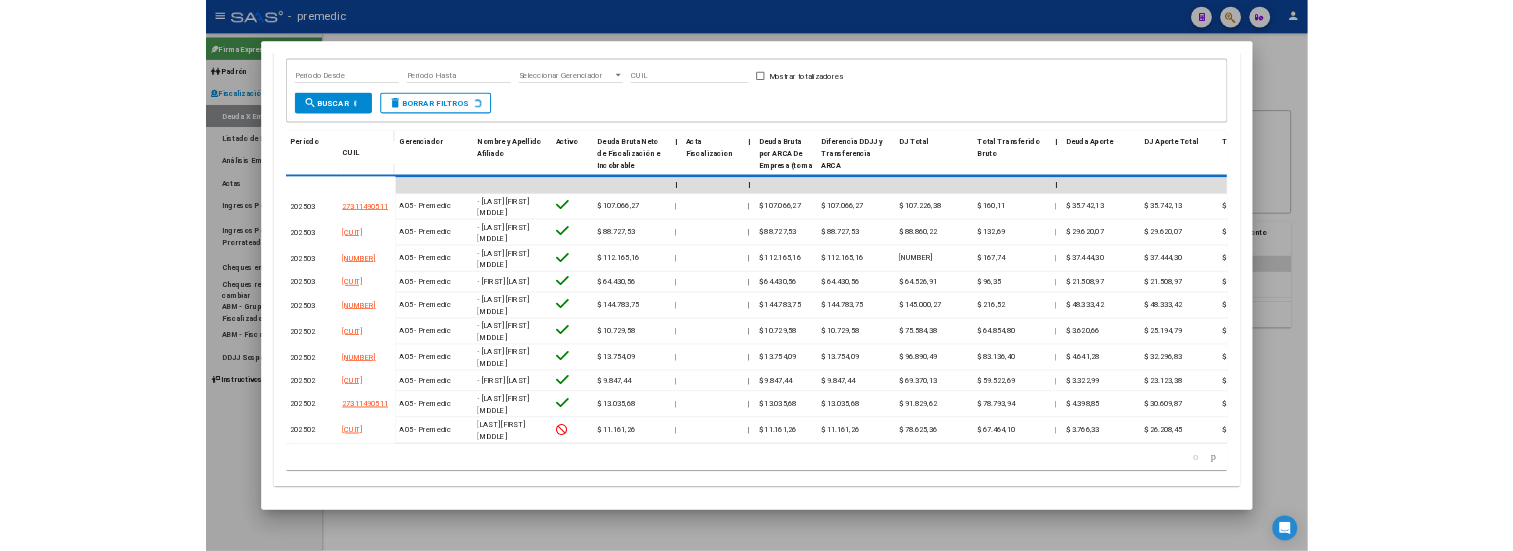 scroll, scrollTop: 425, scrollLeft: 0, axis: vertical 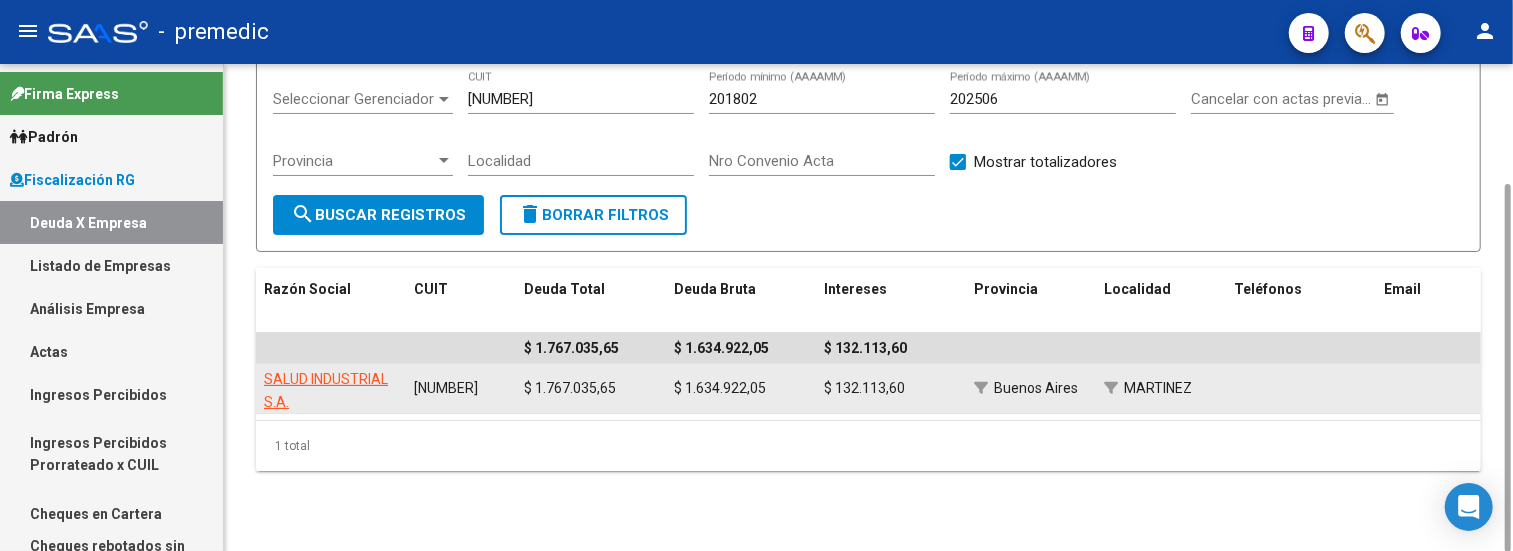 drag, startPoint x: 531, startPoint y: 387, endPoint x: 547, endPoint y: 390, distance: 16.27882 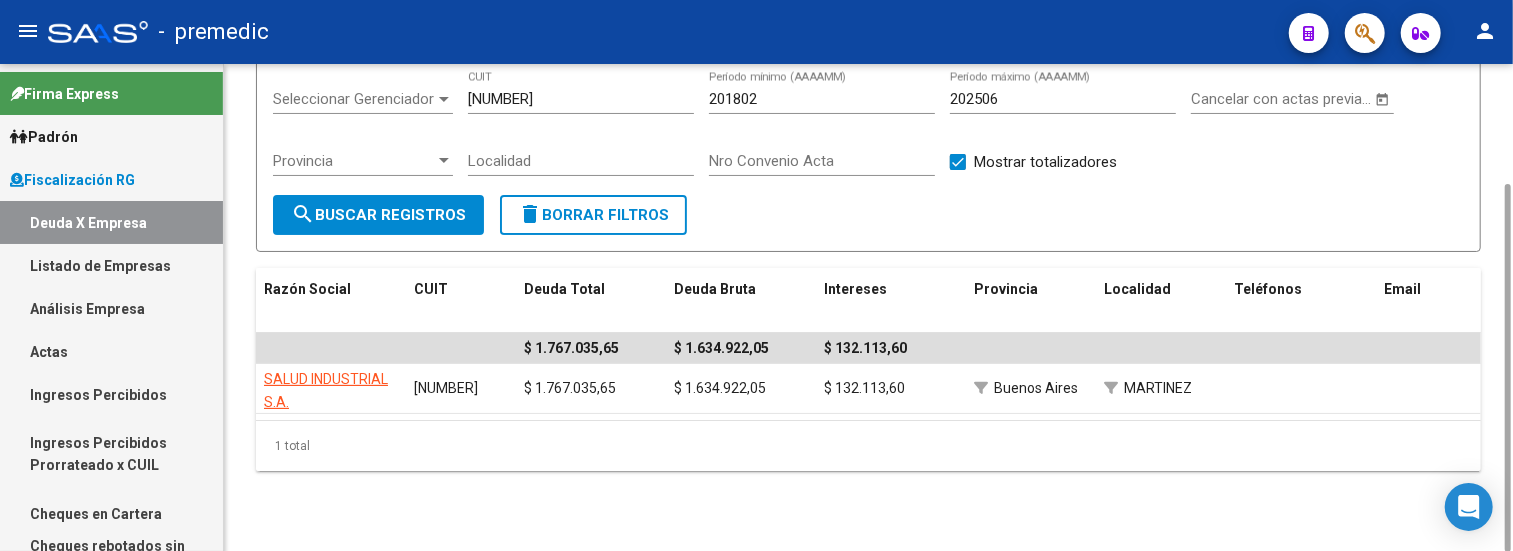 scroll, scrollTop: 0, scrollLeft: 0, axis: both 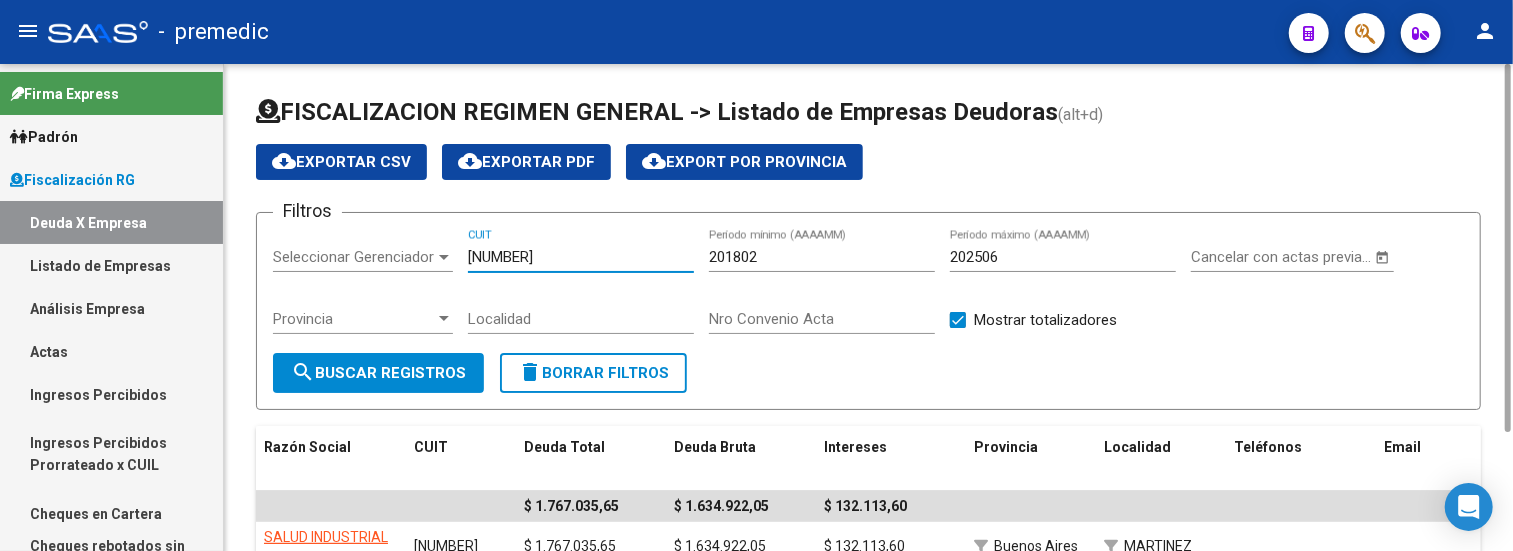 click on "Filtros Seleccionar Gerenciador Seleccionar Gerenciador [CUIT] CUIT [YEAR][MONTH] Período mínimo (AAAAMM) [YEAR][MONTH] Período máximo (AAAAMM) Cancelar con actas previas a Provincia Provincia Localidad Nro Convenio Acta   Mostrar totalizadores" 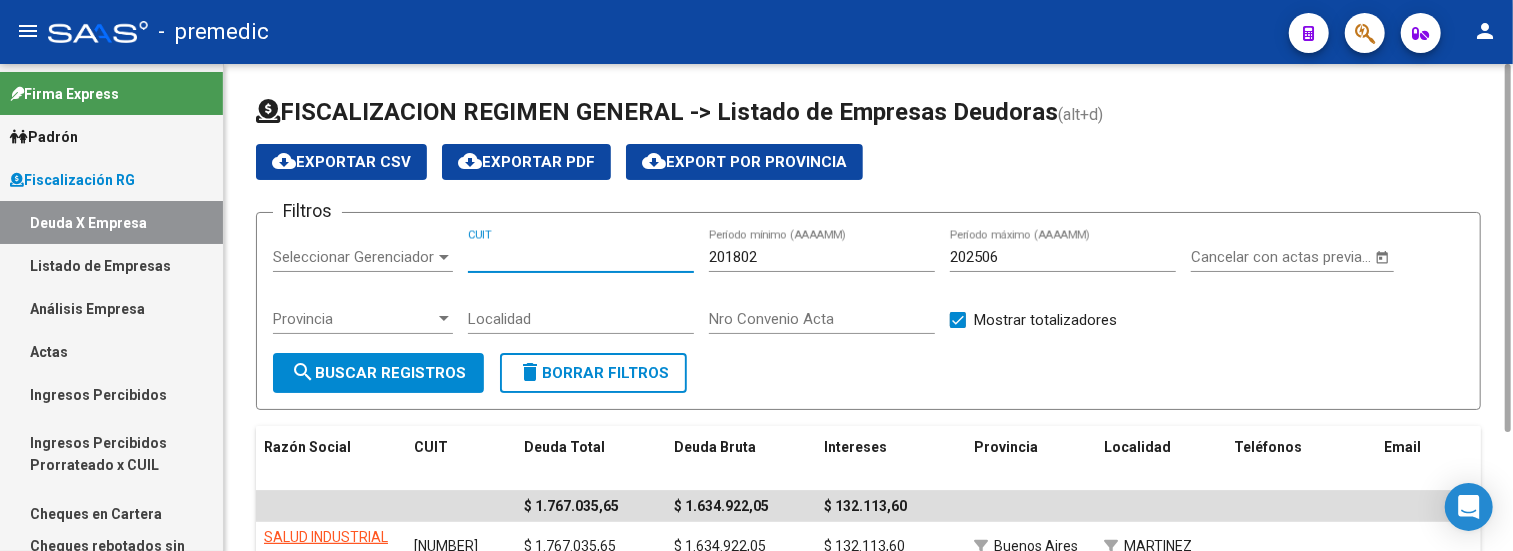 type 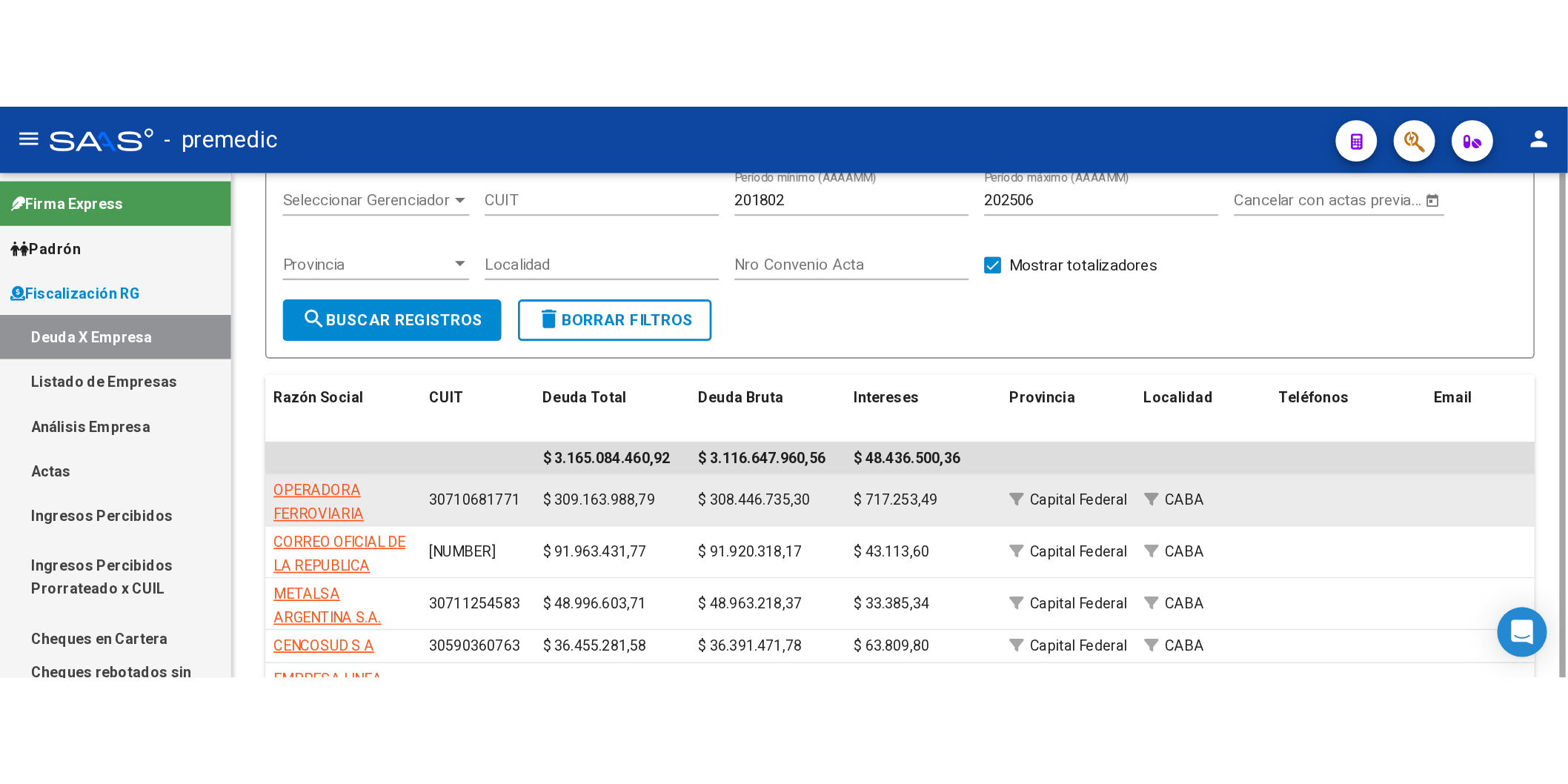 scroll, scrollTop: 62, scrollLeft: 0, axis: vertical 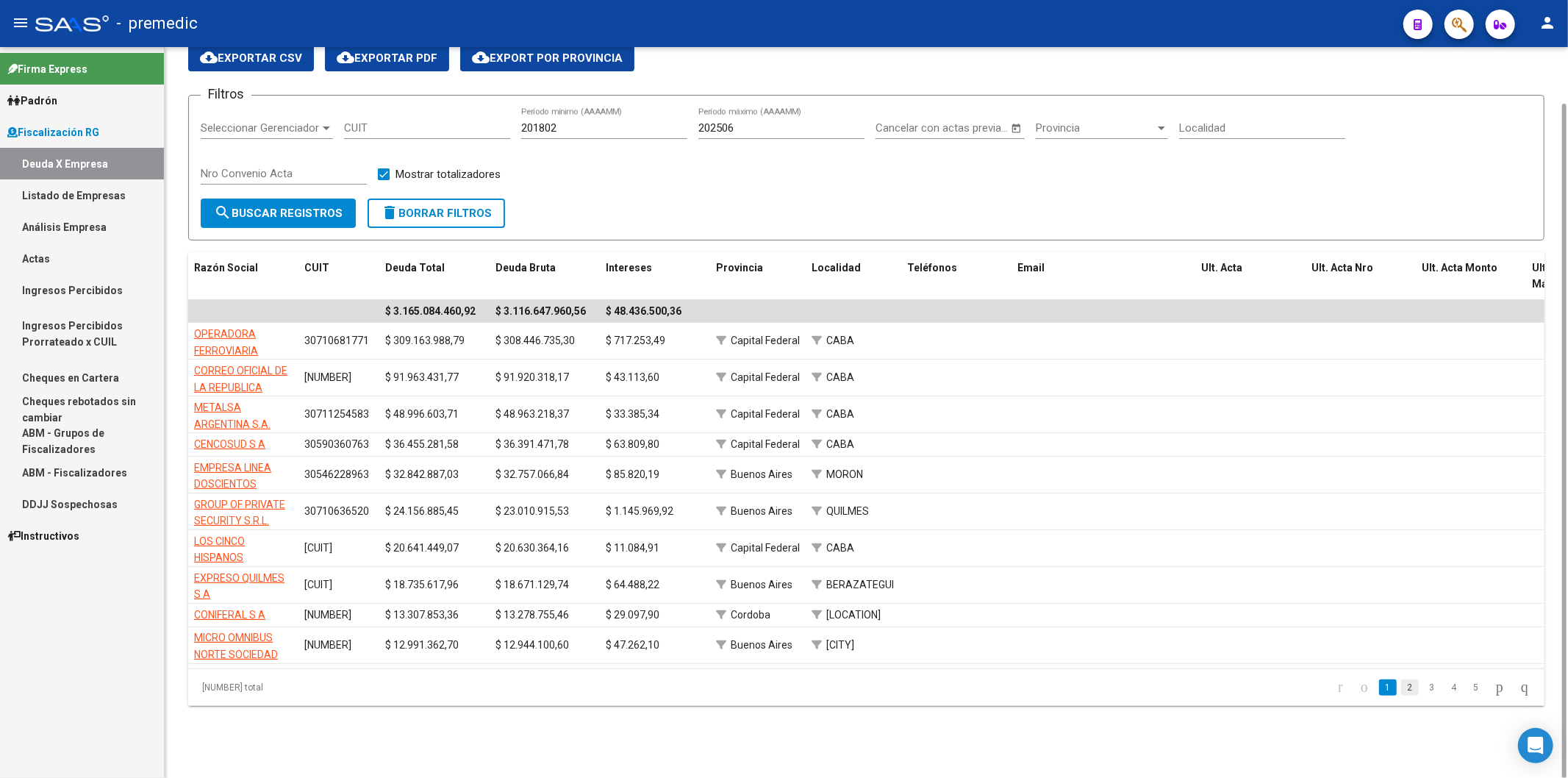 click on "2" 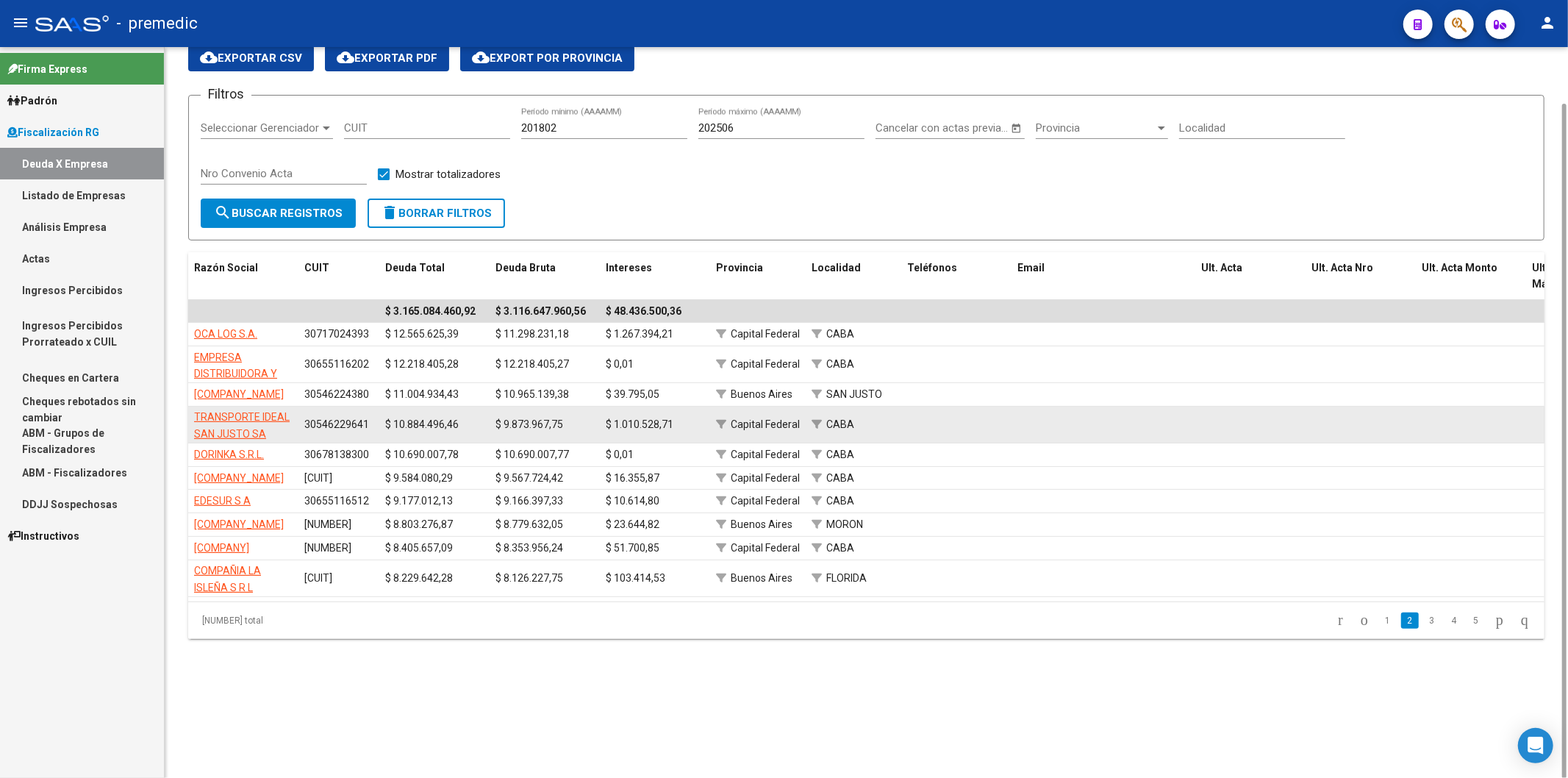 click on "TRANSPORTE IDEAL SAN JUSTO SA" 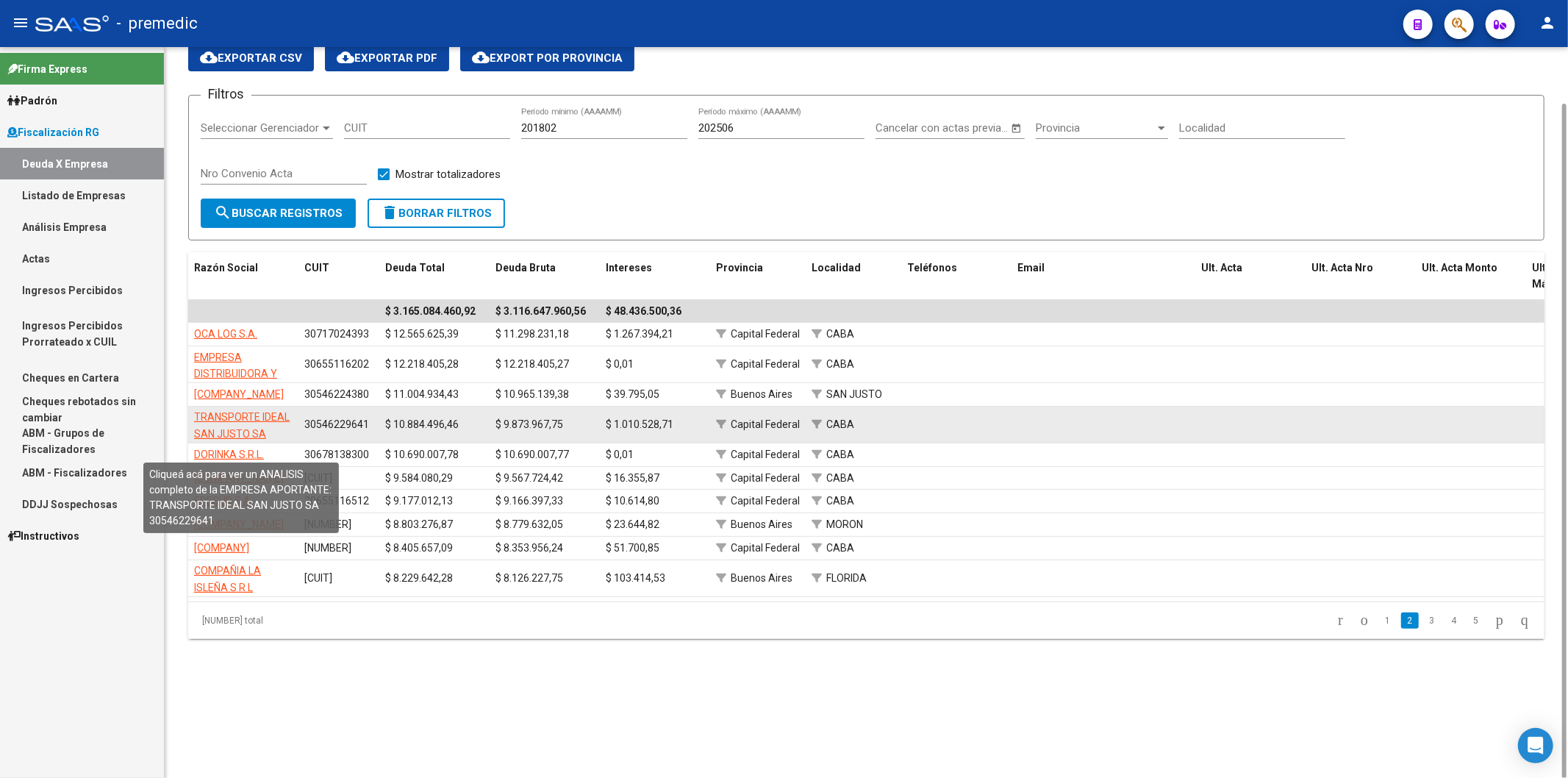 click on "TRANSPORTE IDEAL SAN JUSTO SA" 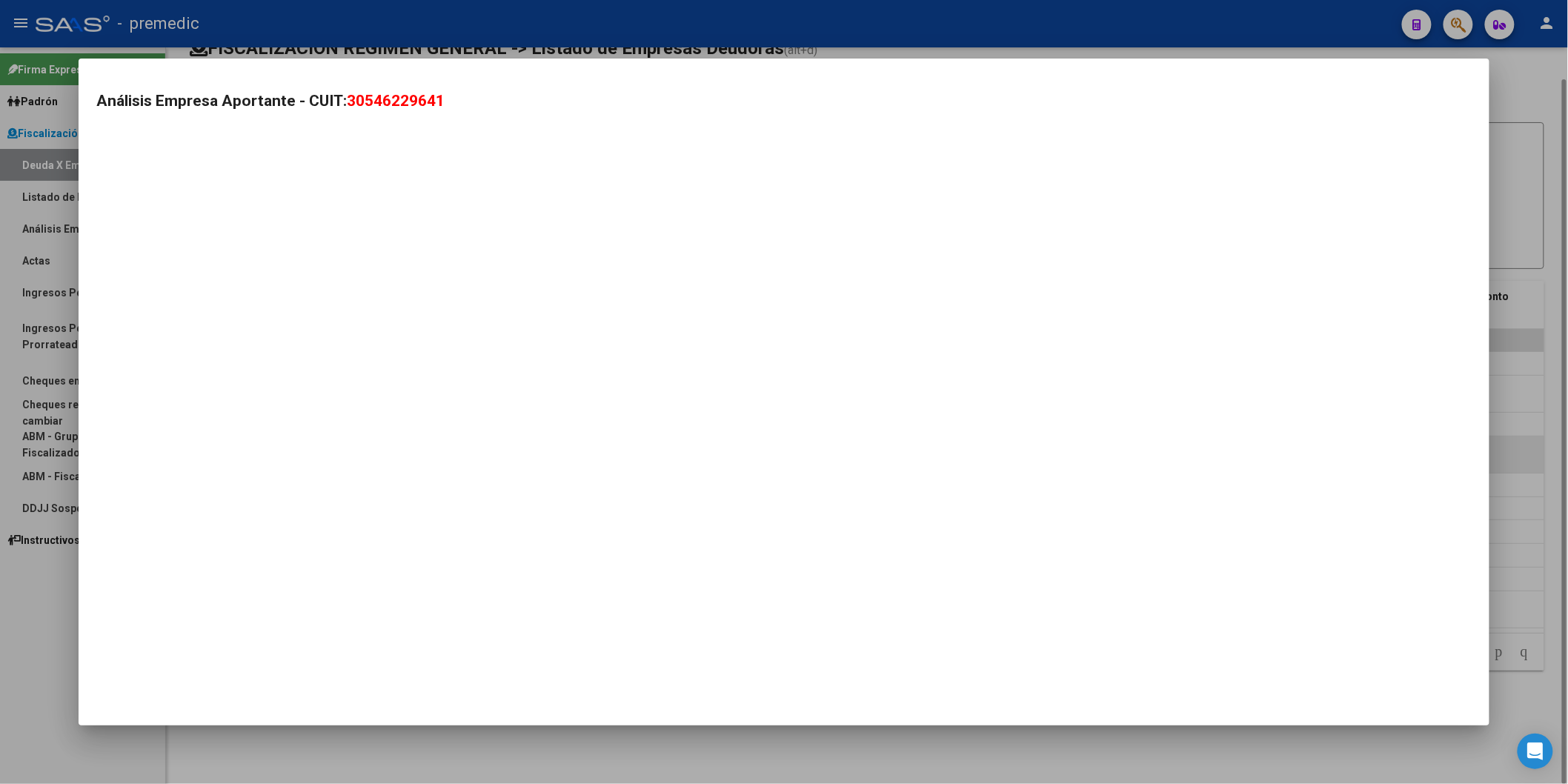 scroll, scrollTop: 34, scrollLeft: 0, axis: vertical 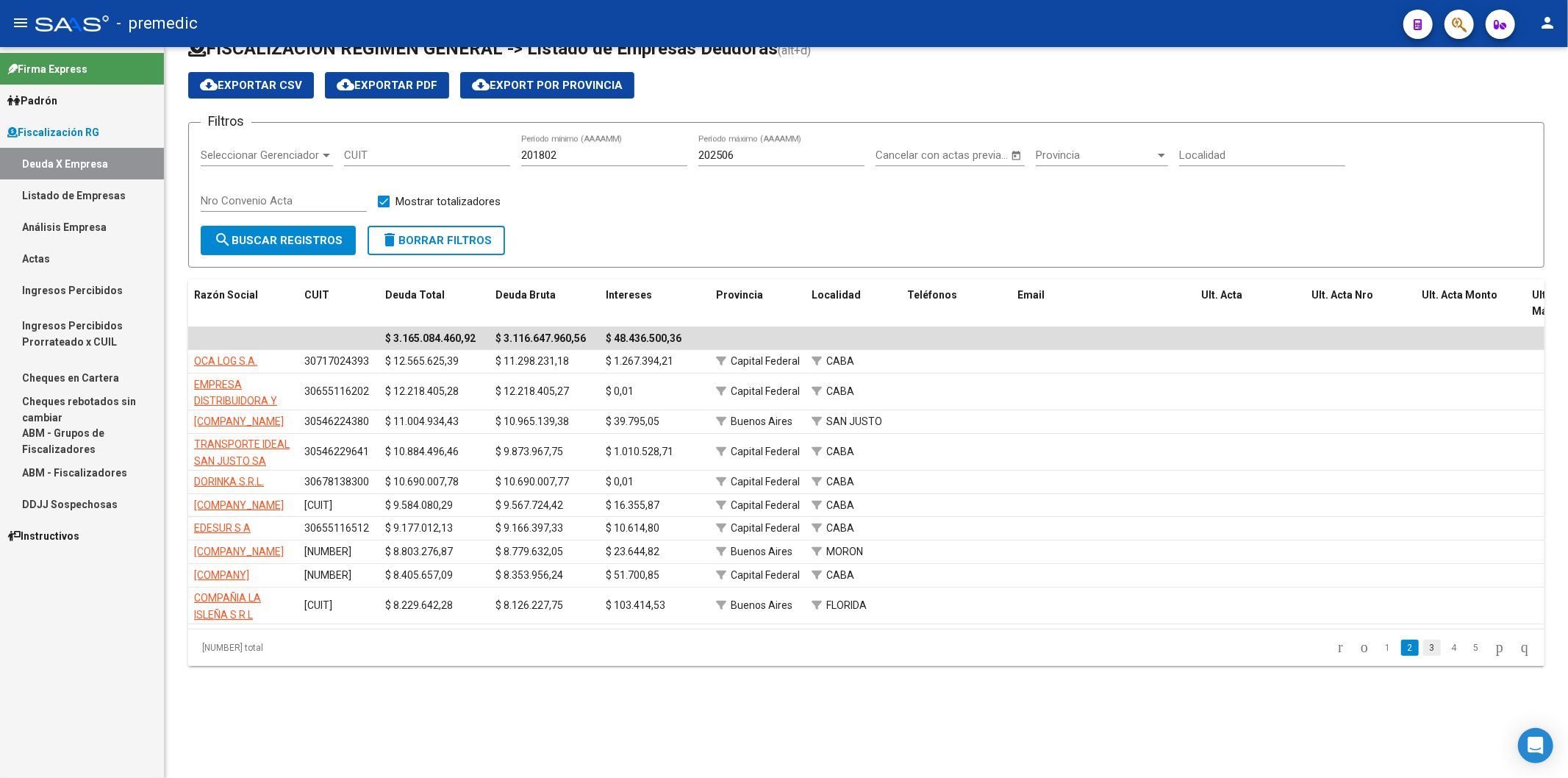 click on "3" 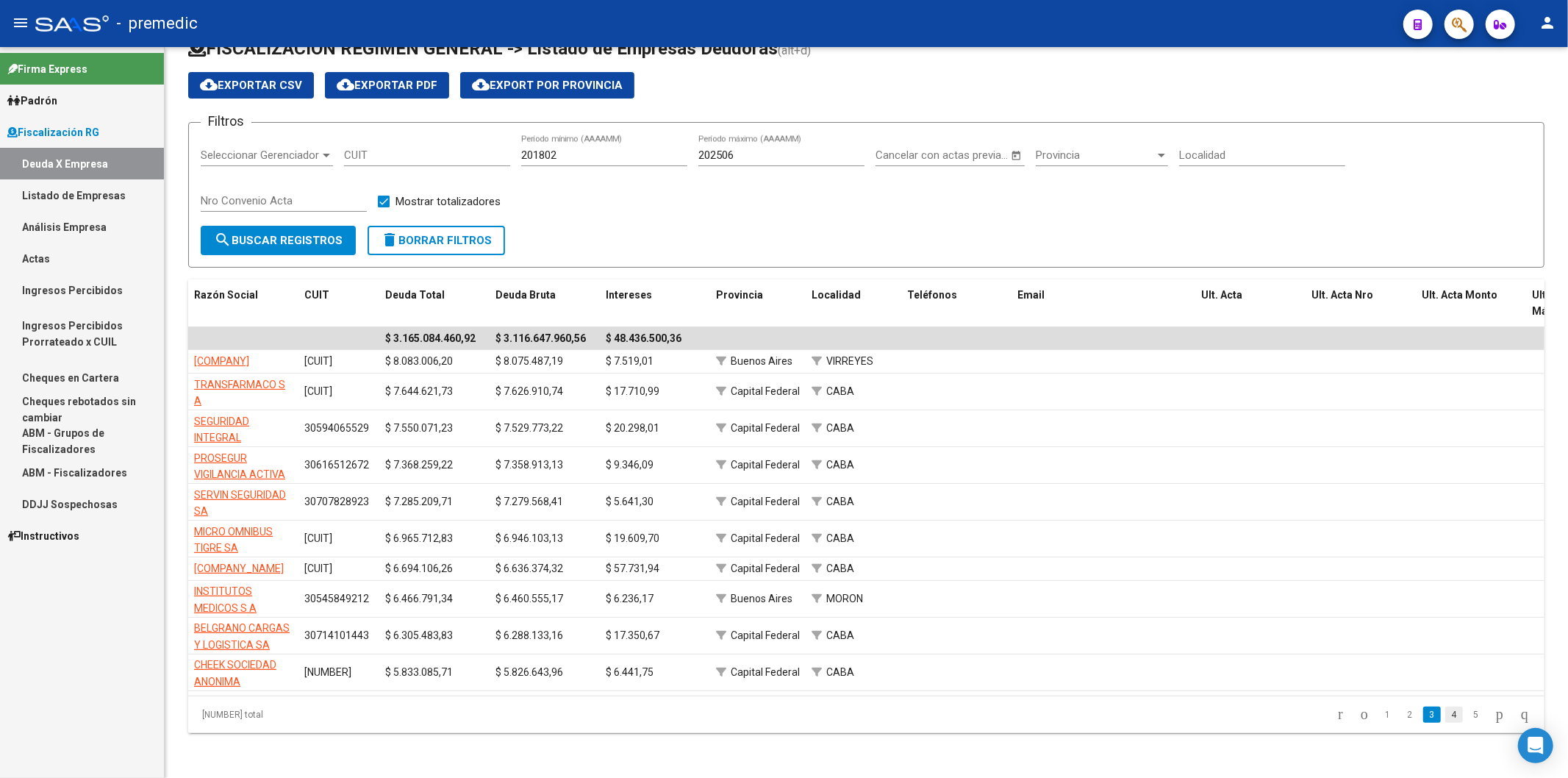 click on "4" 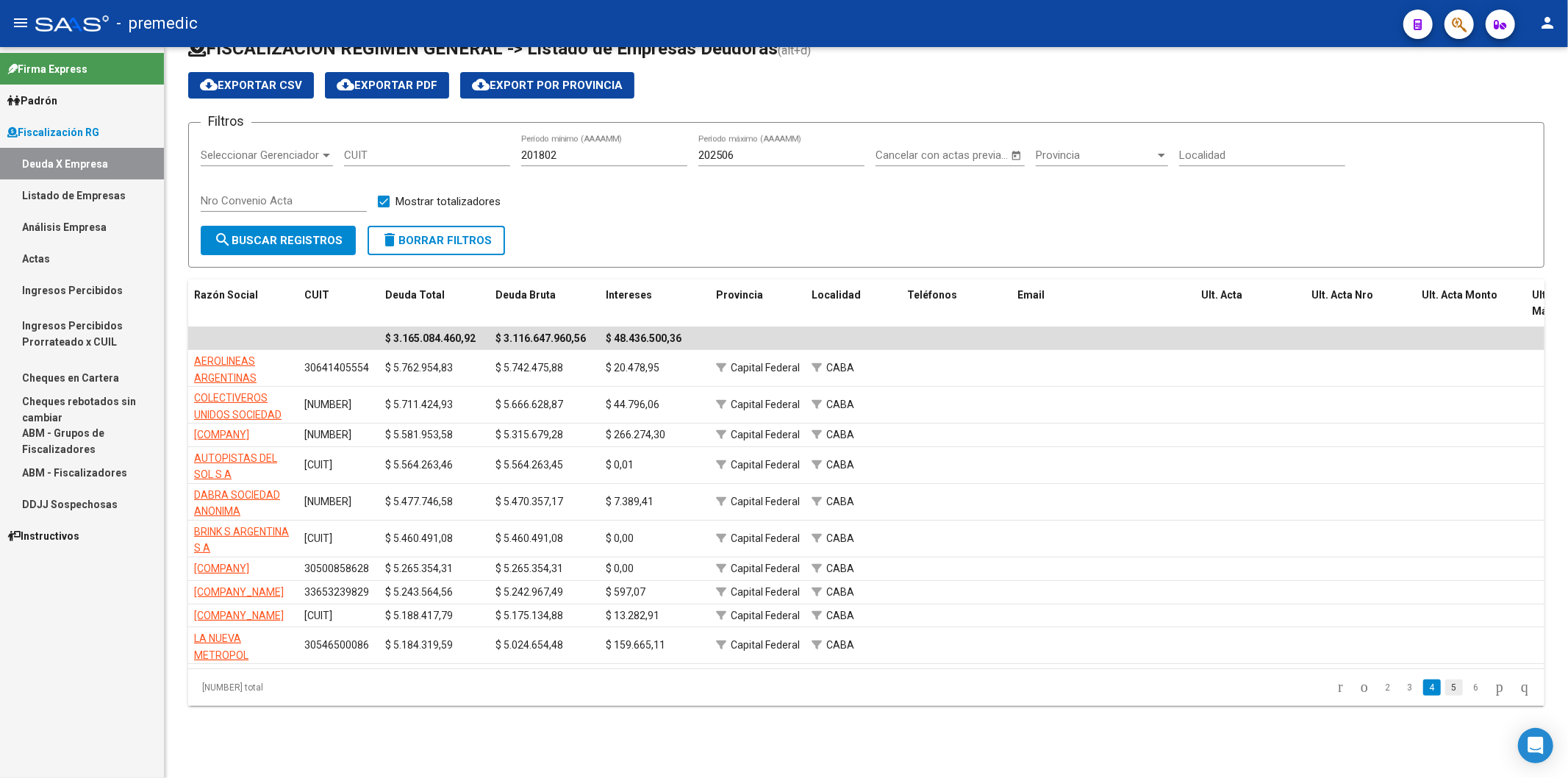 click on "5" 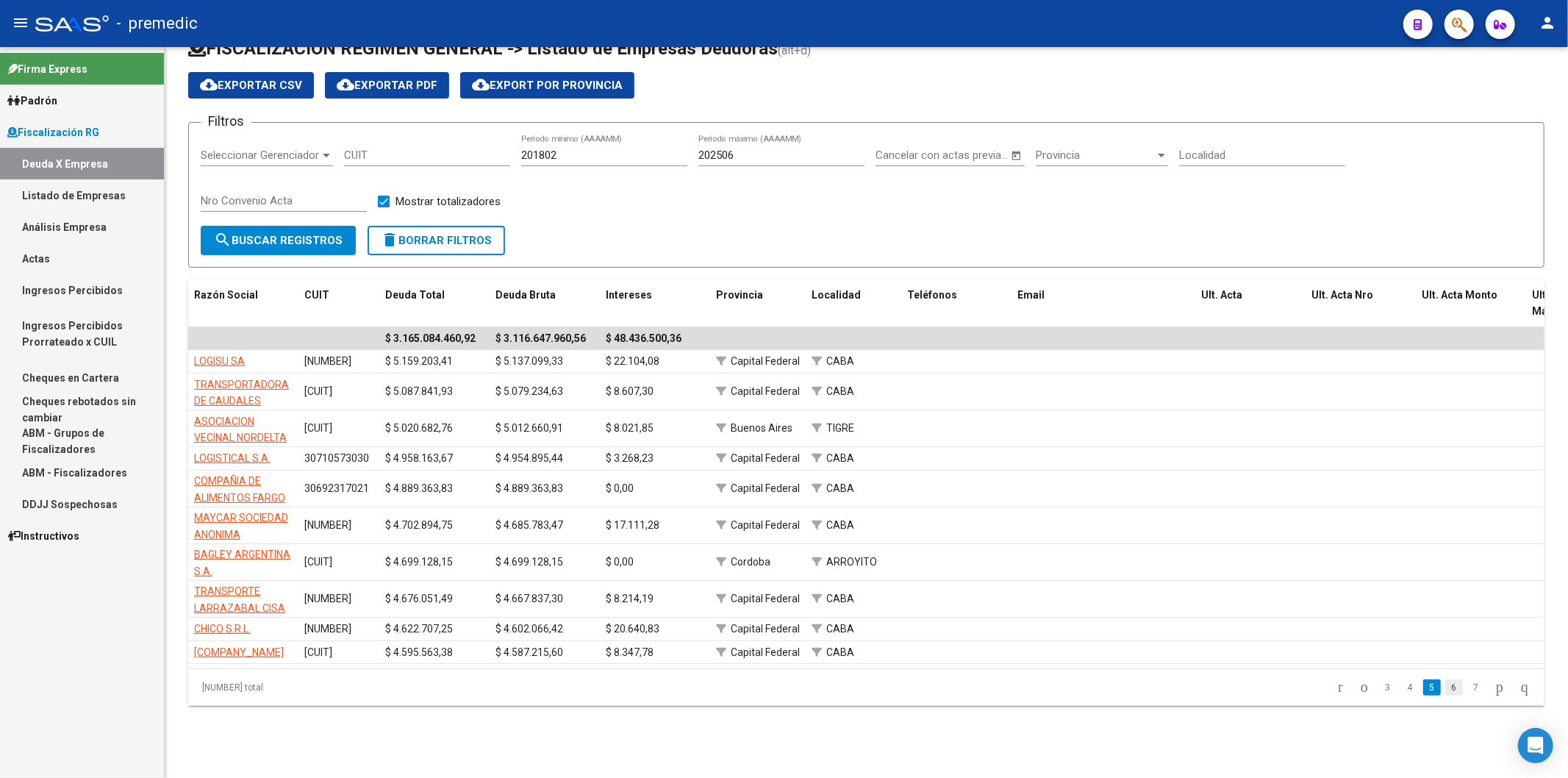 click on "6" 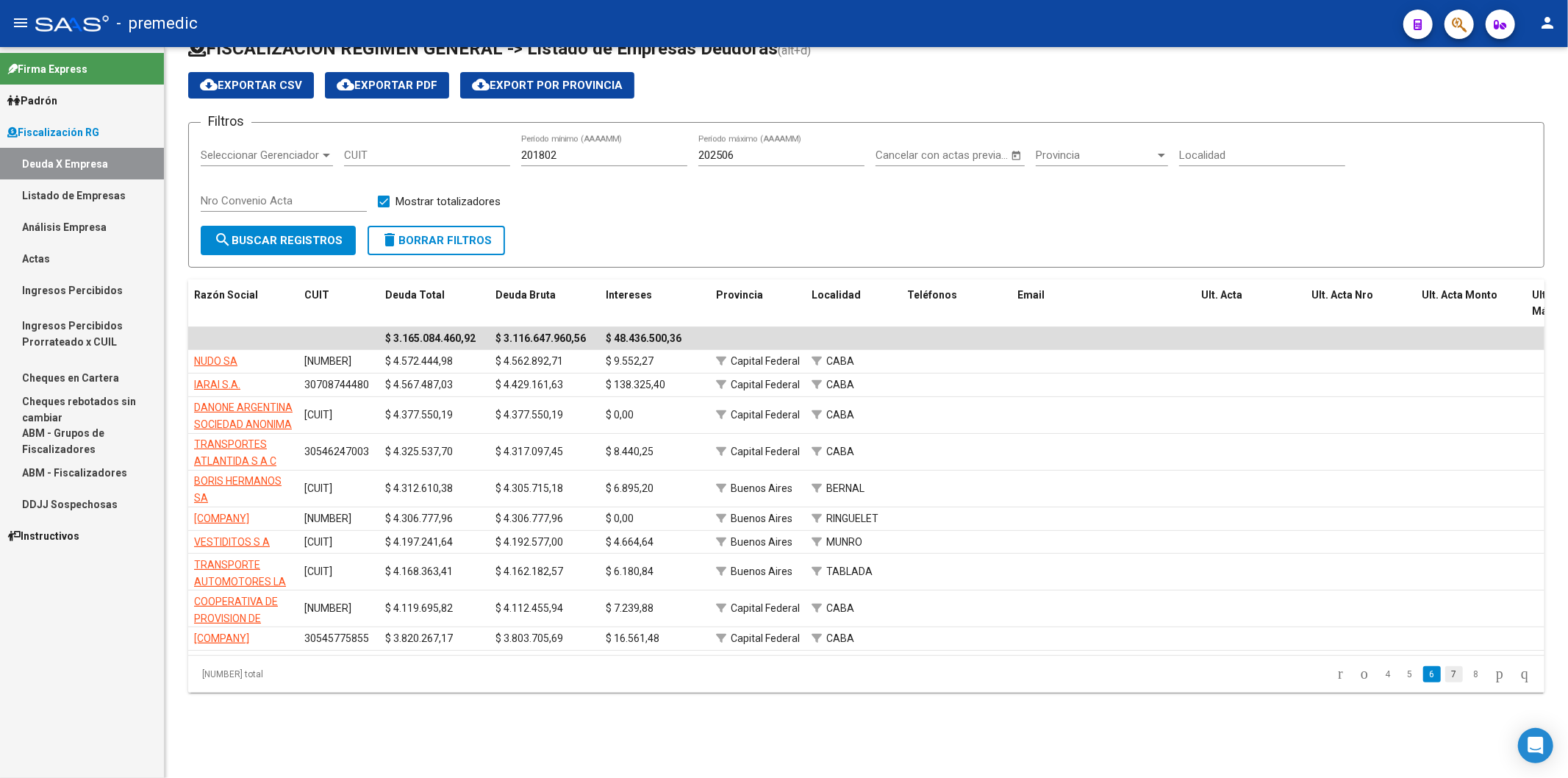 click on "7" 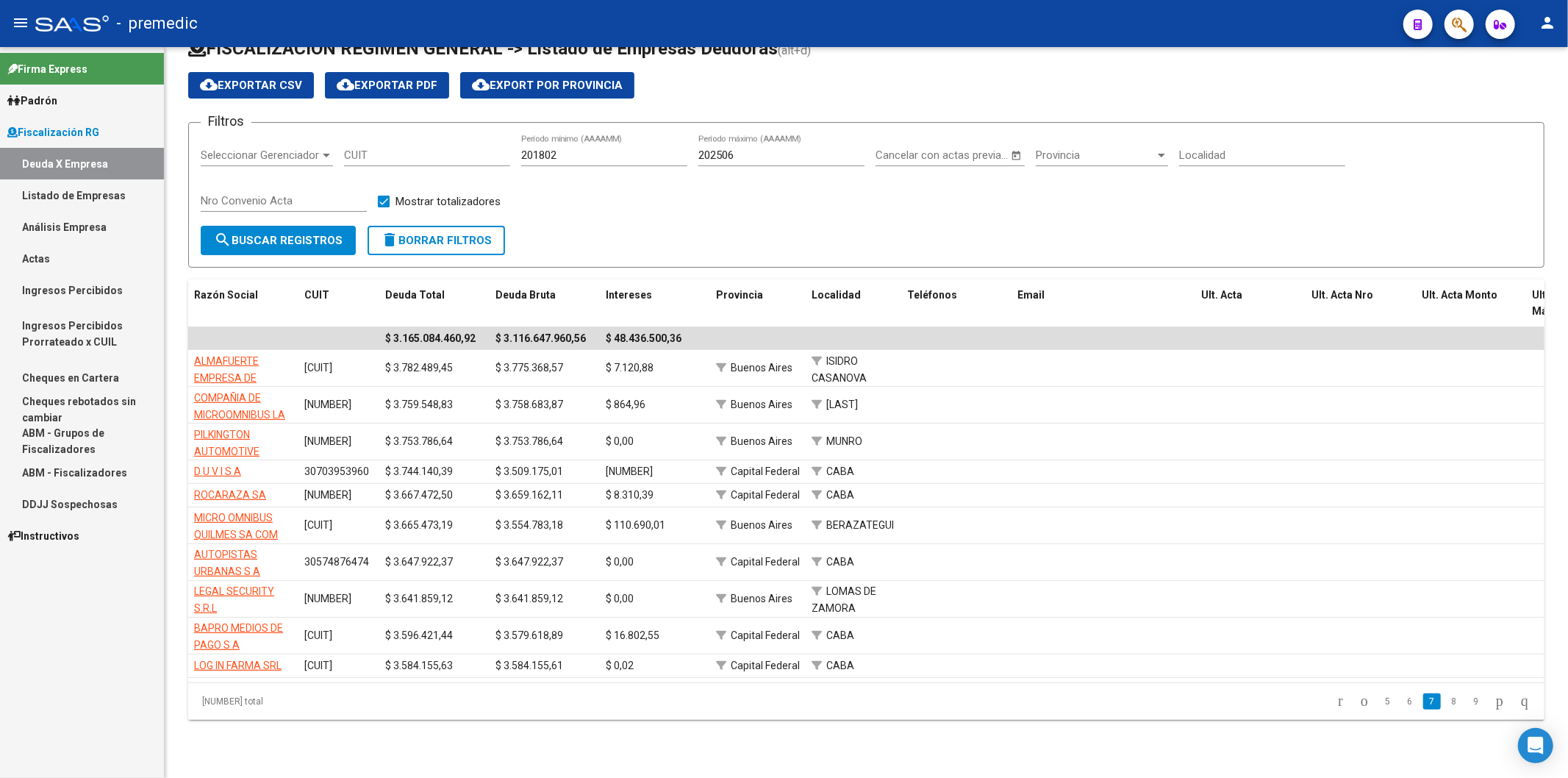 click on "7" 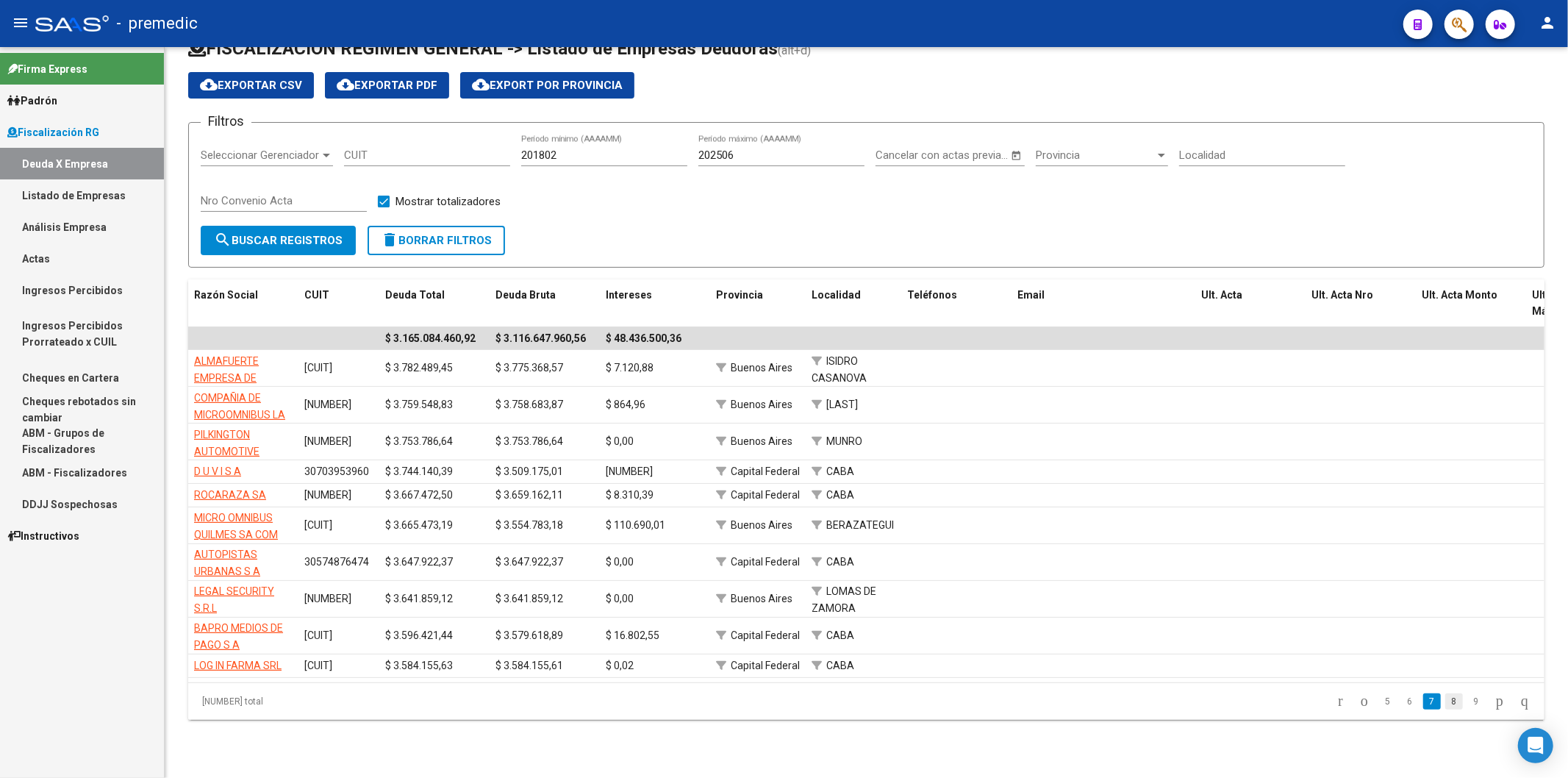 click on "8" 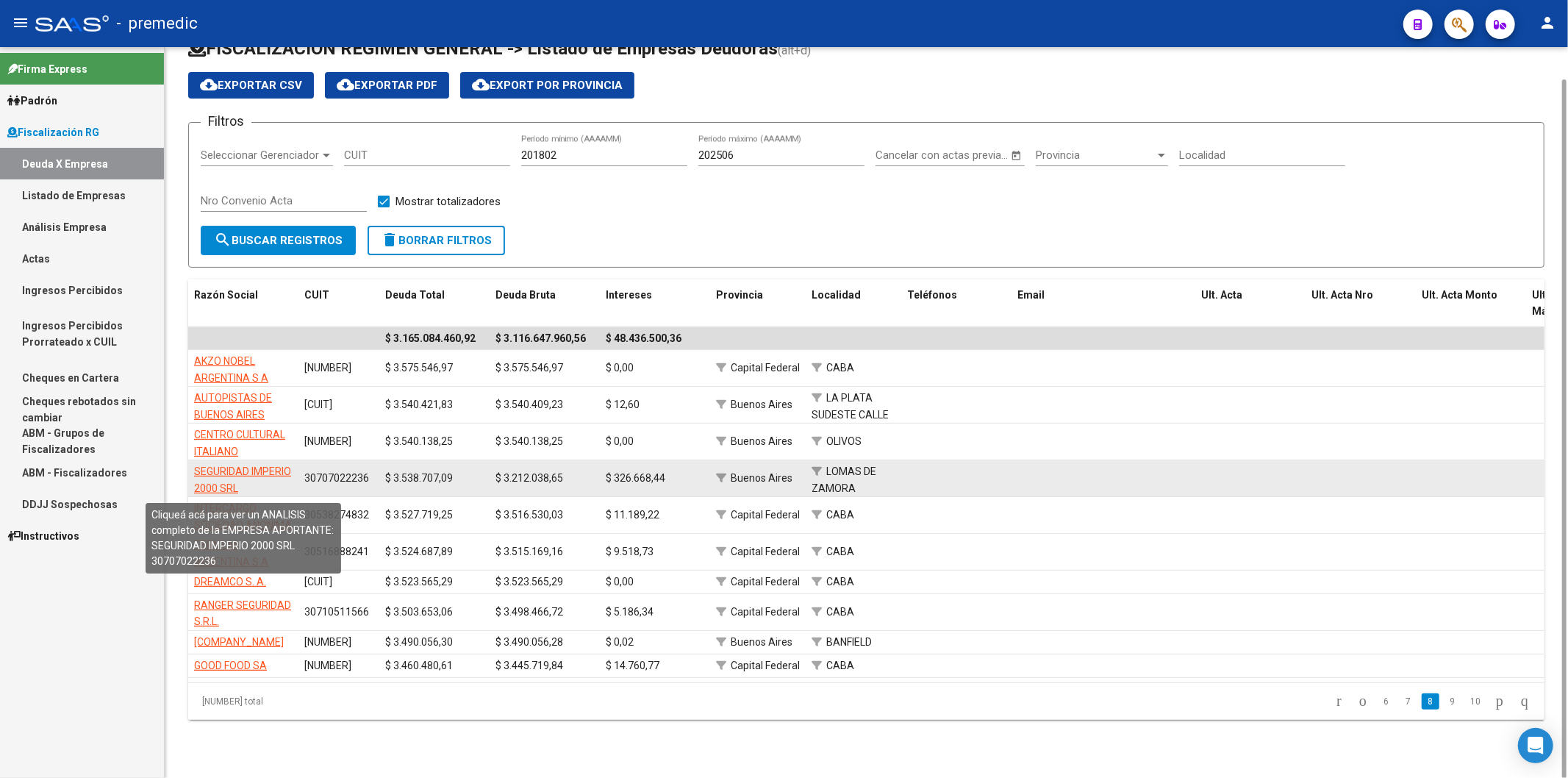 click on "SEGURIDAD IMPERIO 2000 SRL" 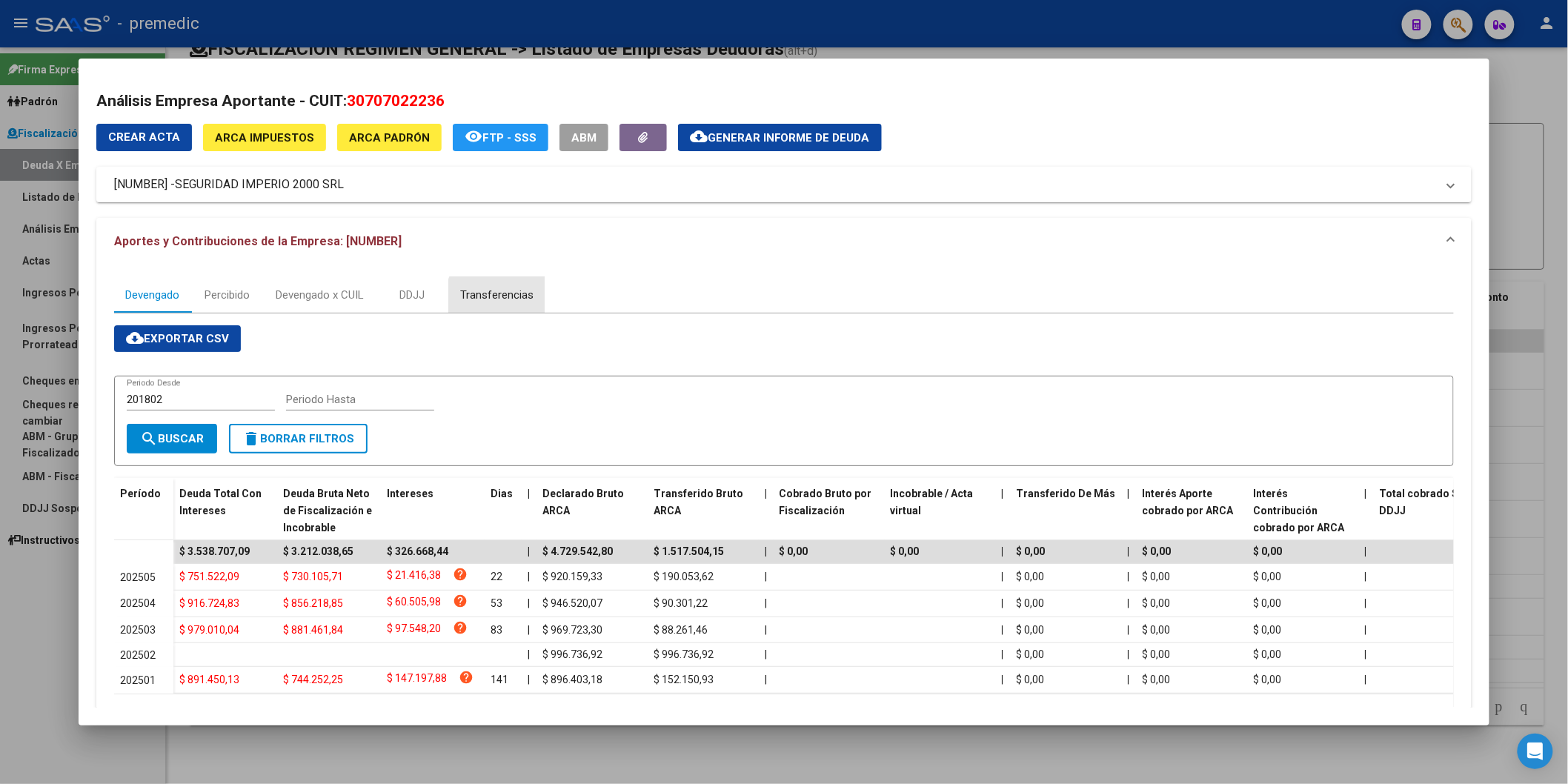 click on "Transferencias" at bounding box center [496, 295] 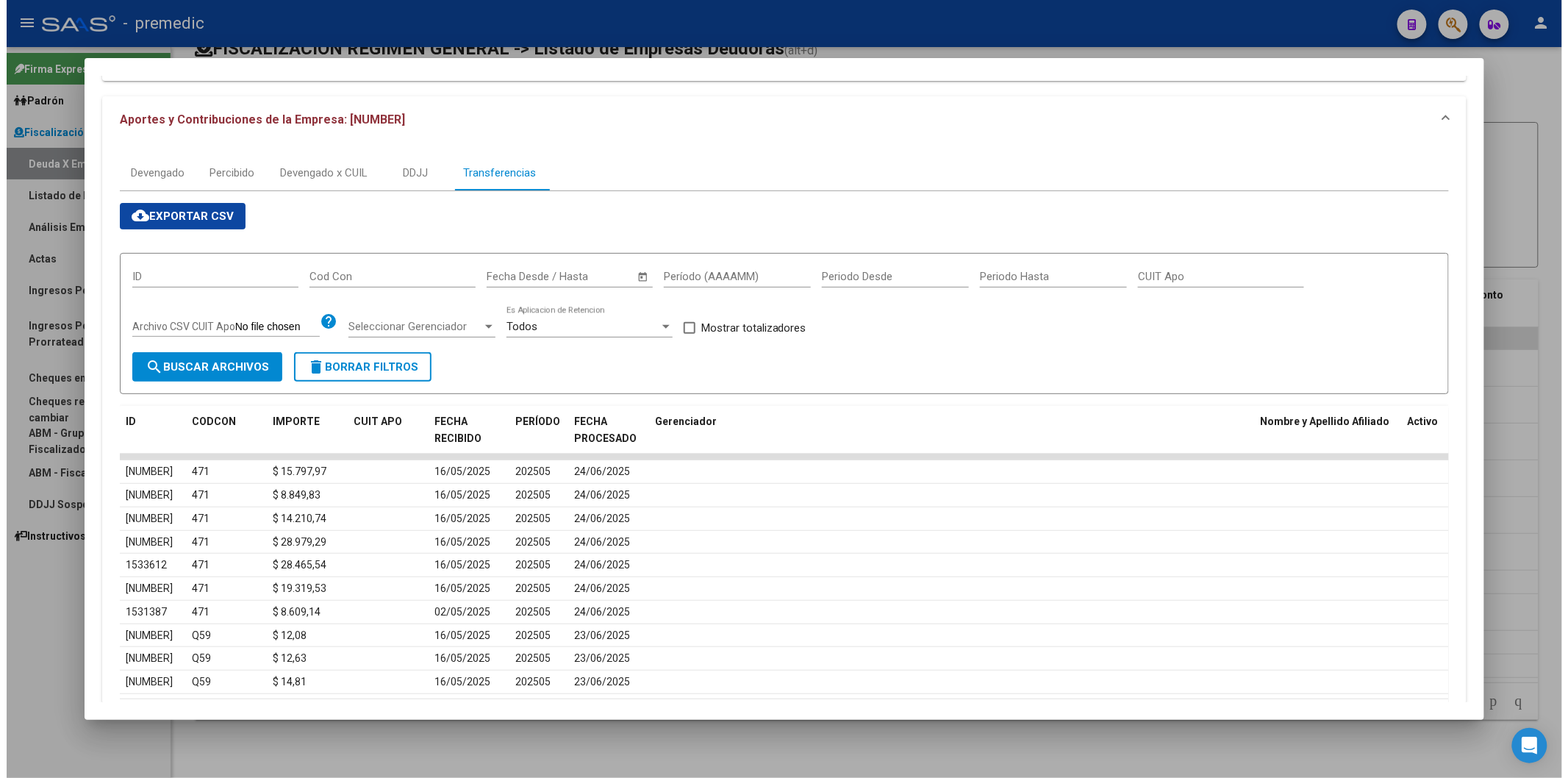 scroll, scrollTop: 193, scrollLeft: 0, axis: vertical 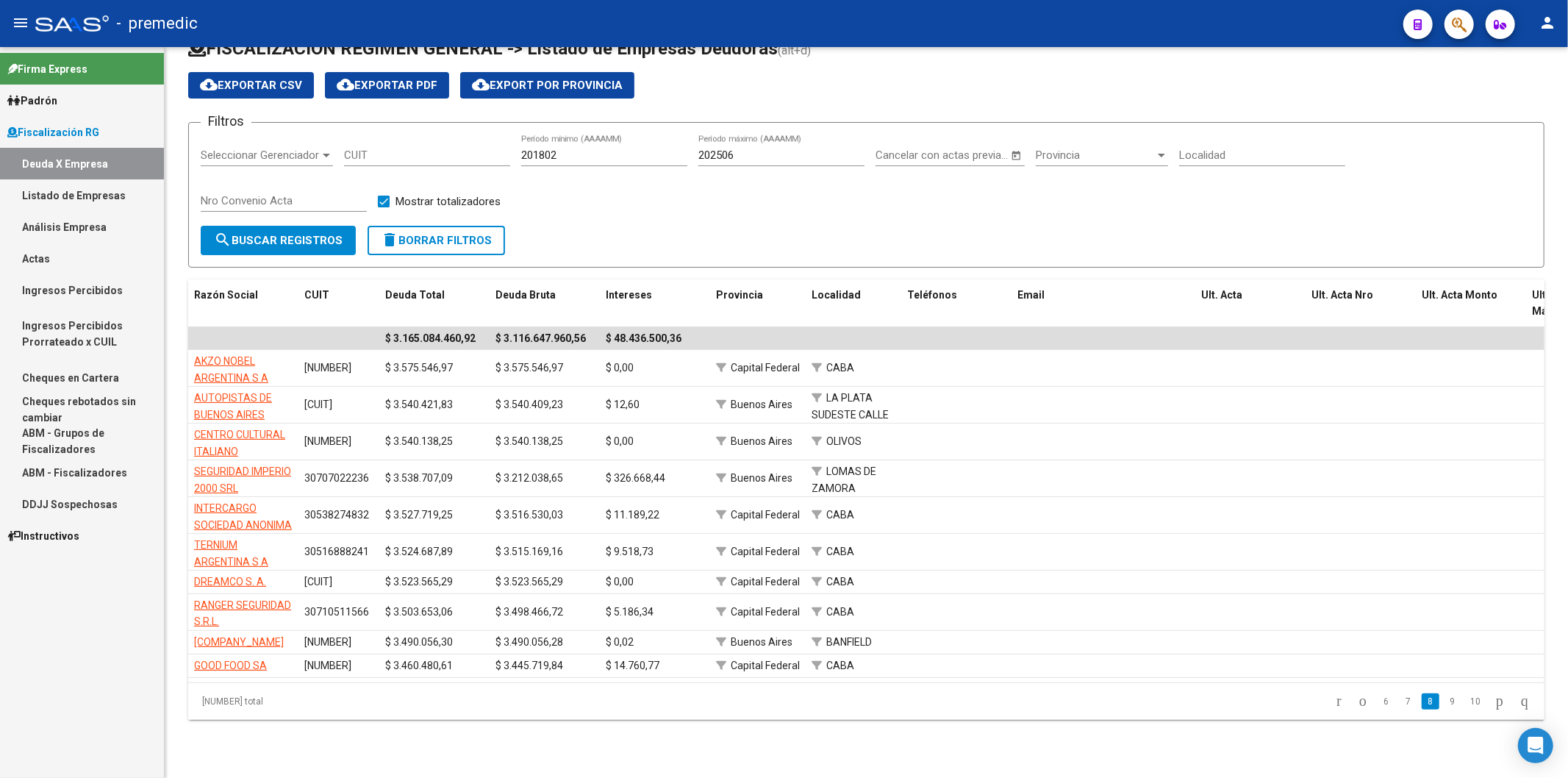 click on "9" 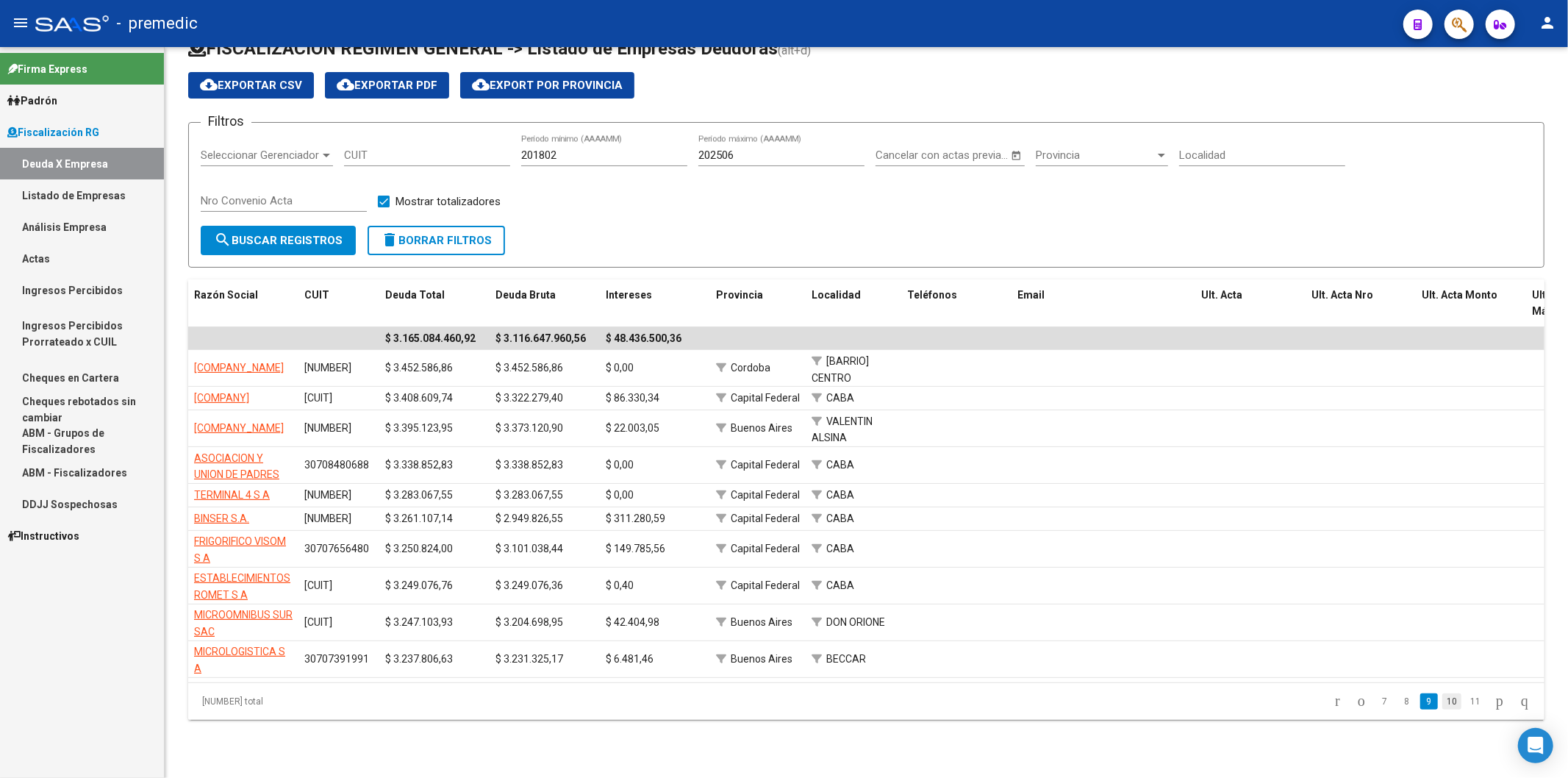 click on "10" 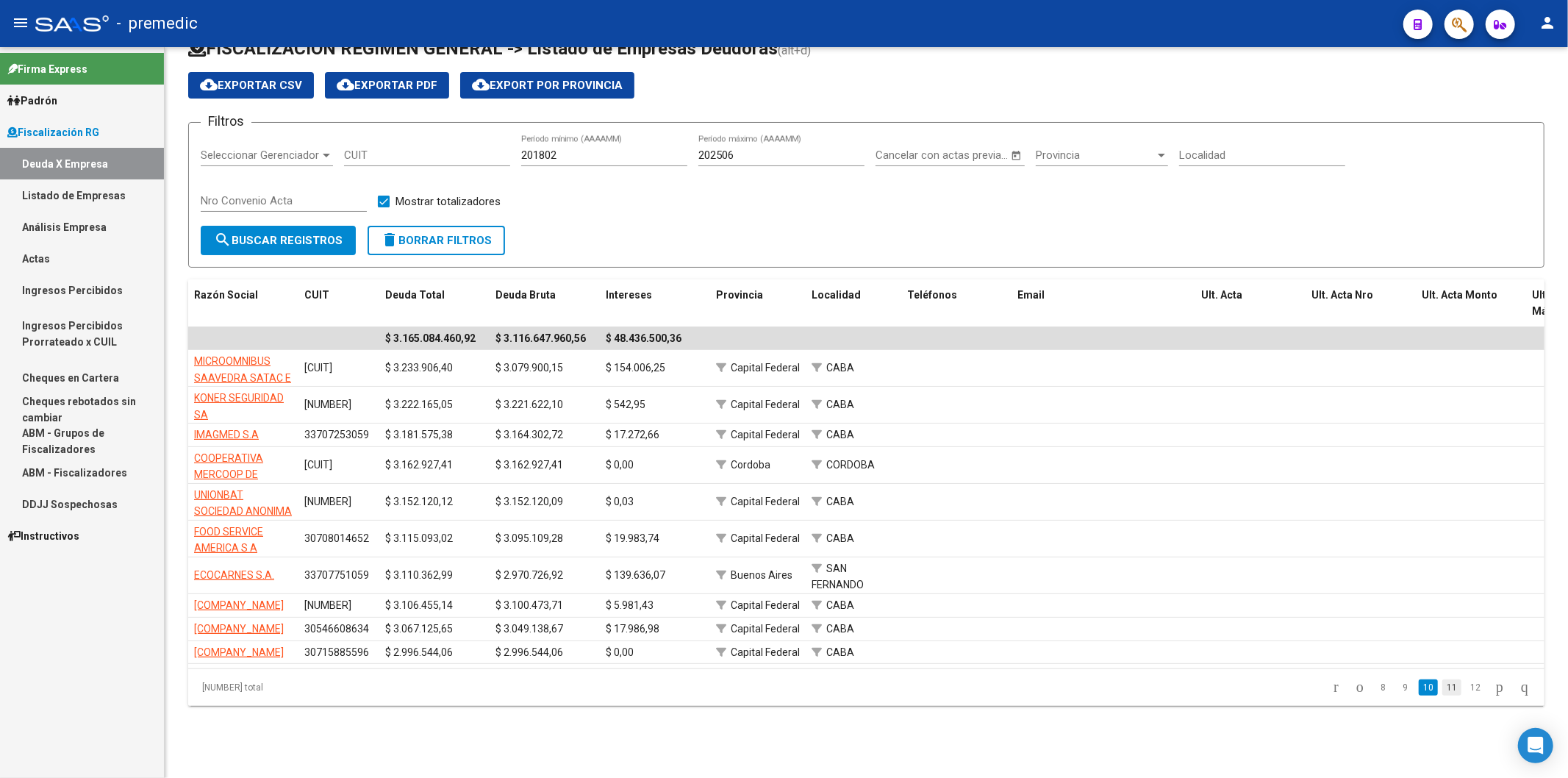 click on "11" 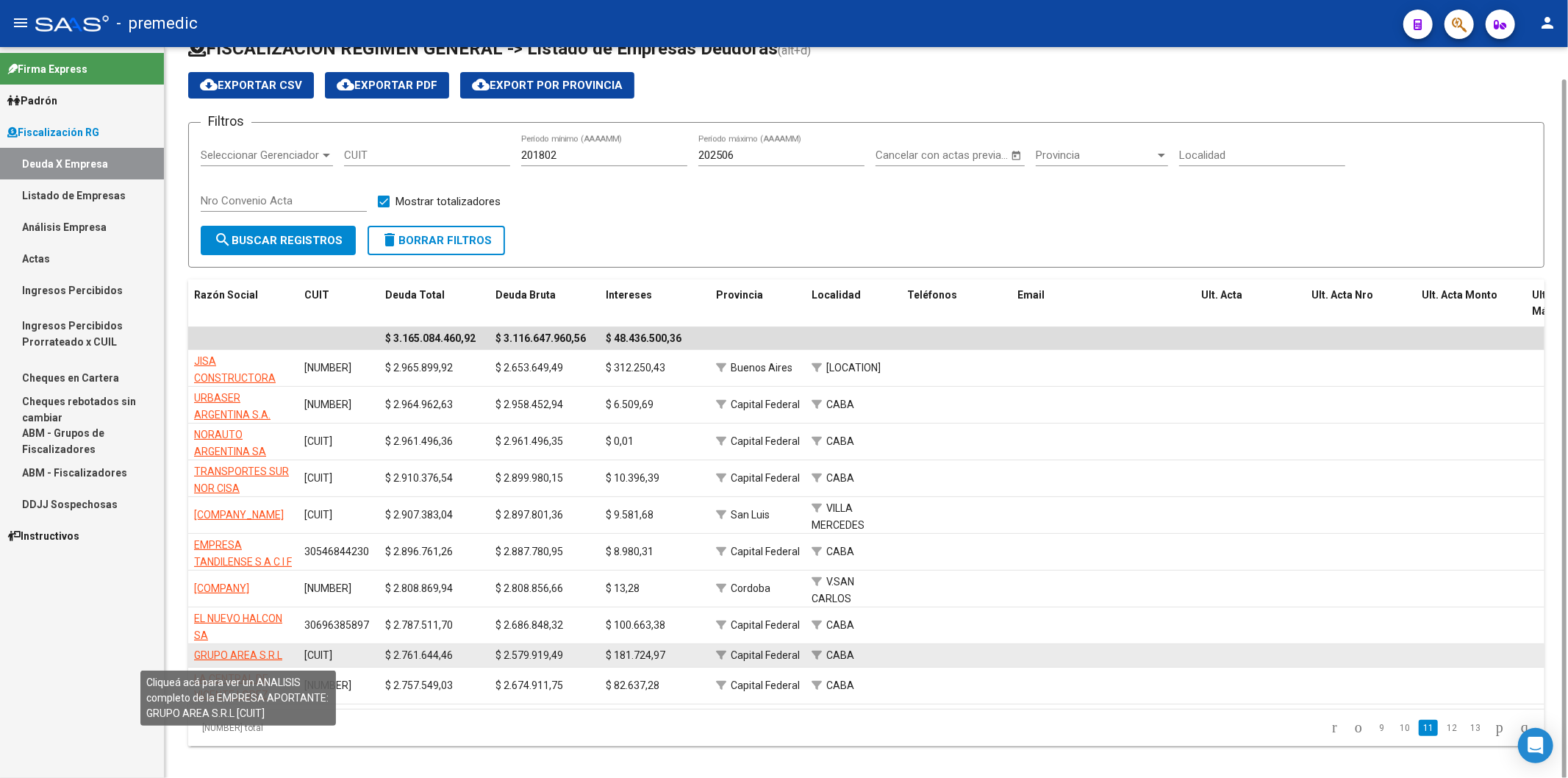 click on "GRUPO AREA S.R.L" 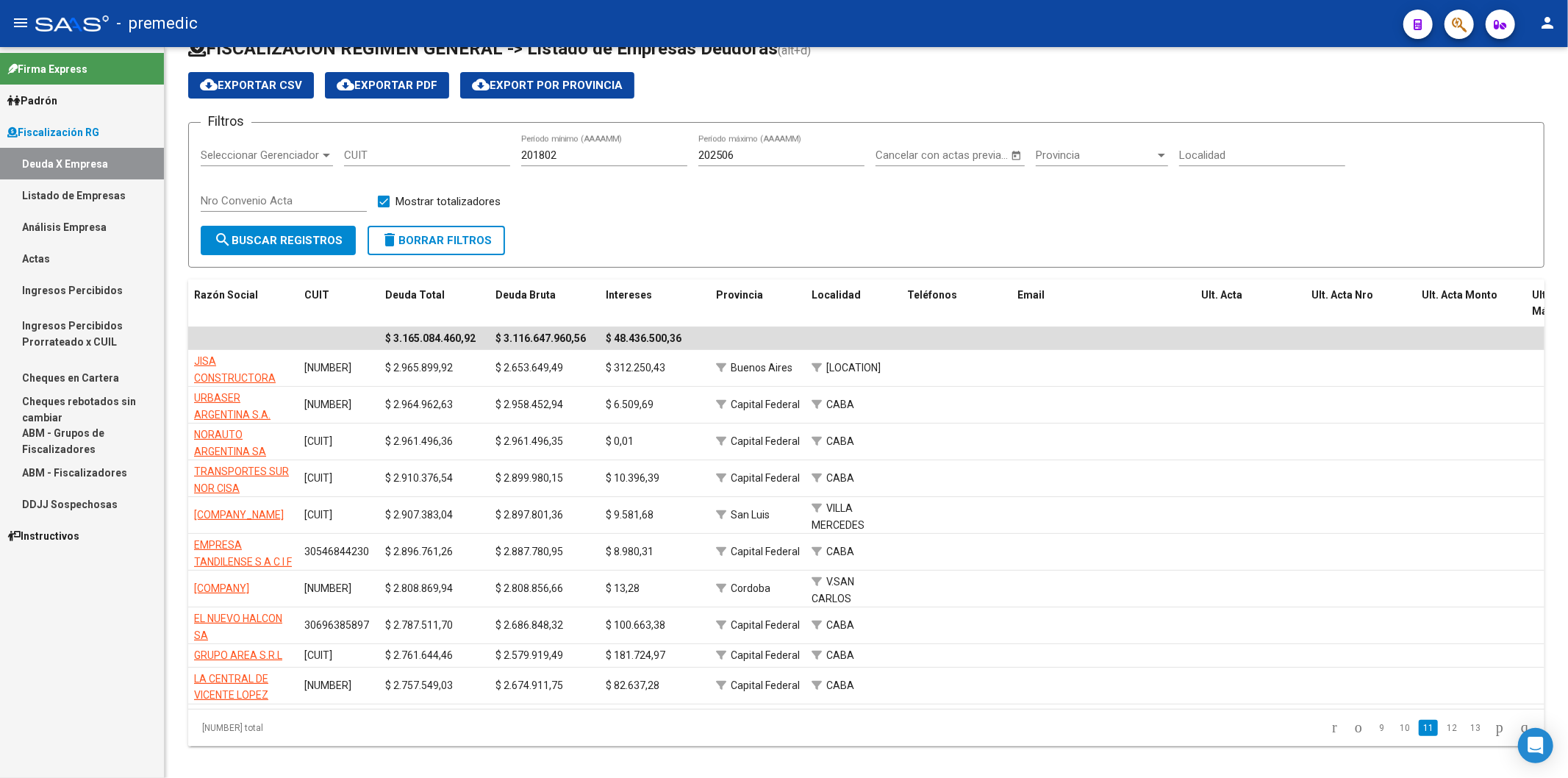click on "Análisis Empresa" at bounding box center [82, 226] 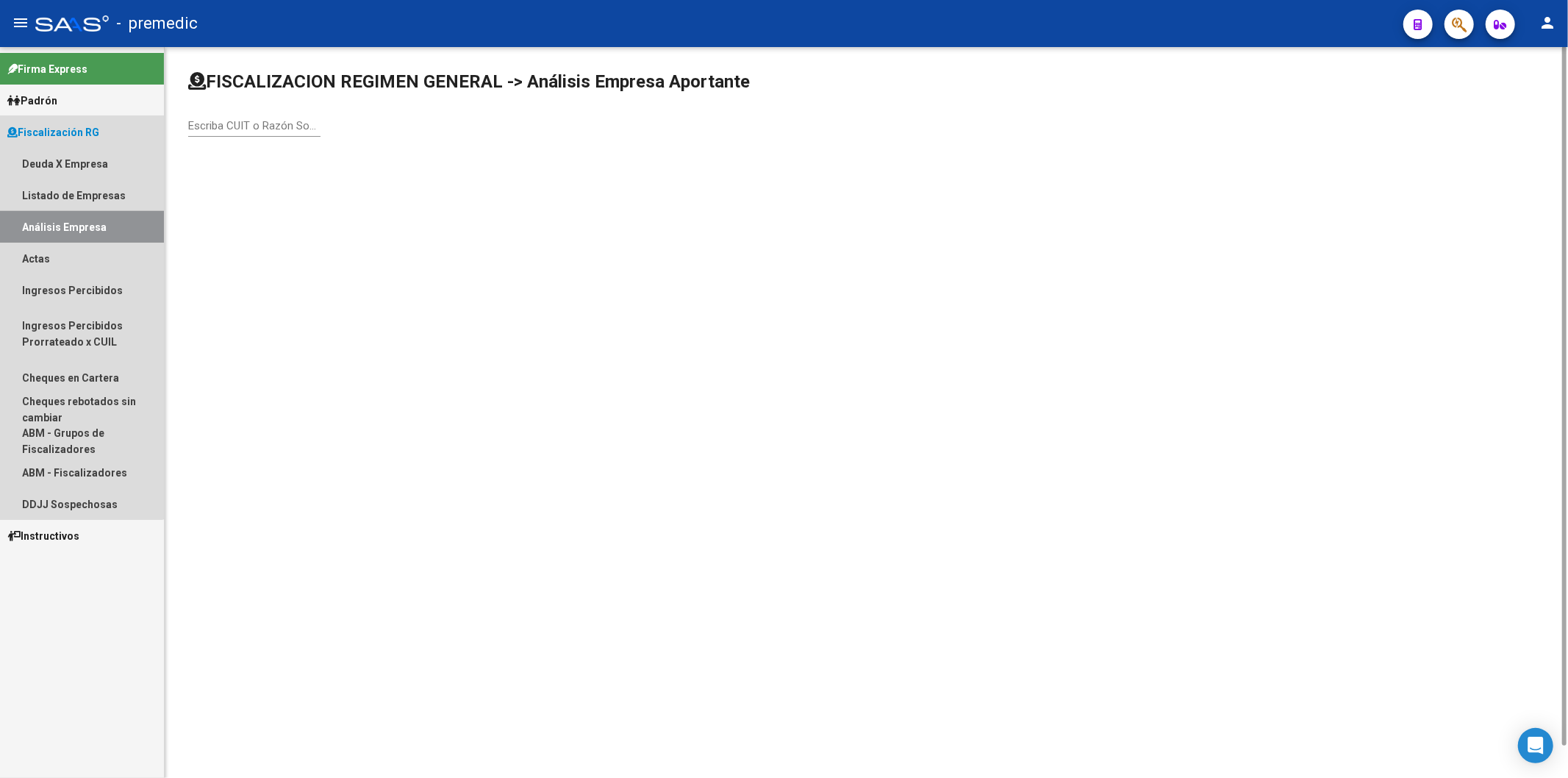 scroll, scrollTop: 0, scrollLeft: 0, axis: both 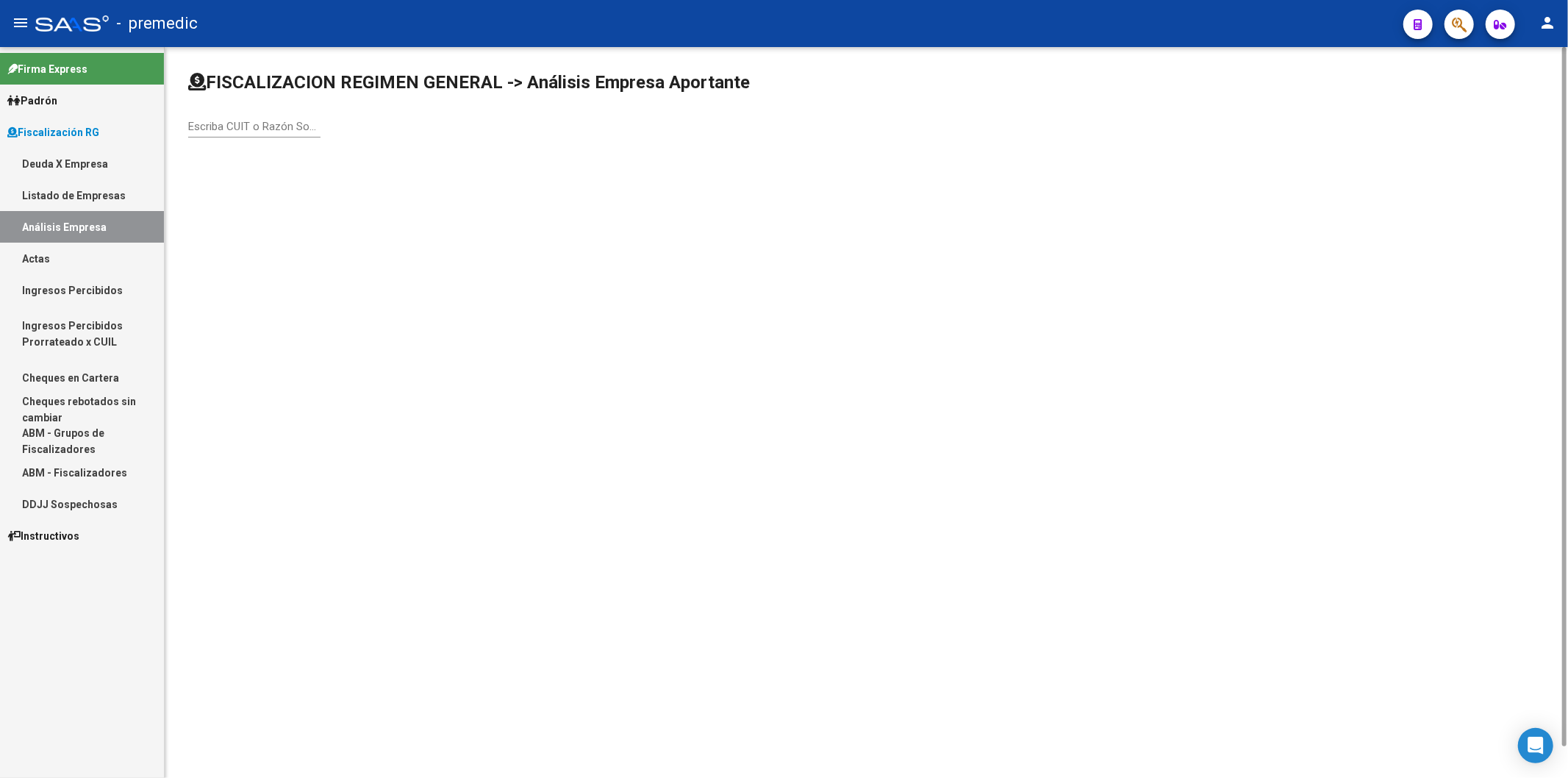 click on "Escriba CUIT o Razón Social para buscar" at bounding box center (254, 126) 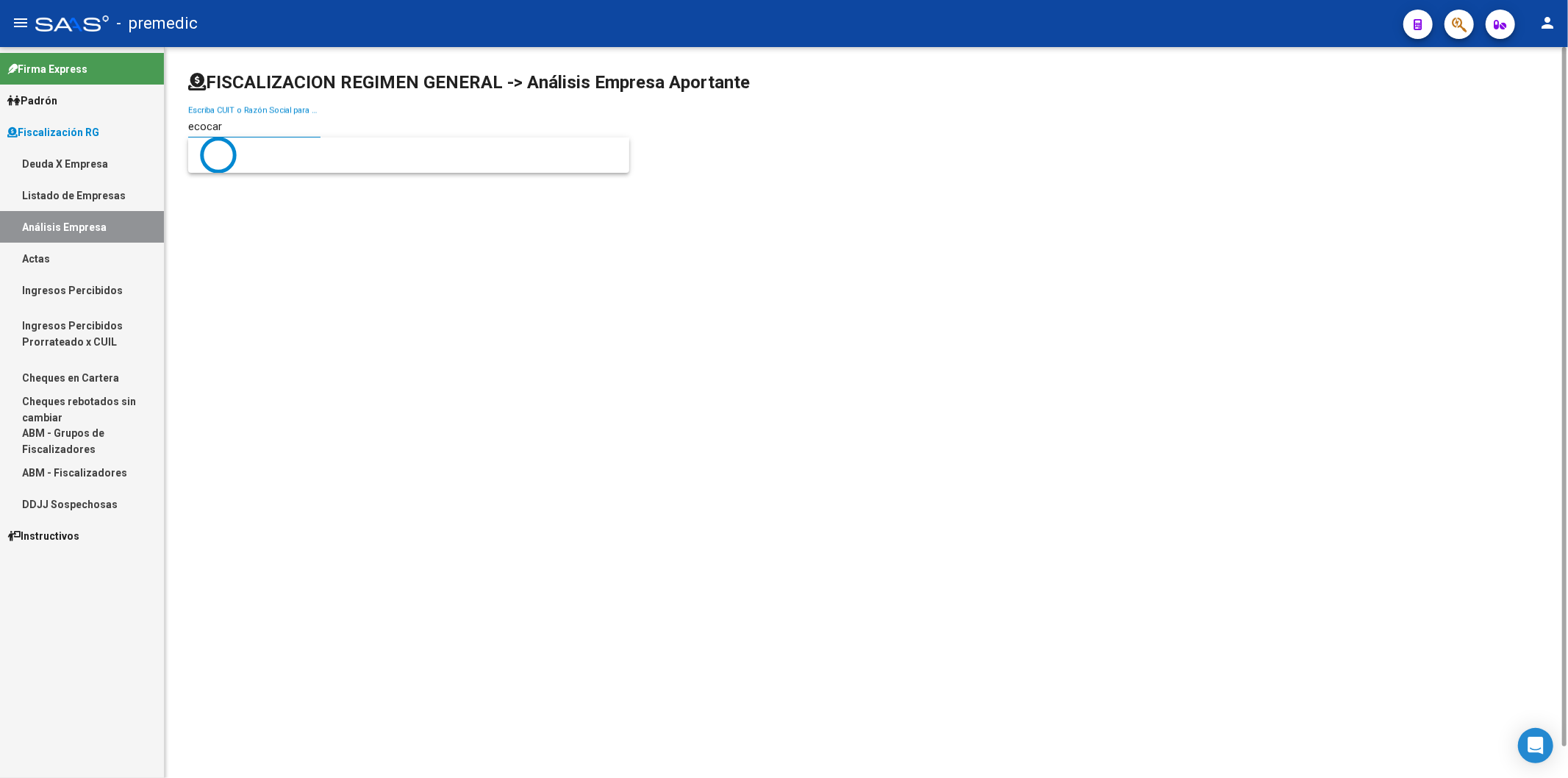type on "ecocarn" 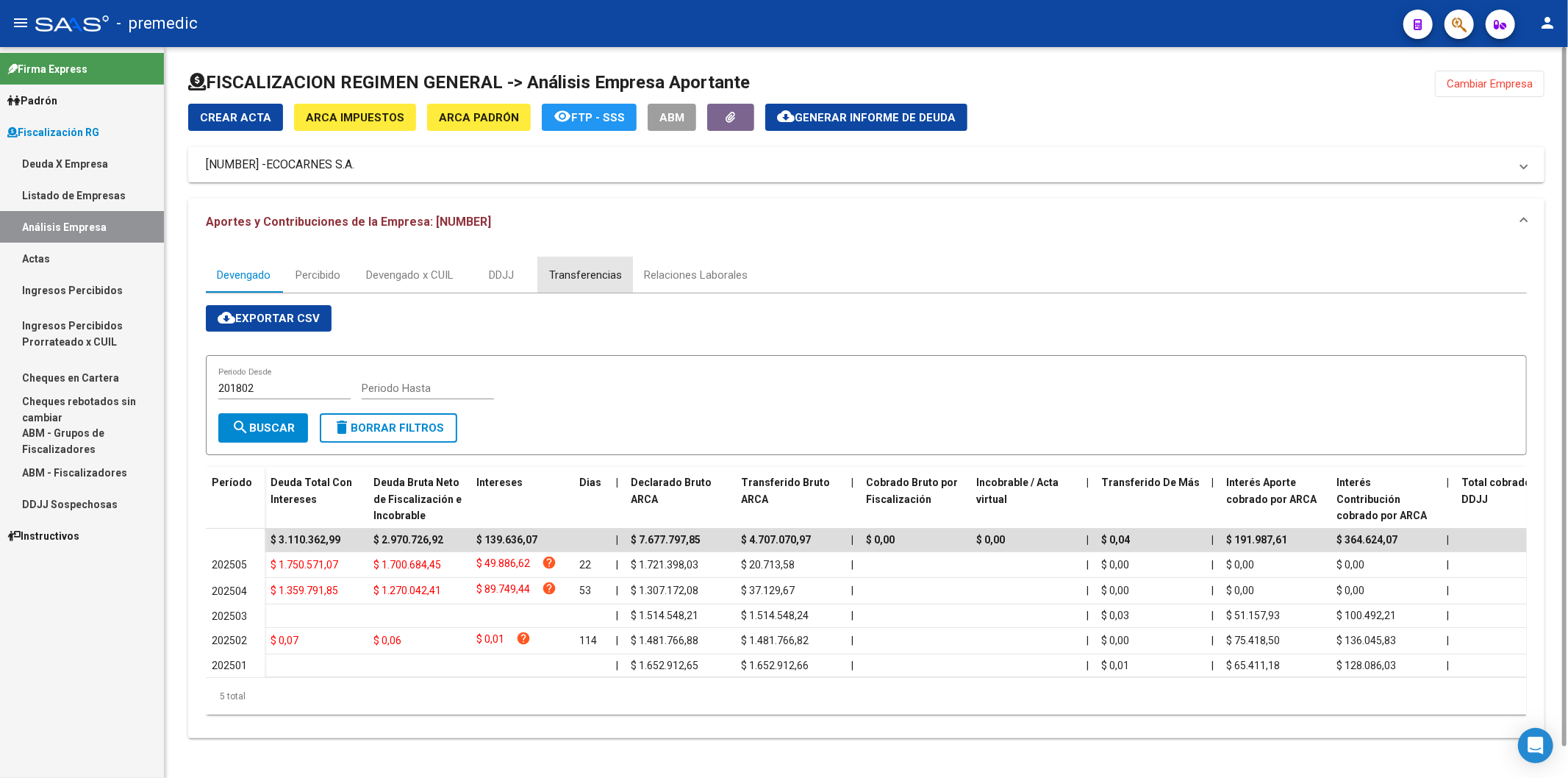 click on "Transferencias" at bounding box center (585, 275) 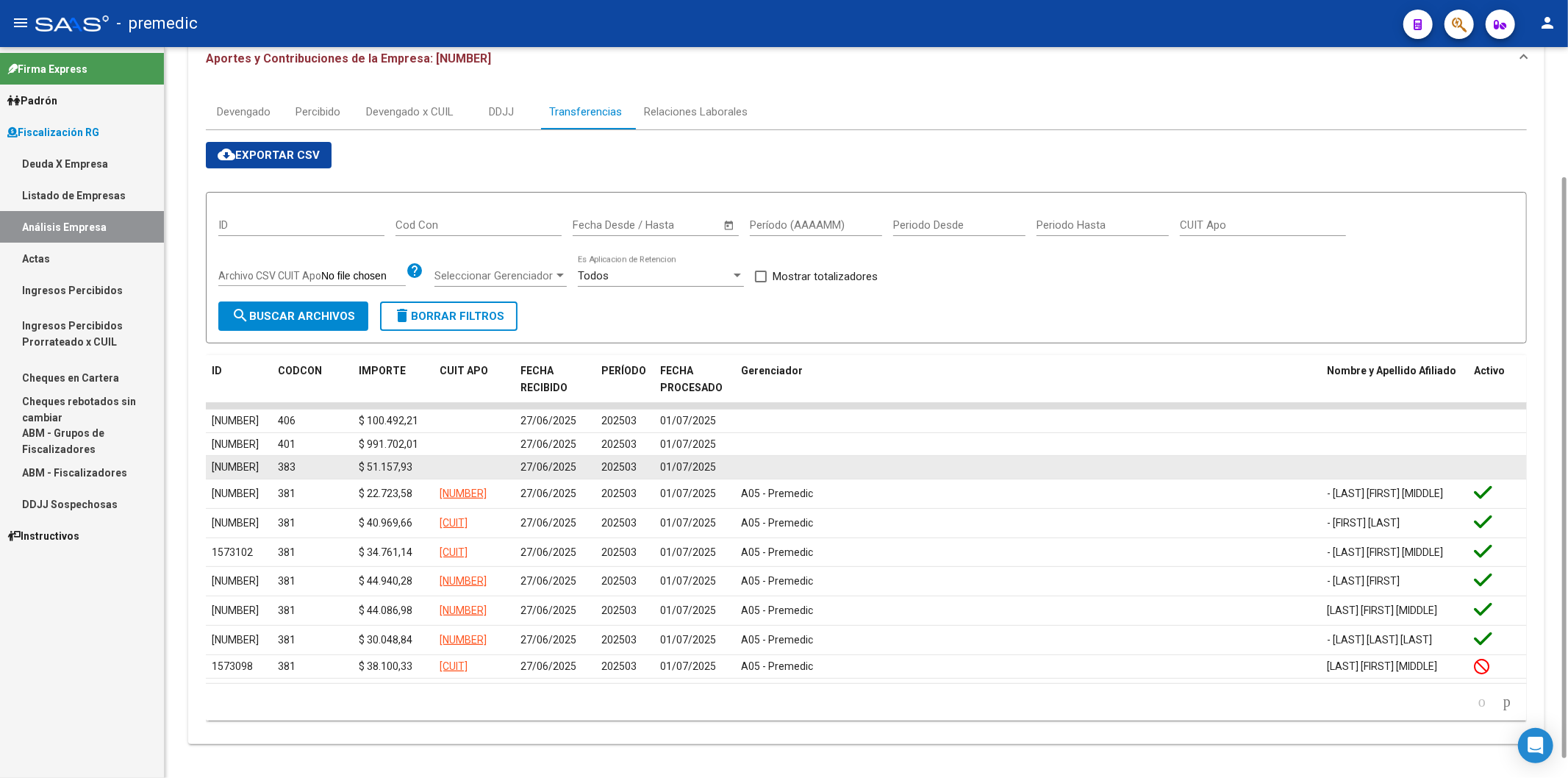 scroll, scrollTop: 189, scrollLeft: 0, axis: vertical 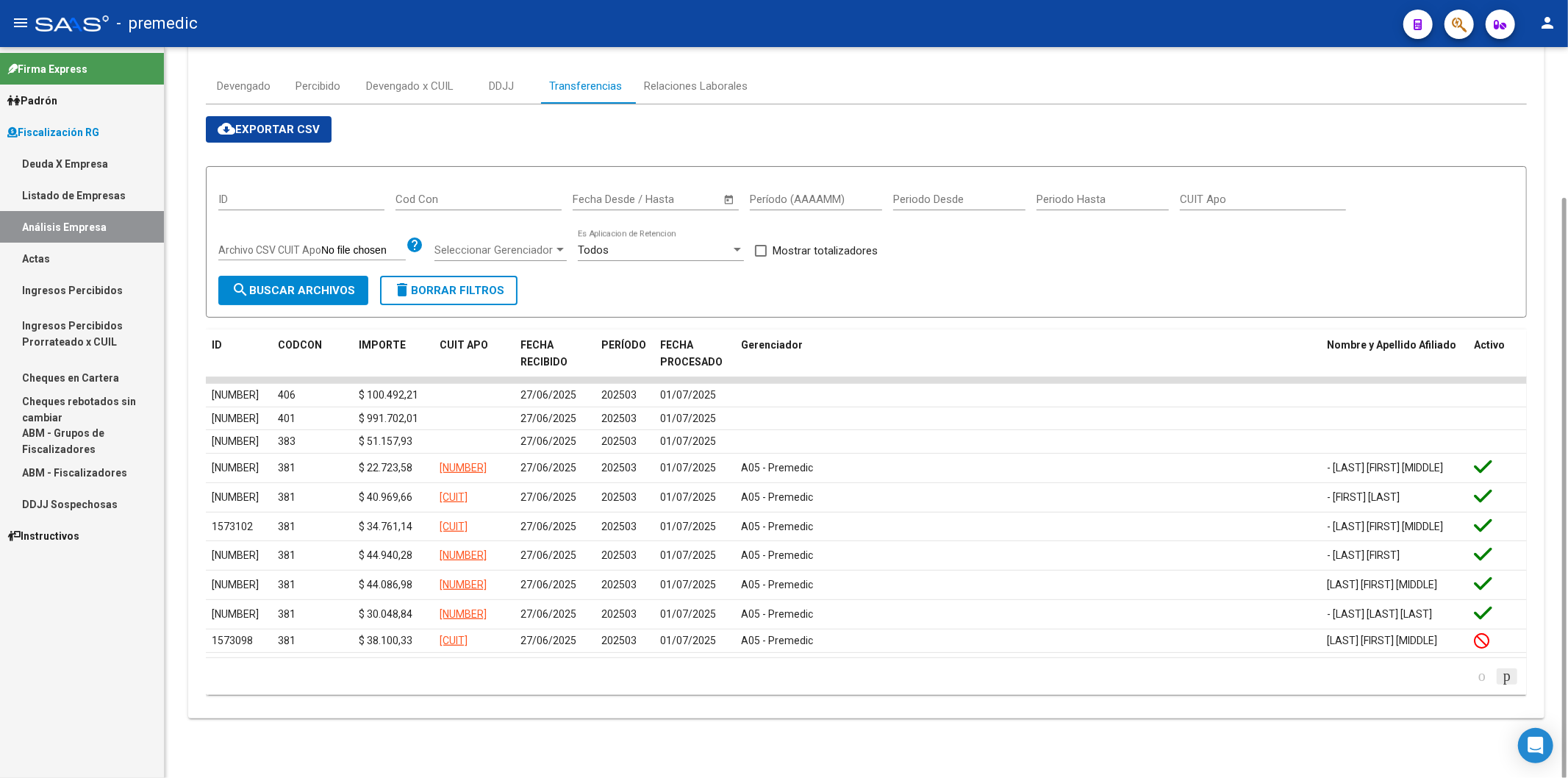 click 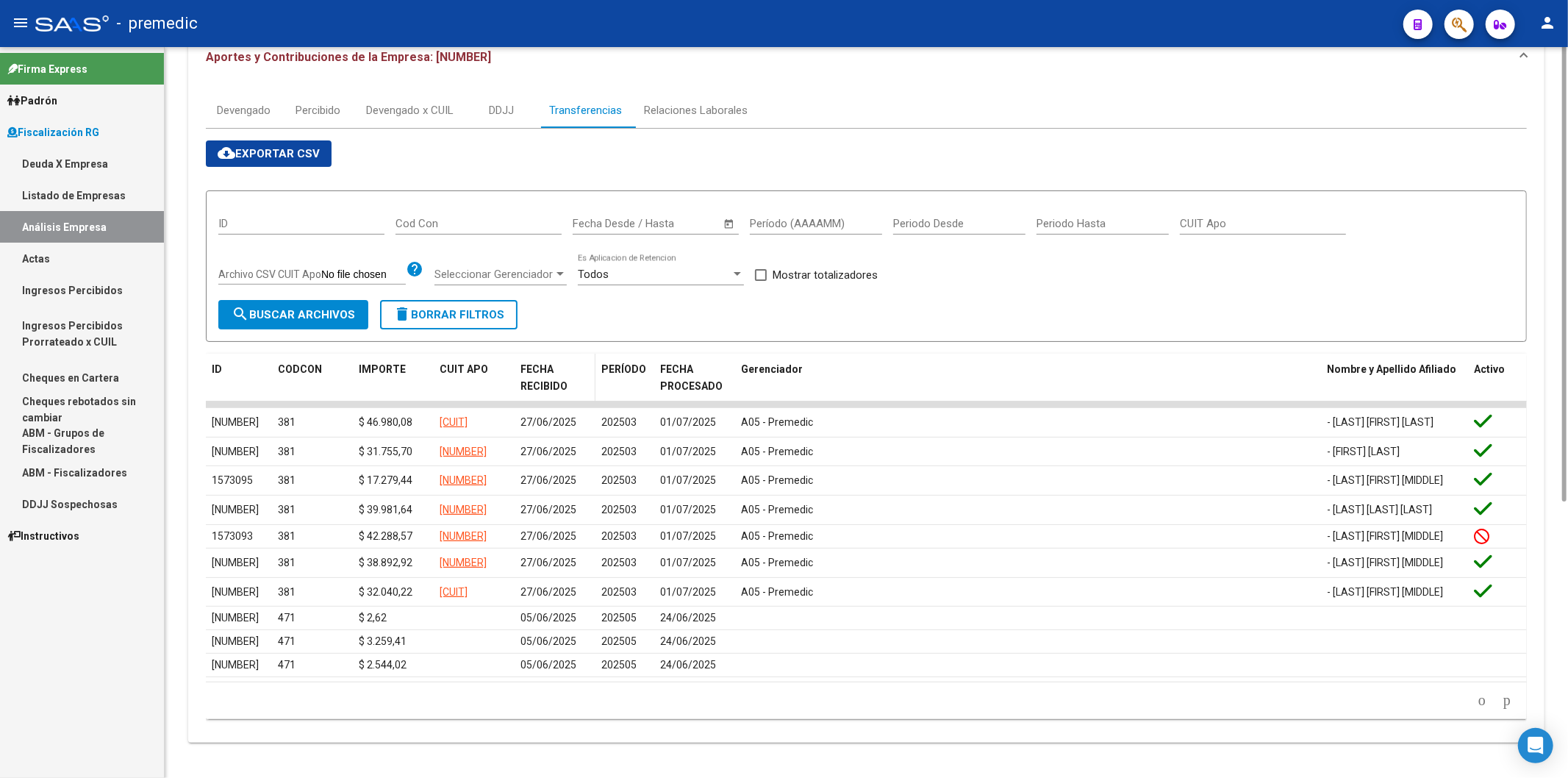 scroll, scrollTop: 18, scrollLeft: 0, axis: vertical 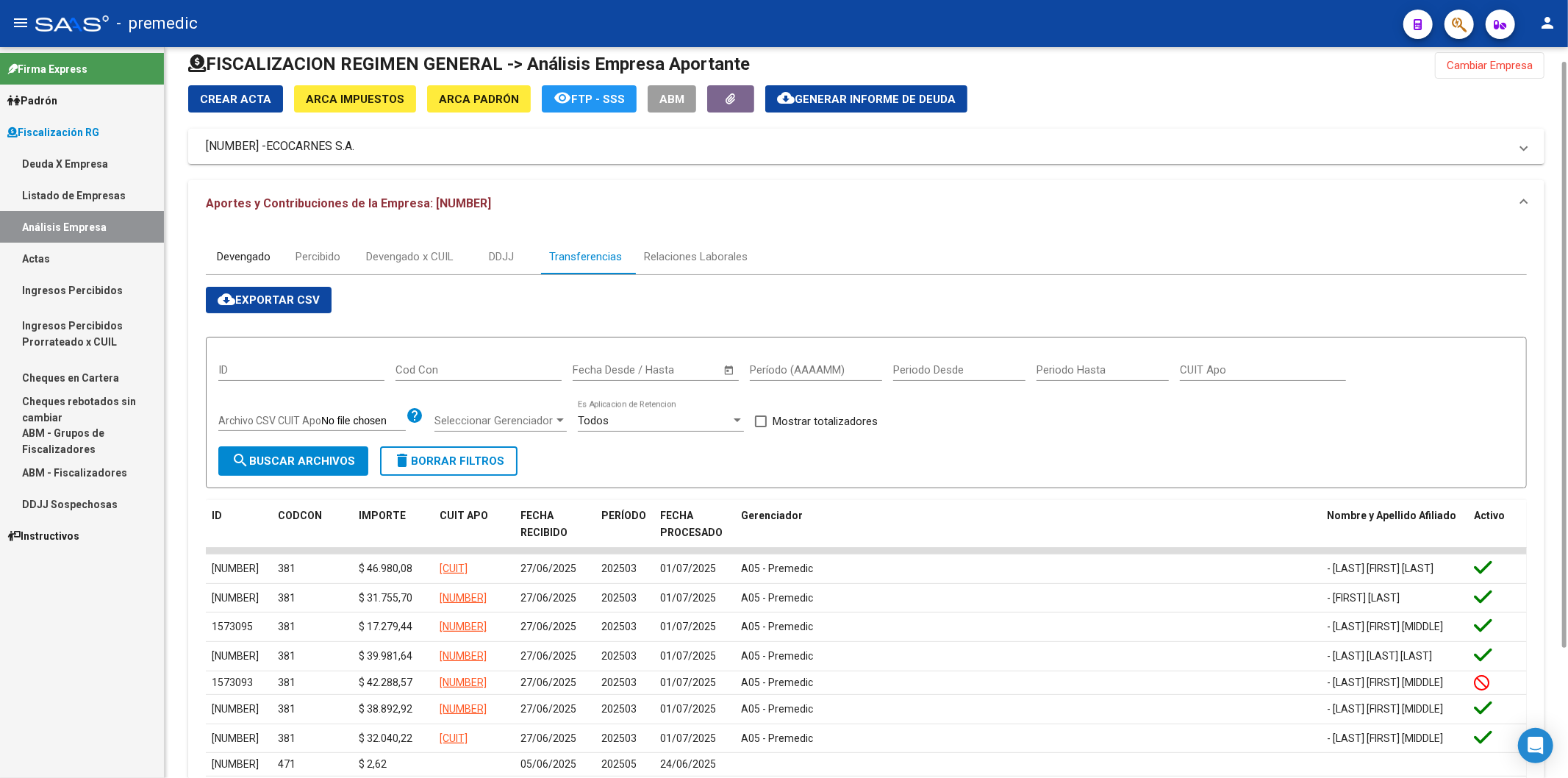 click on "Devengado" at bounding box center (243, 257) 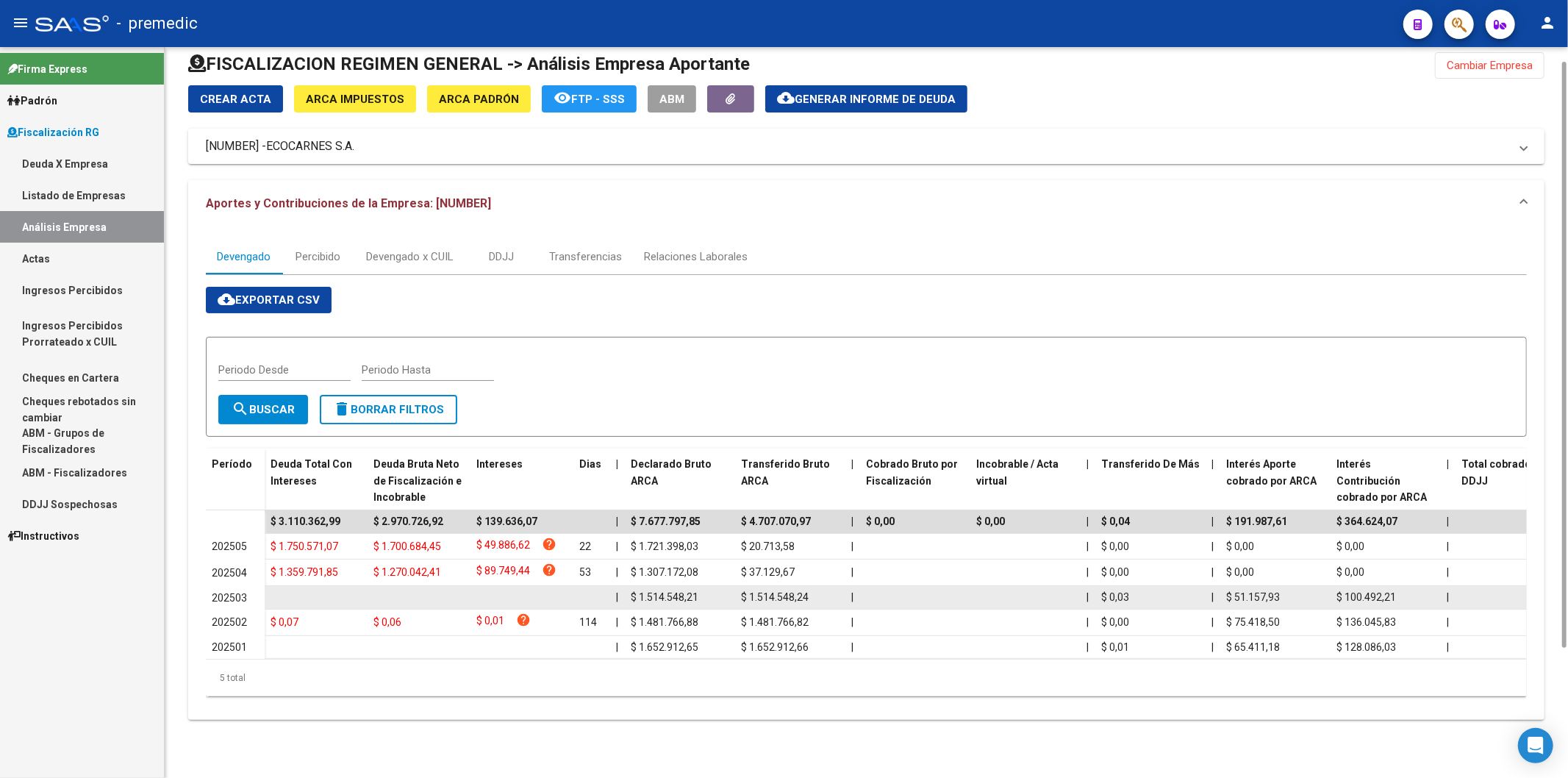 drag, startPoint x: 640, startPoint y: 599, endPoint x: 698, endPoint y: 606, distance: 58.42089 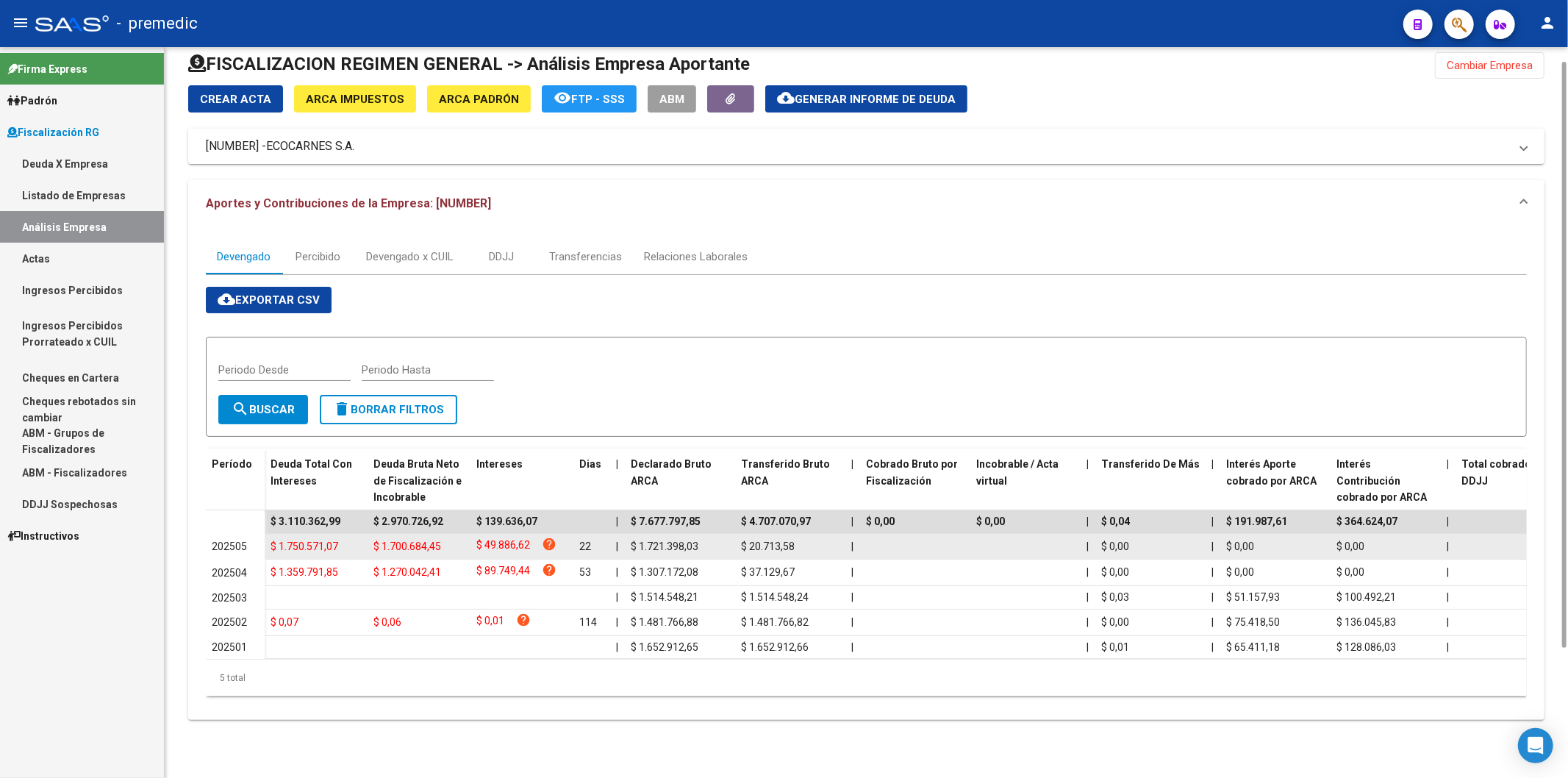 copy on "[NUMBER]" 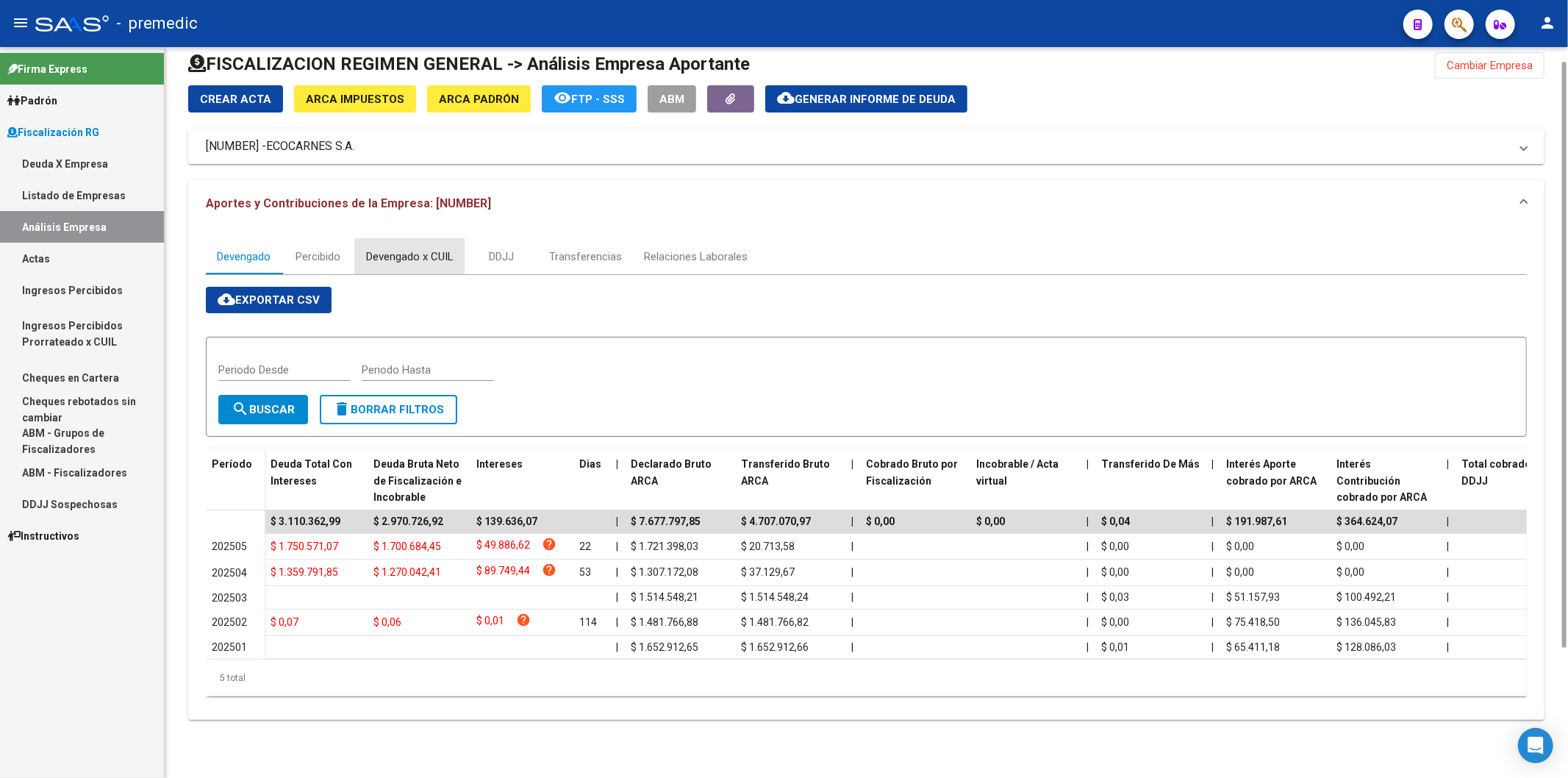 click on "Devengado x CUIL" at bounding box center [409, 257] 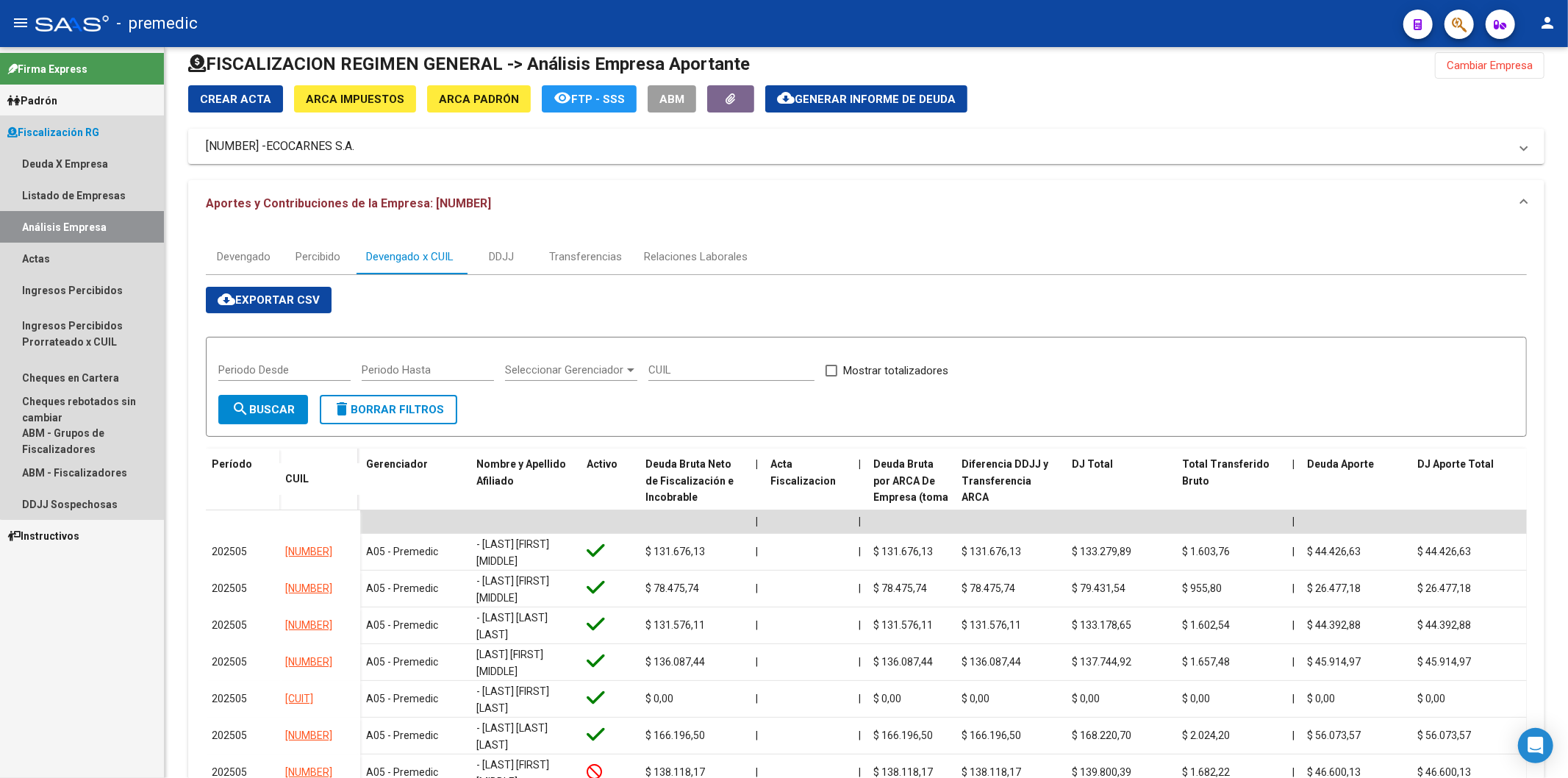 click on "Fiscalización RG" at bounding box center [82, 132] 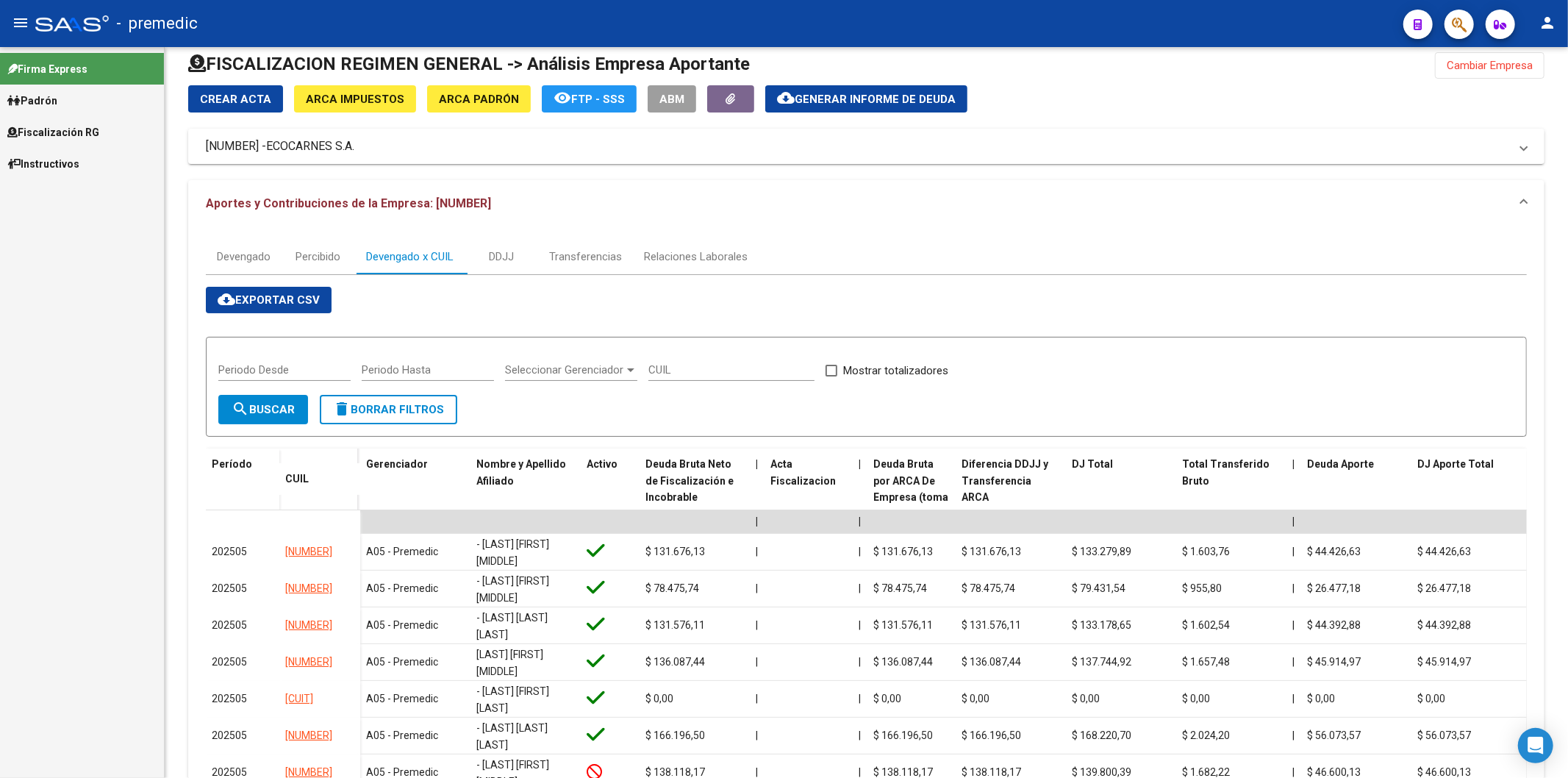 click on "Fiscalización RG" at bounding box center (53, 132) 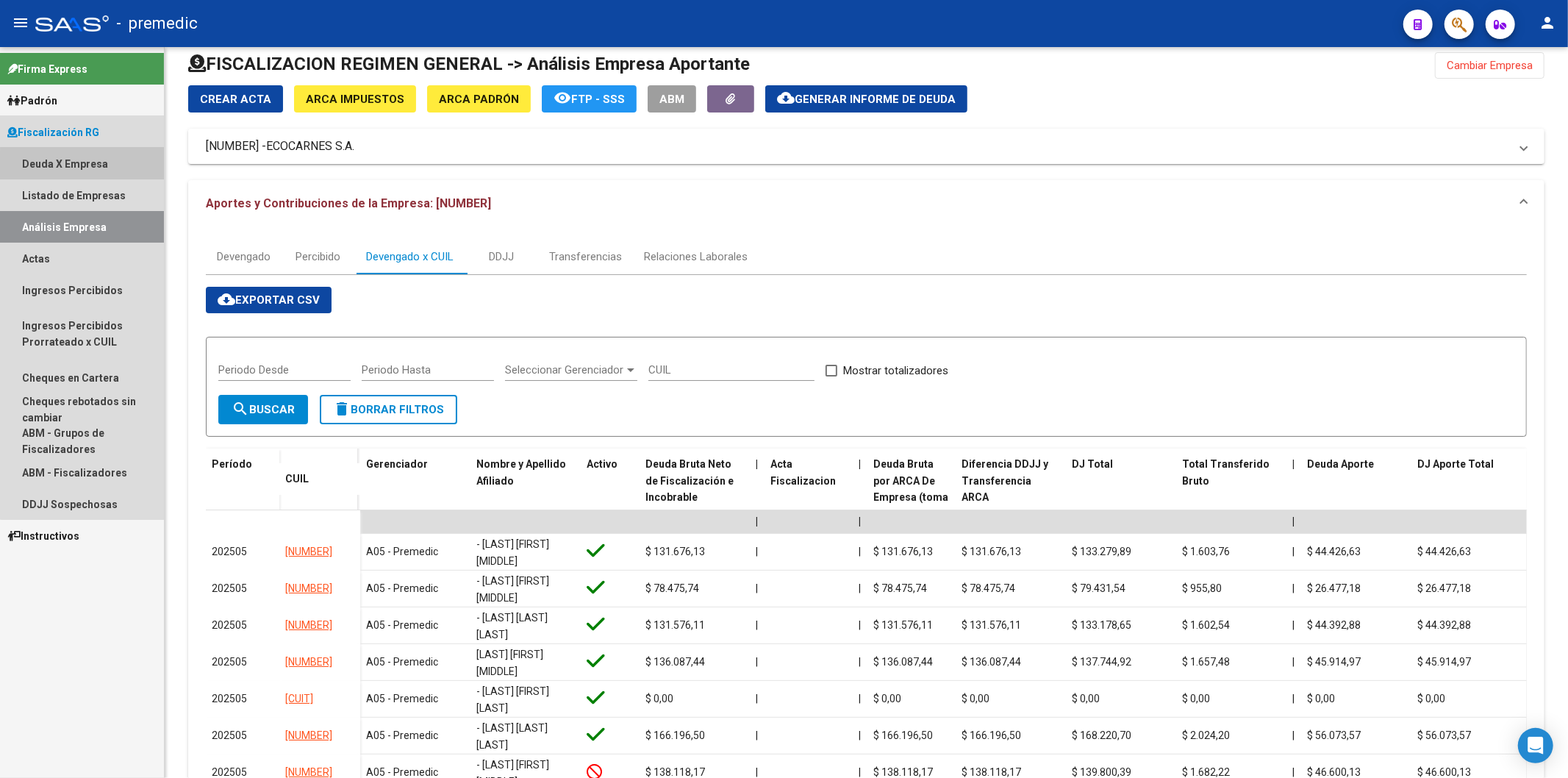 click on "Deuda X Empresa" at bounding box center [82, 163] 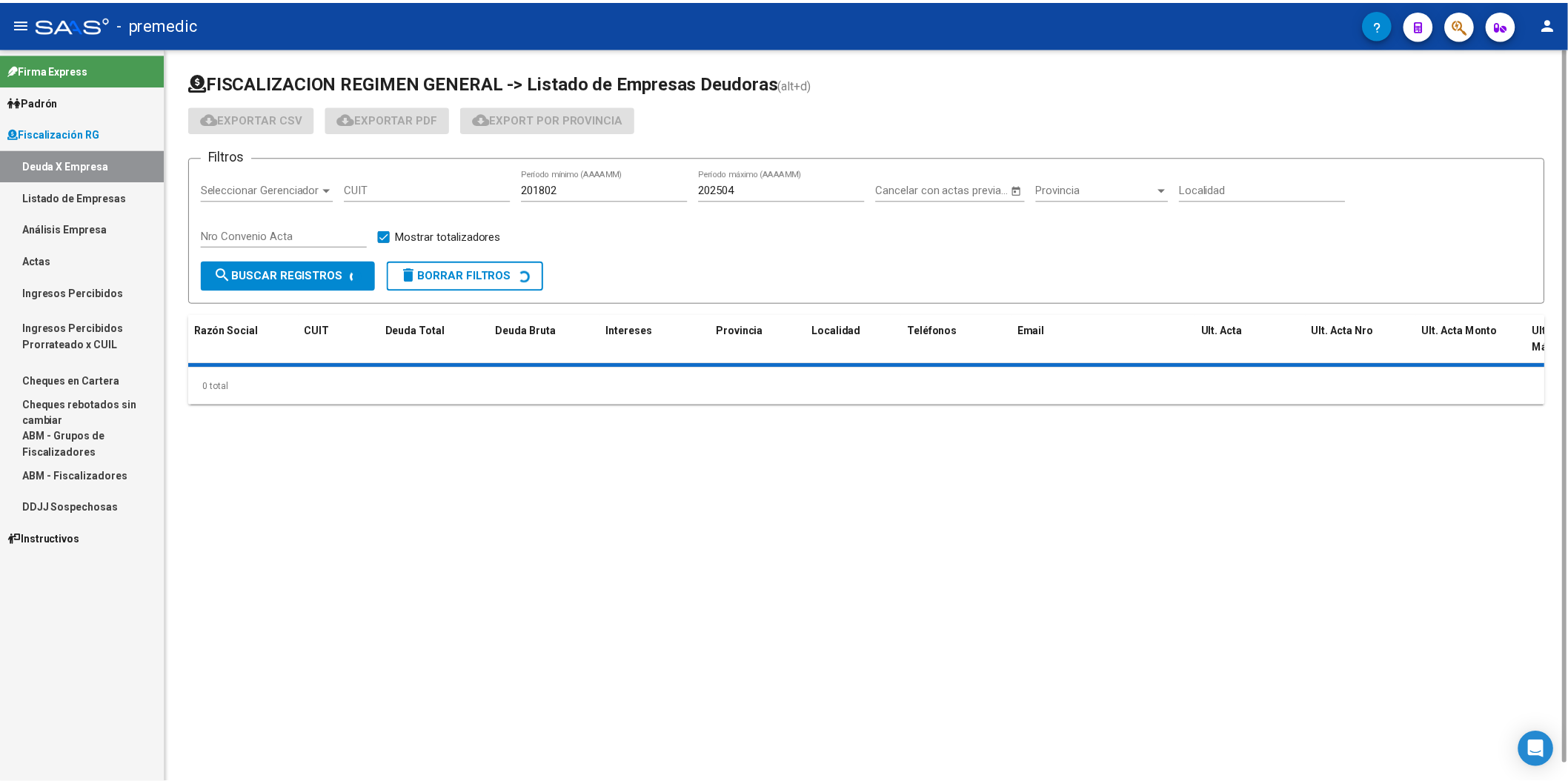scroll, scrollTop: 0, scrollLeft: 0, axis: both 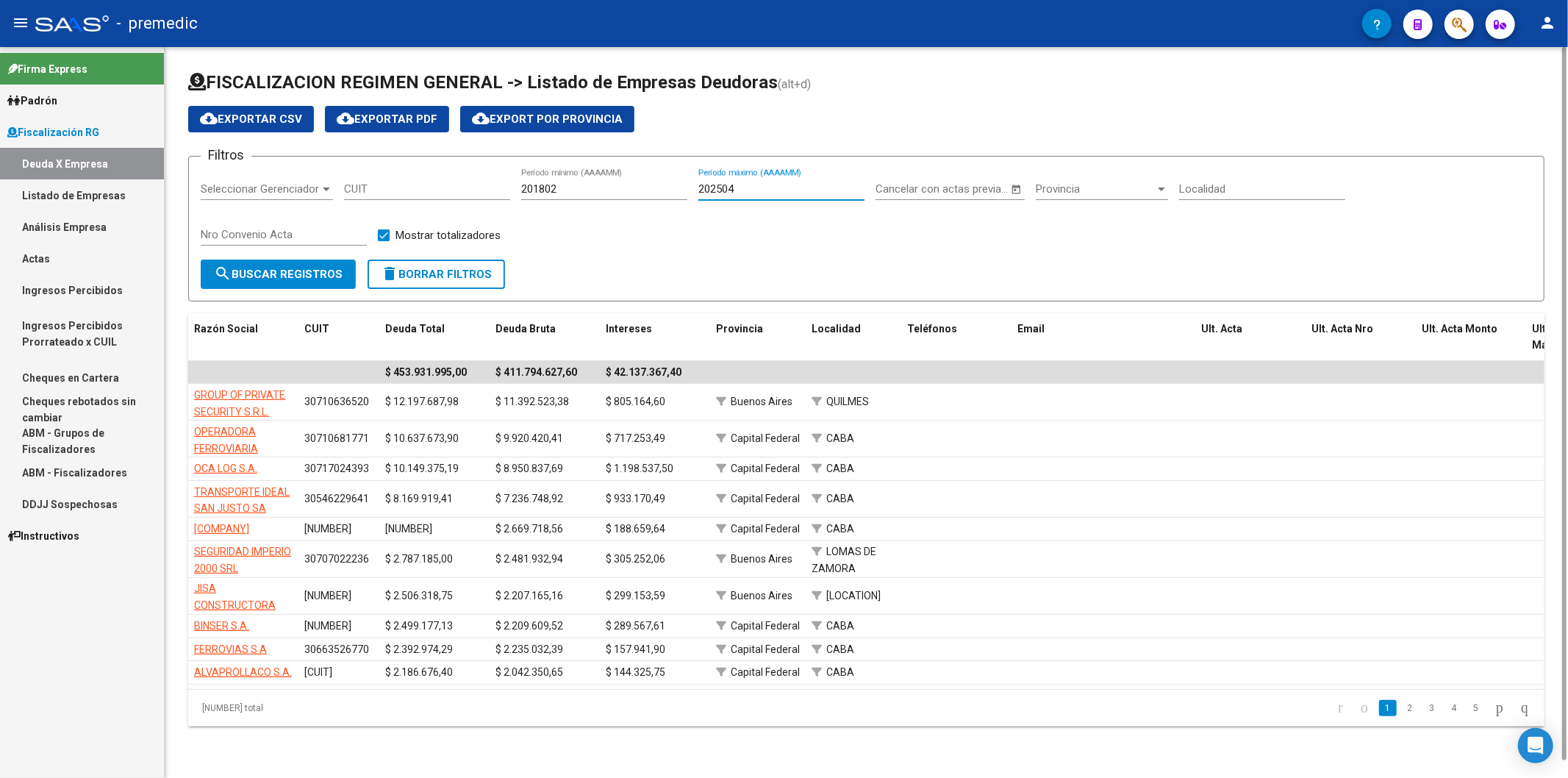click on "202504" at bounding box center (781, 189) 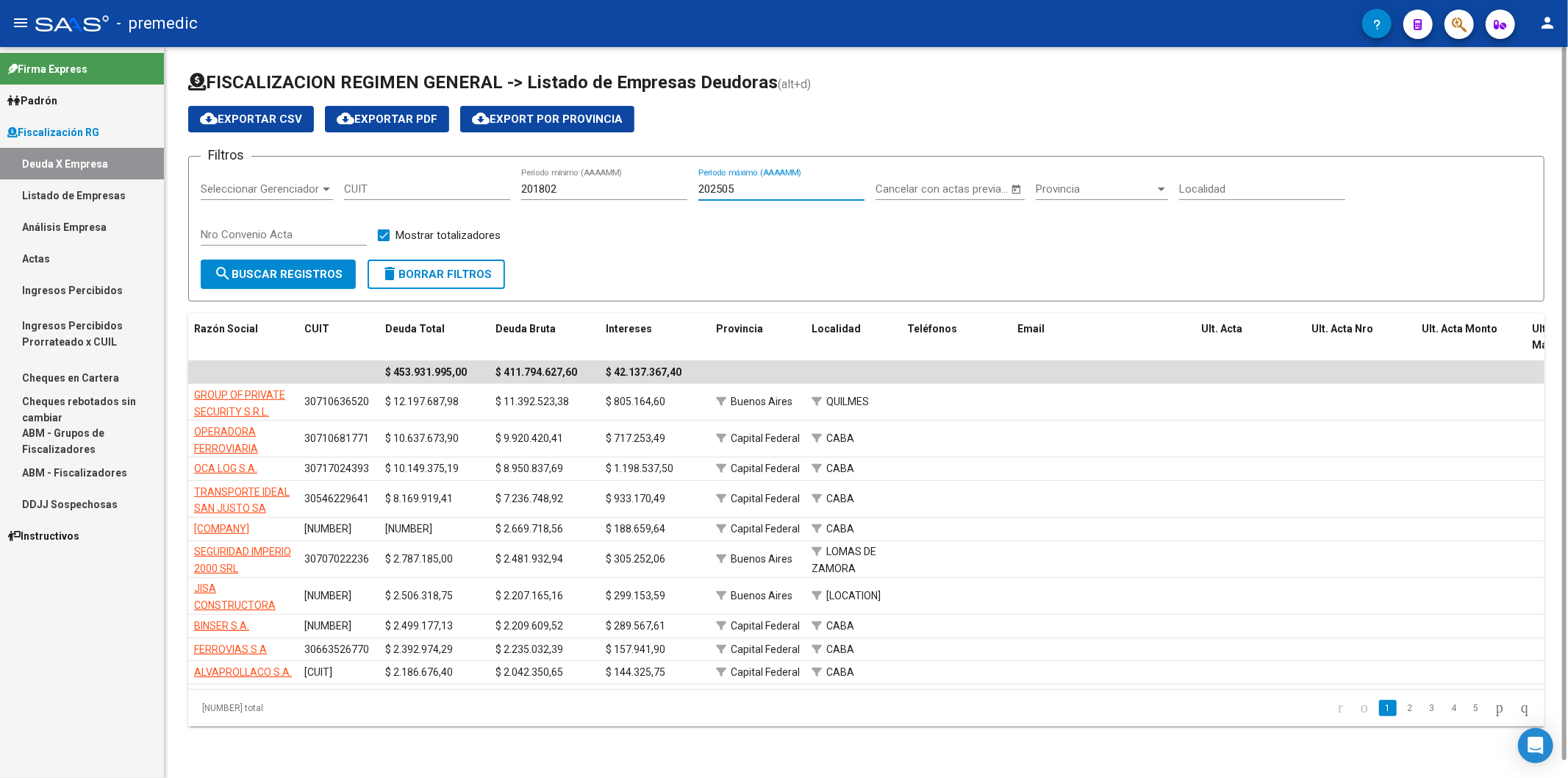type on "202505" 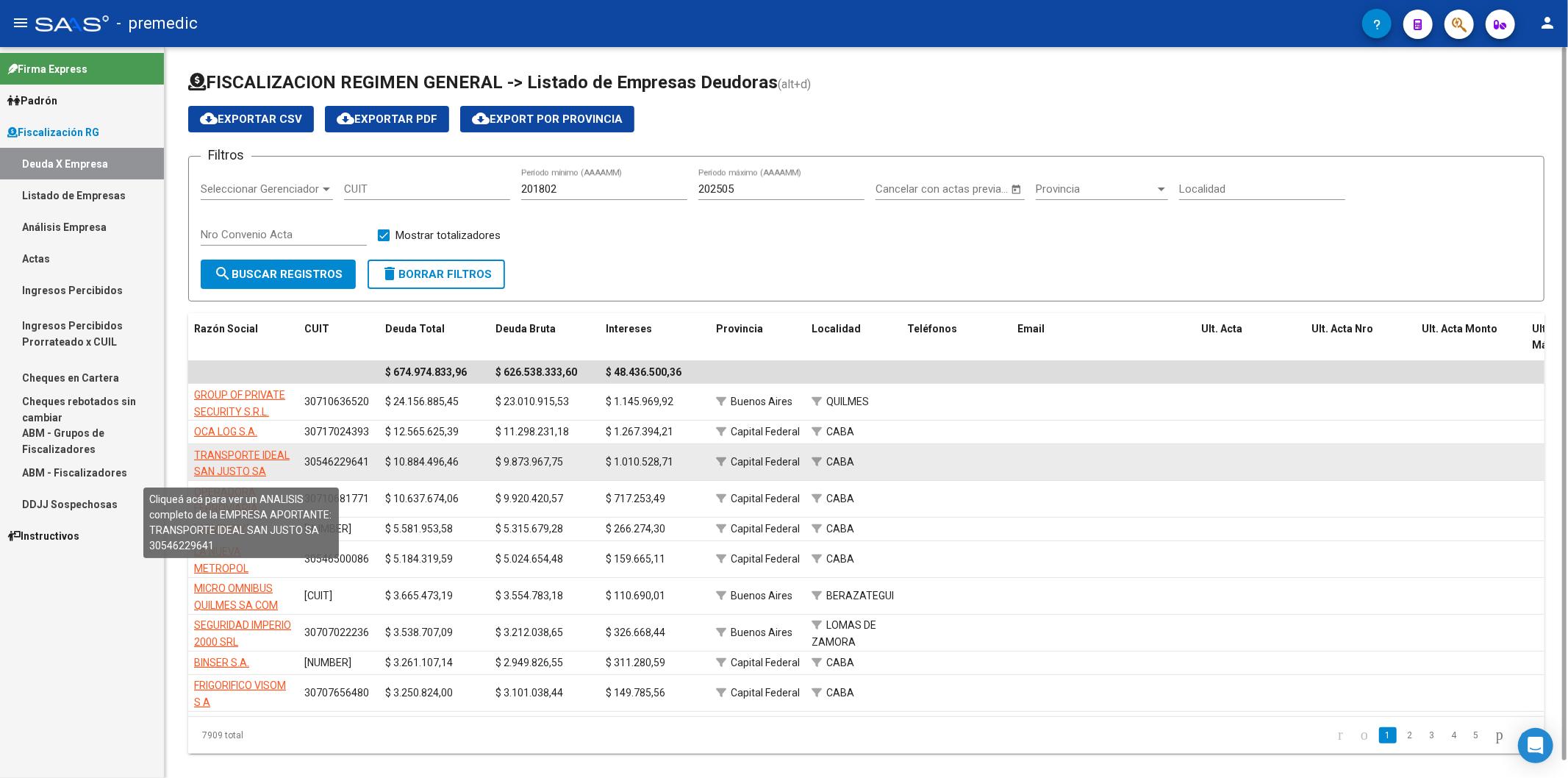 click on "TRANSPORTE IDEAL SAN JUSTO SA" 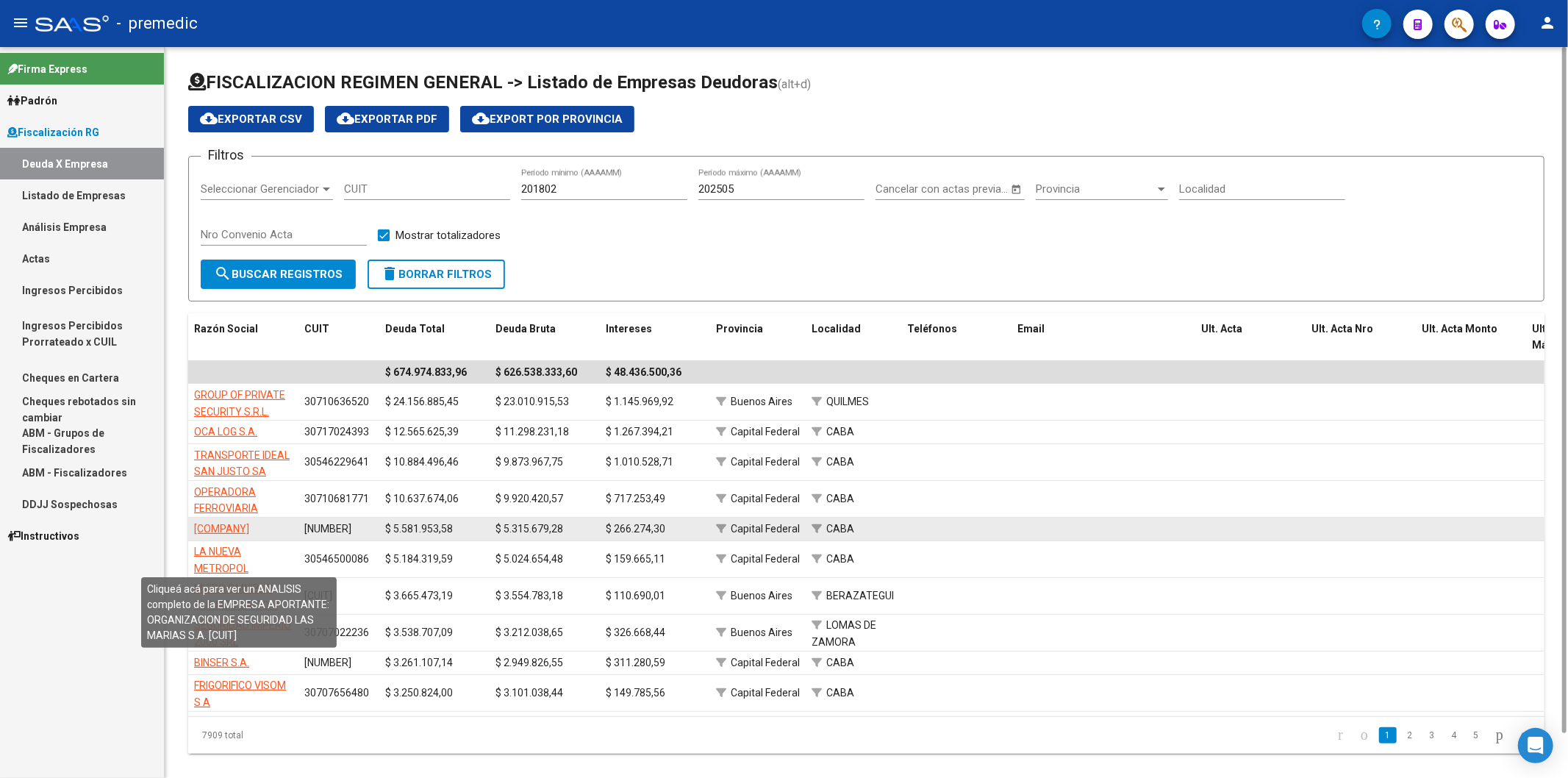 click on "[COMPANY]" 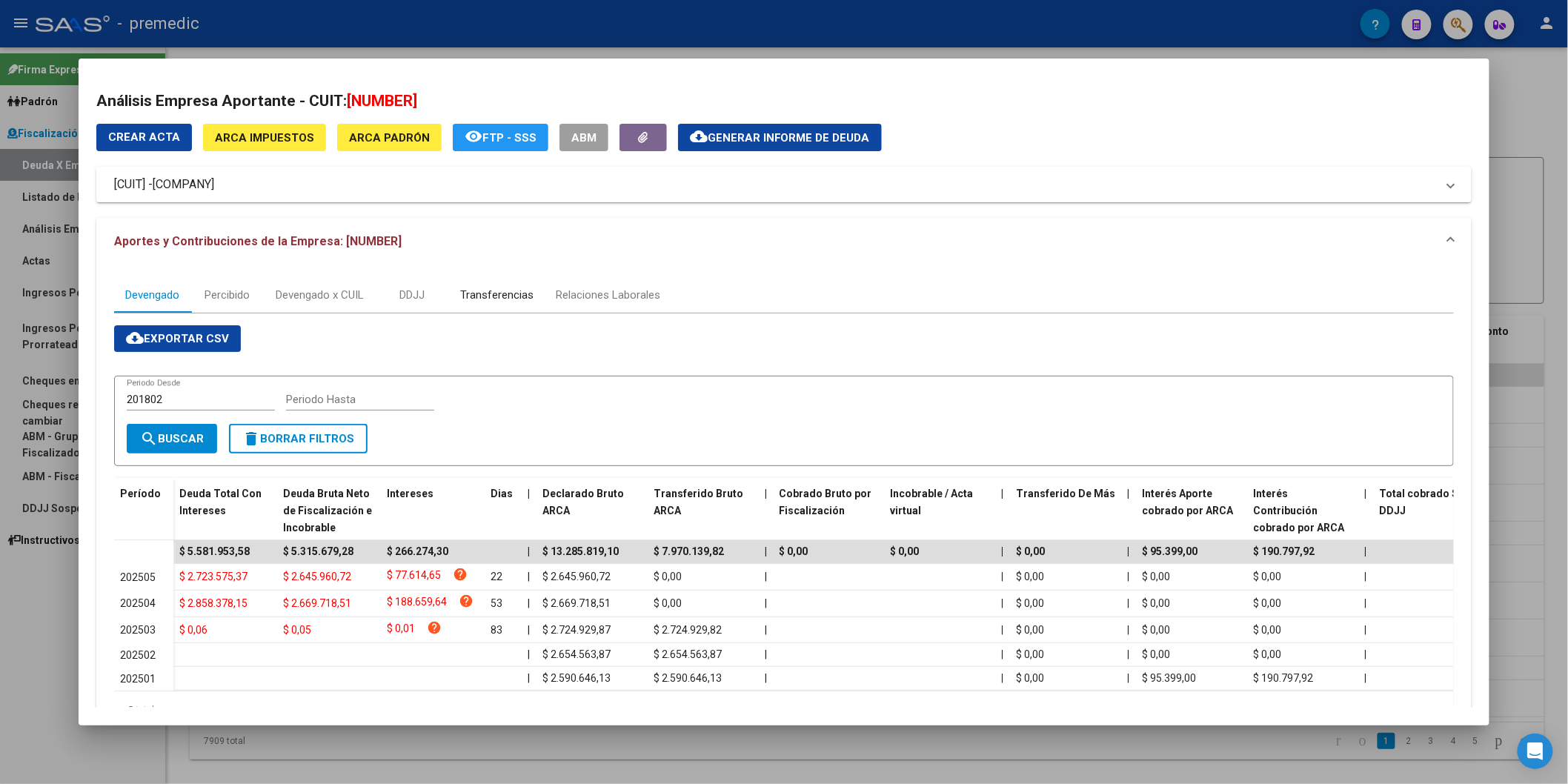 click on "Transferencias" at bounding box center (496, 295) 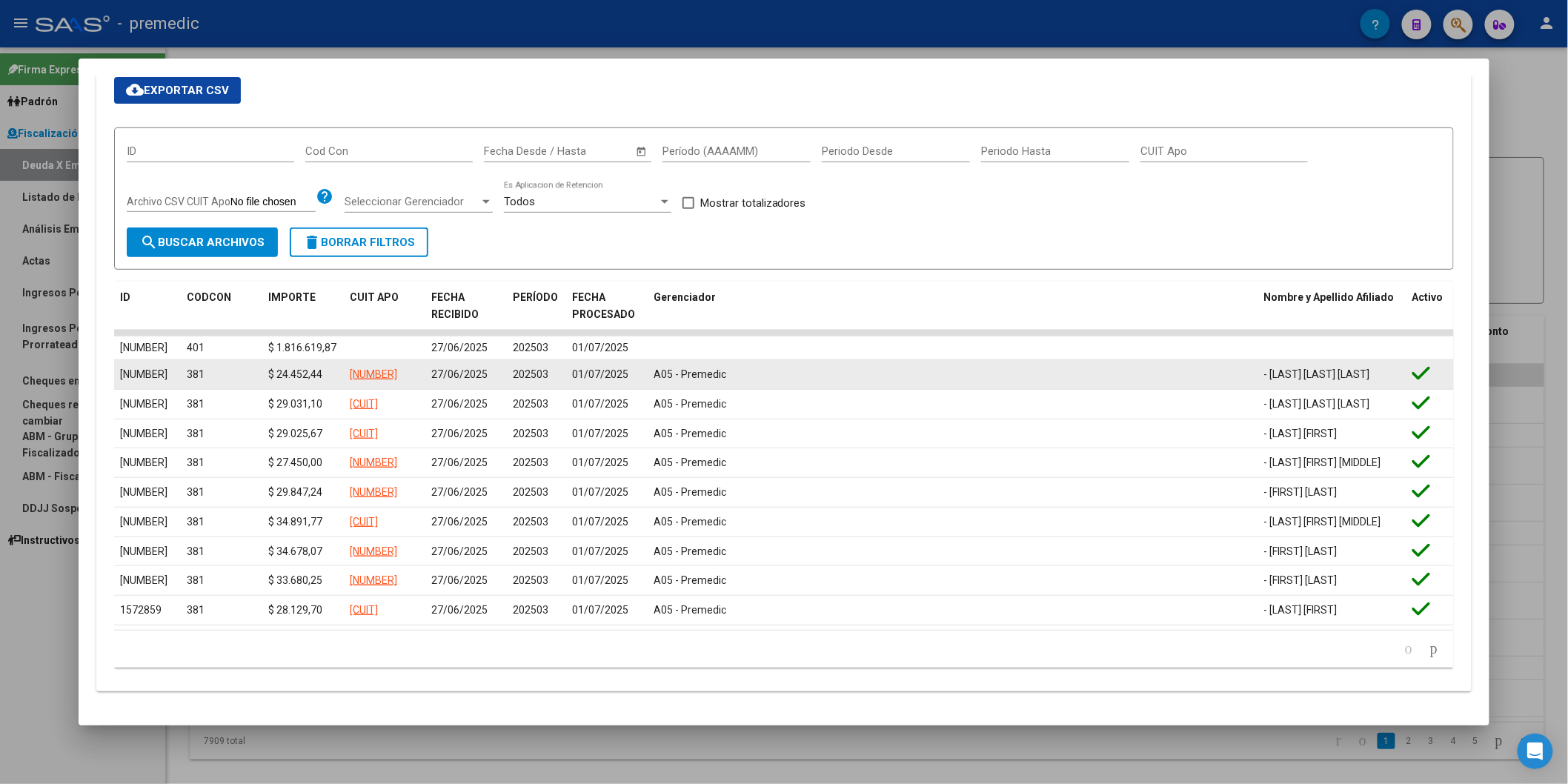 scroll, scrollTop: 280, scrollLeft: 0, axis: vertical 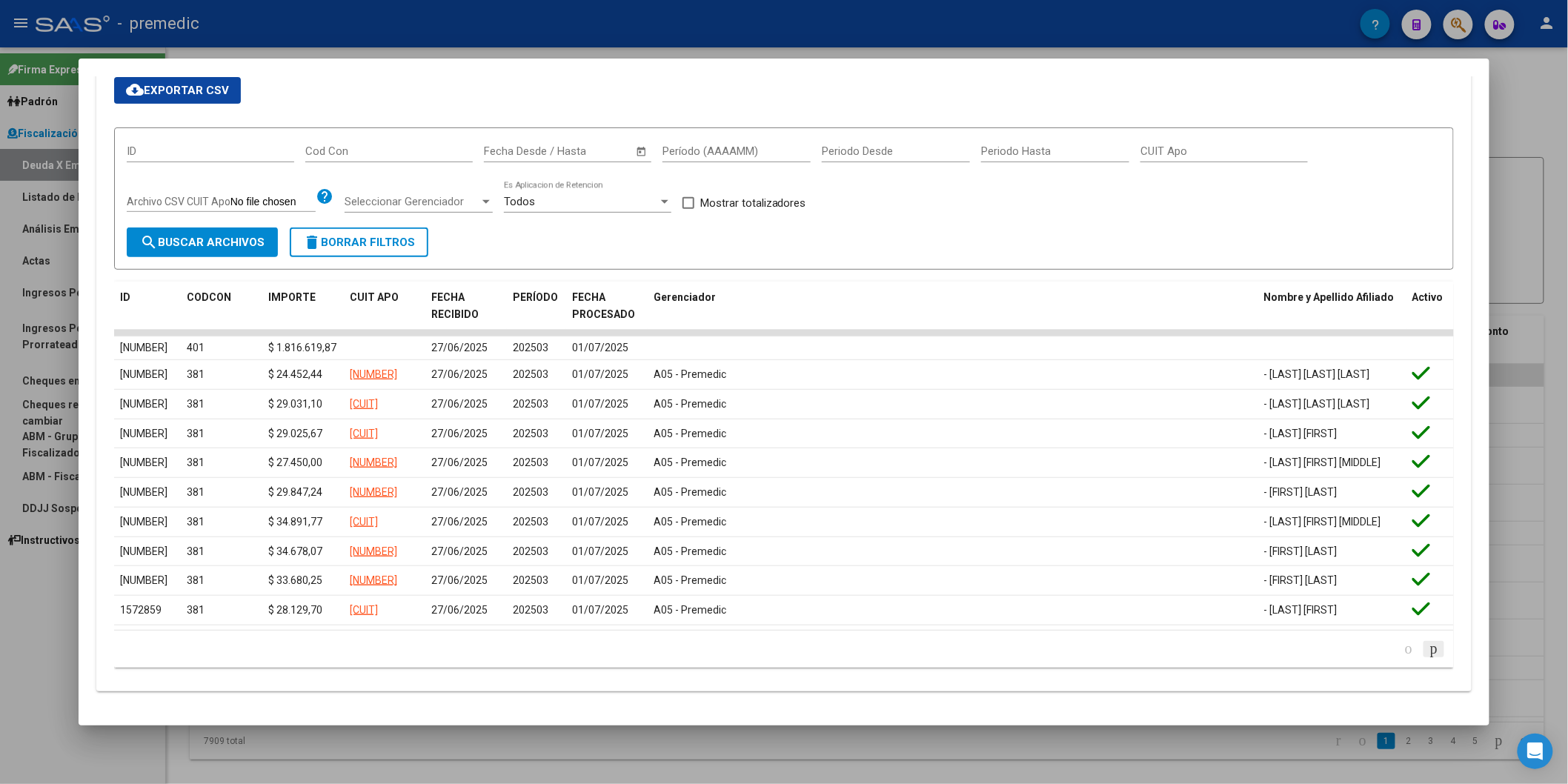 click 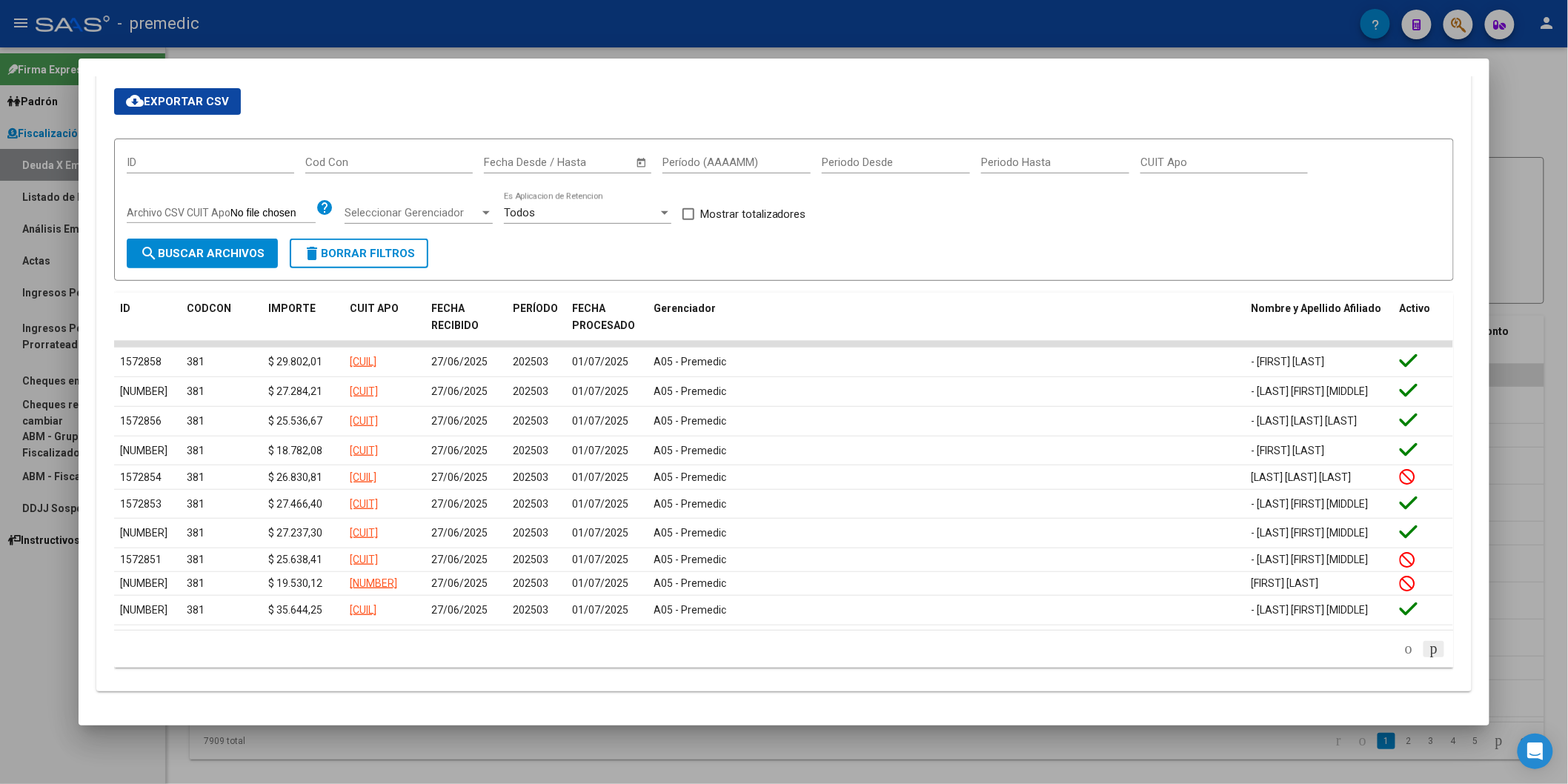 scroll, scrollTop: 262, scrollLeft: 0, axis: vertical 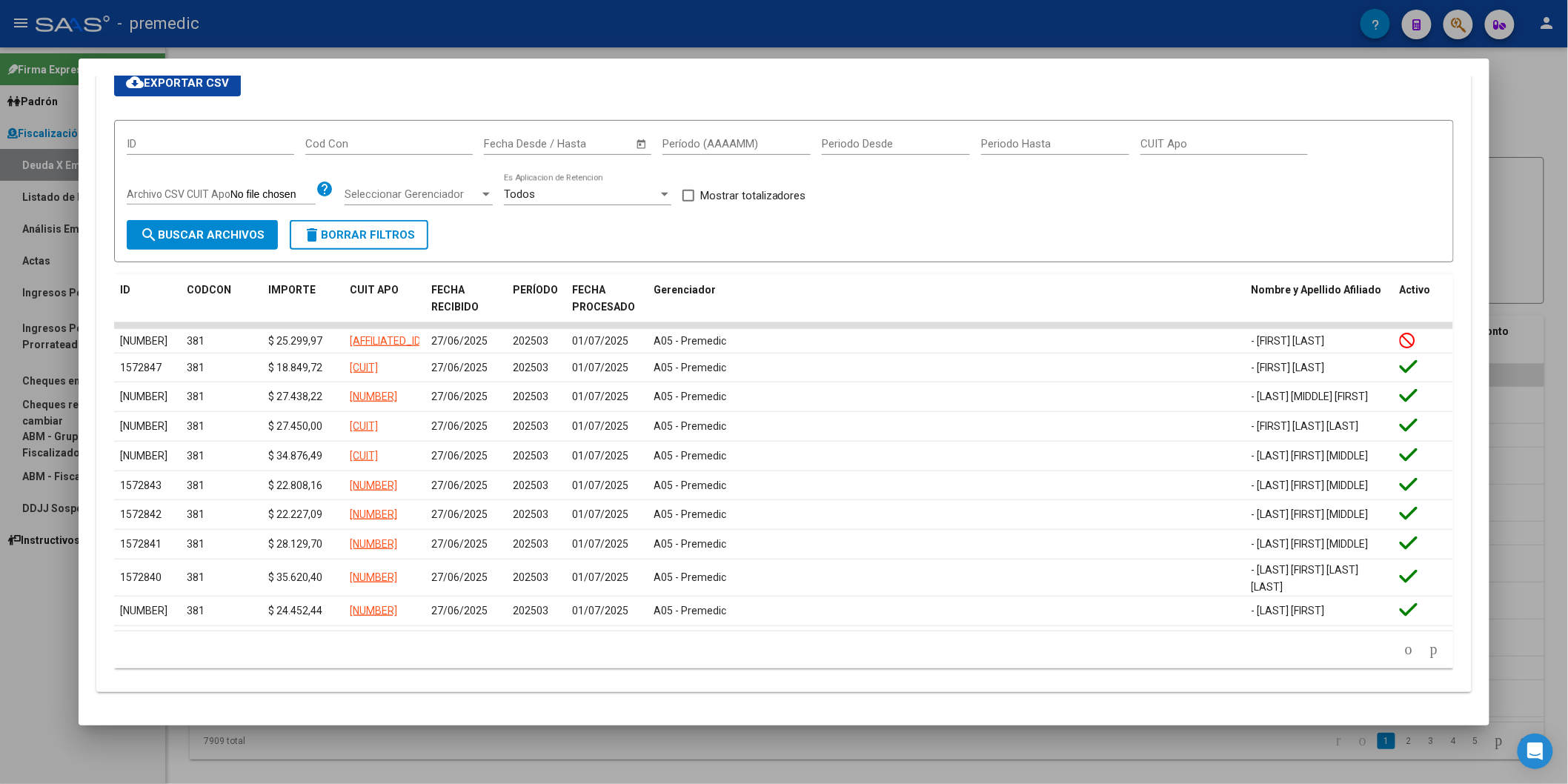 click on "179.769.313.486.231.570.000.000.000.000.000.000.000.000.000.000.000.000.000.000.000.000.000.000.000.000.000.000.000.000.000.000.000.000.000.000.000.000.000.000.000.000.000.000.000.000.000.000.000.000.000.000.000.000.000.000.000.000.000.000.000.000.000.000.000.000.000.000.000.000.000.000.000.000.000.000.000.000.000.000.000.000.000.000.000.000.000.000.000.000.000.000.000.000.000.000.000.000.000.000.000.000.000 total   1   2   3   4   5" 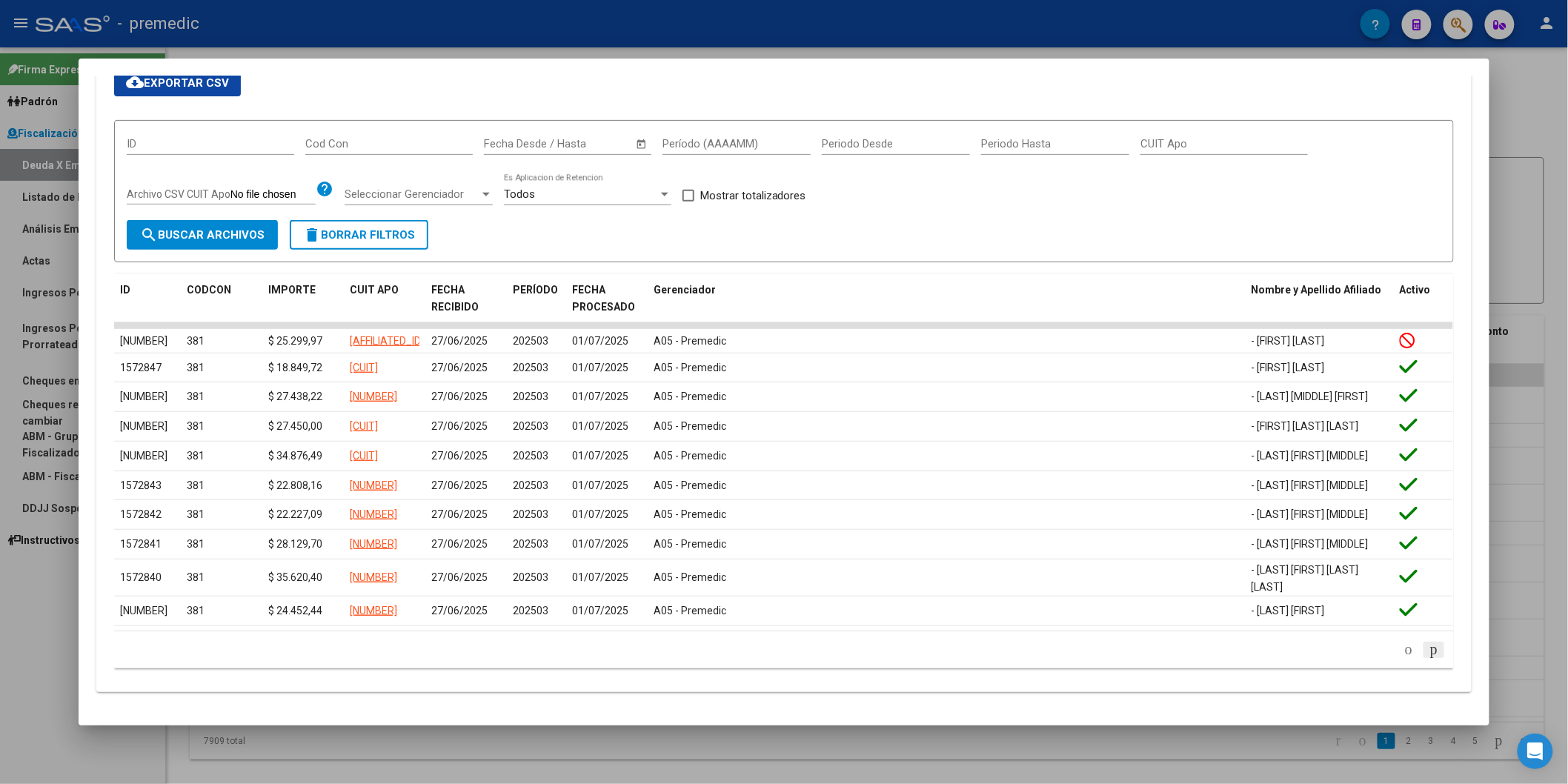 click 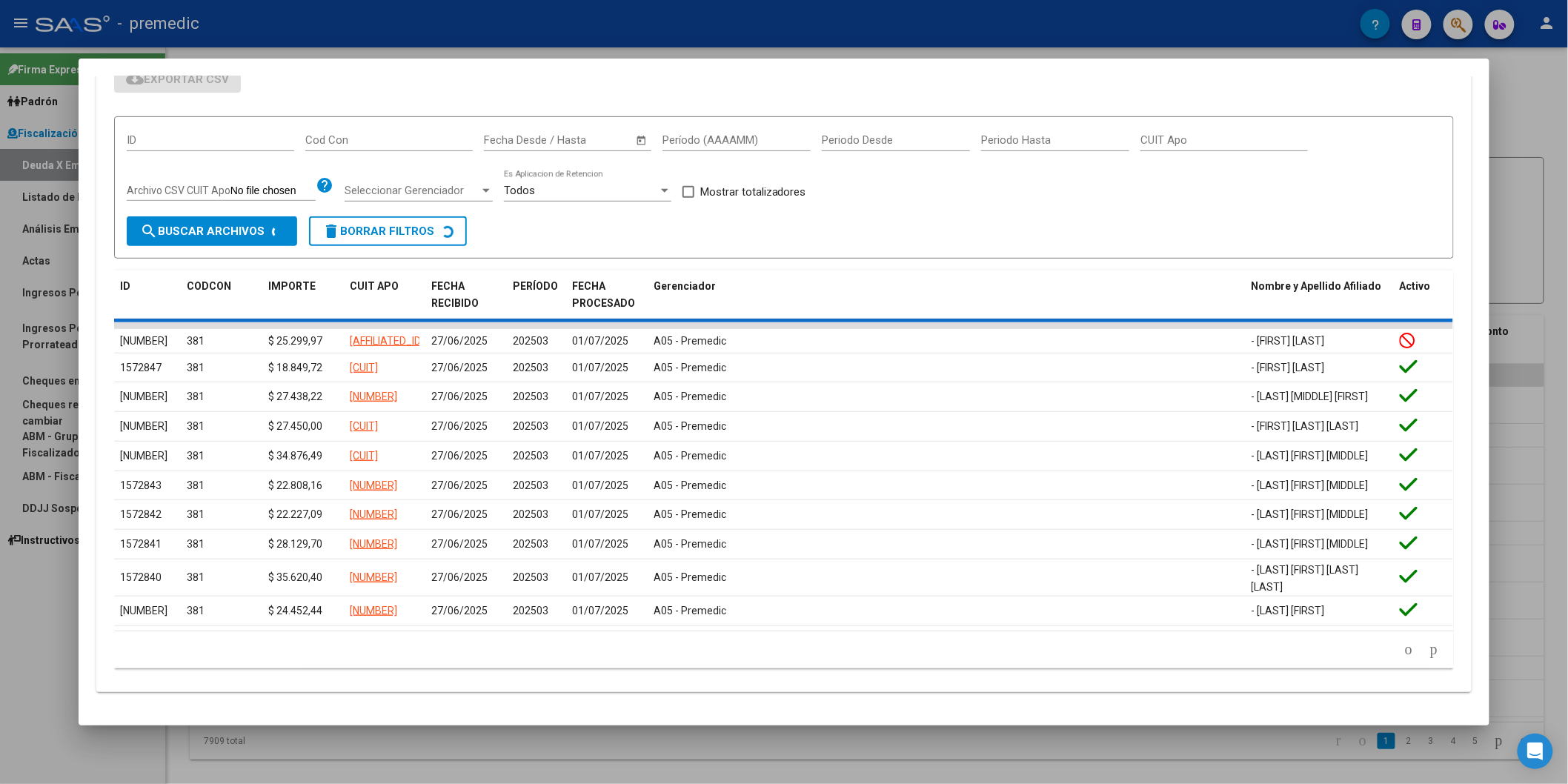 scroll, scrollTop: 274, scrollLeft: 0, axis: vertical 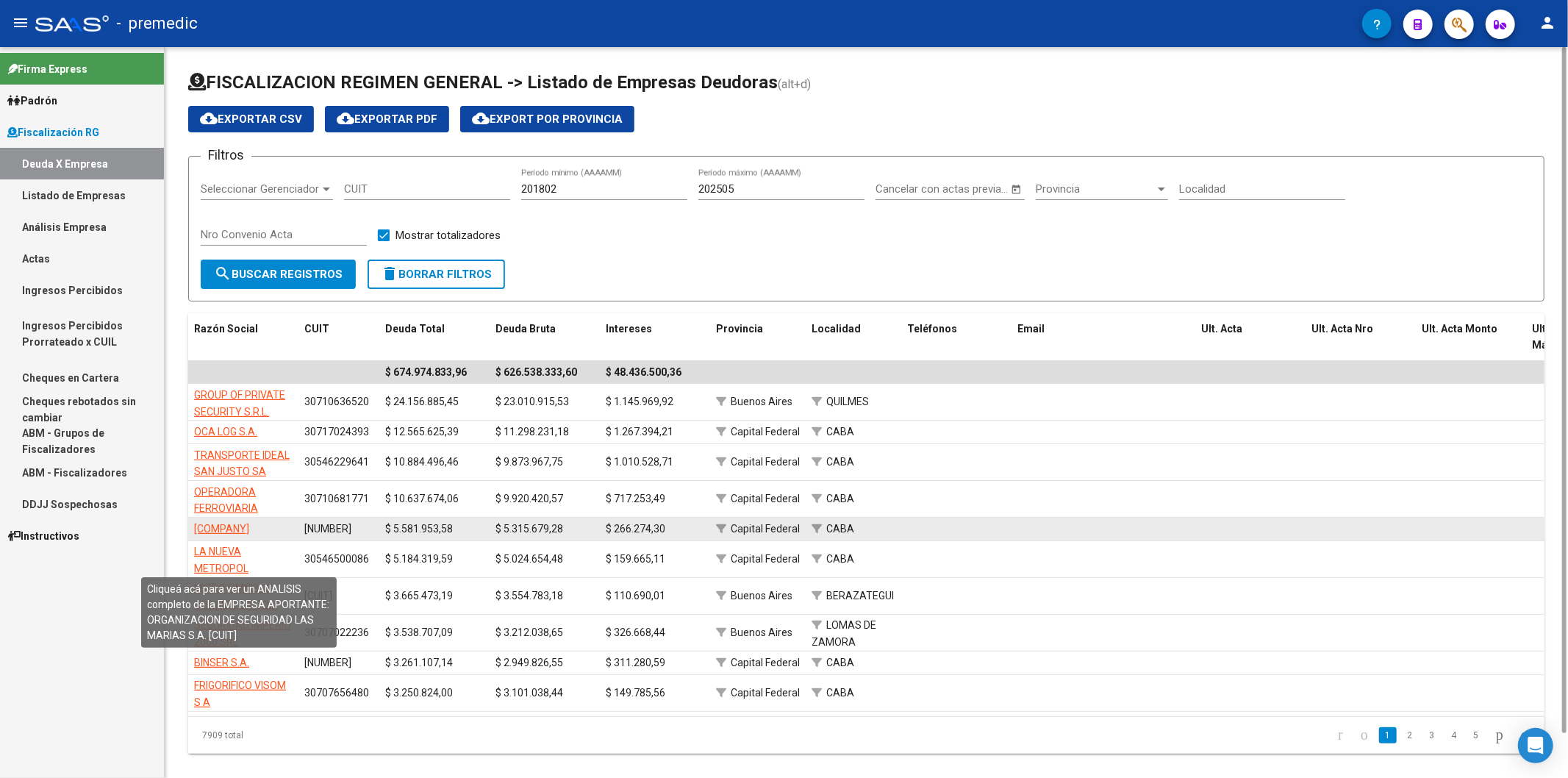 click on "[COMPANY]" 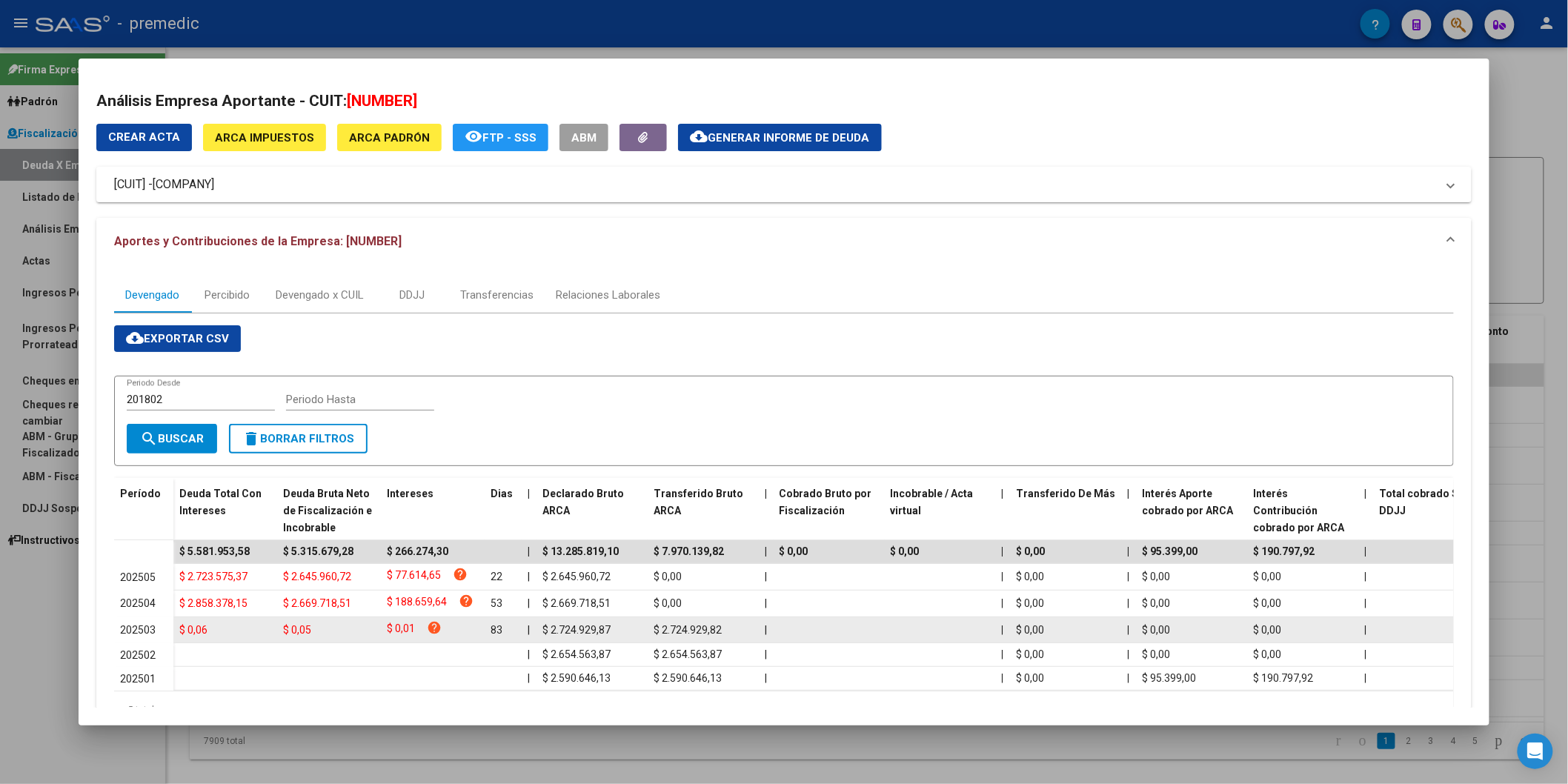 drag, startPoint x: 544, startPoint y: 628, endPoint x: 605, endPoint y: 626, distance: 61.03278 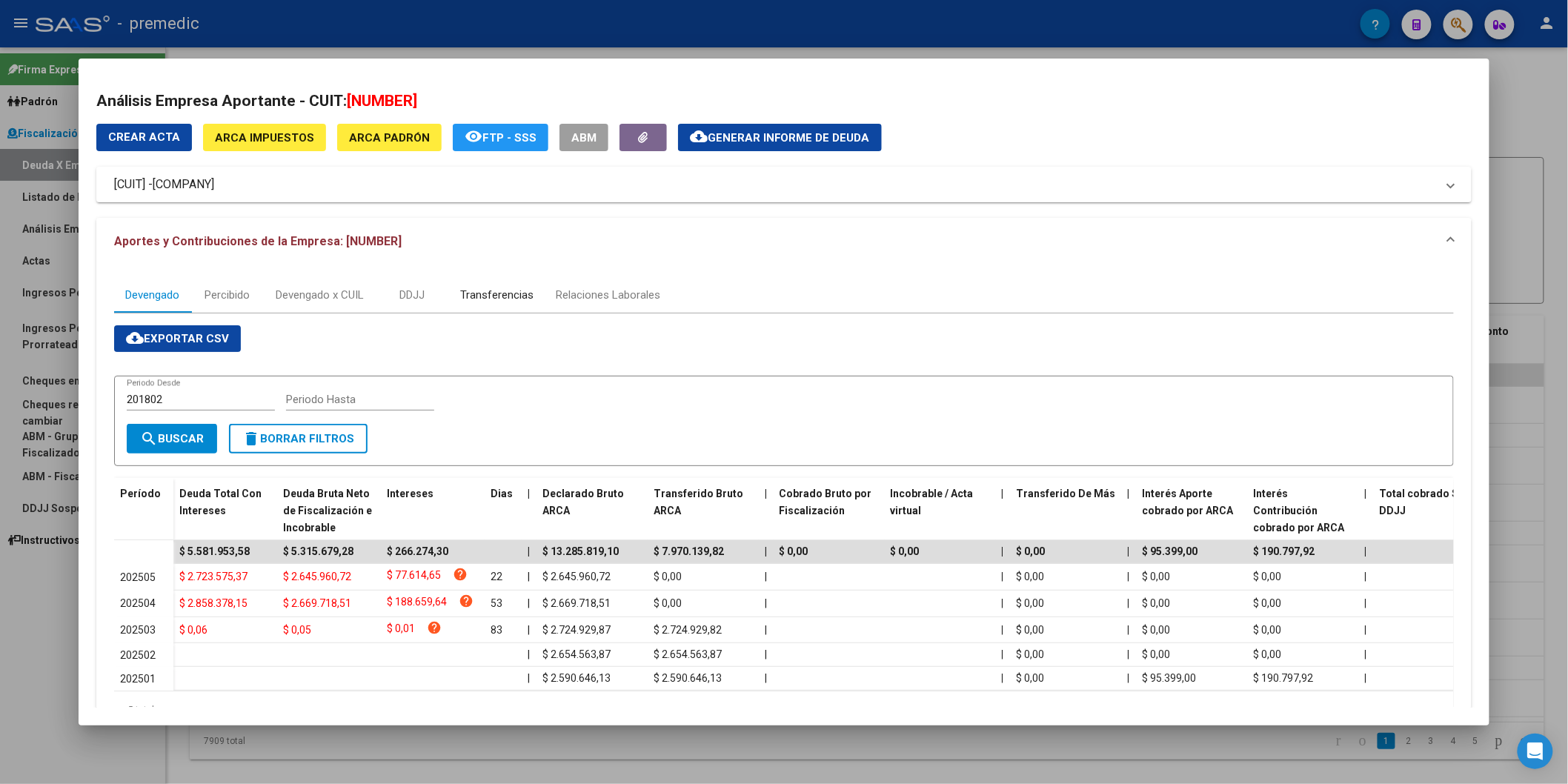 click on "Transferencias" at bounding box center (496, 295) 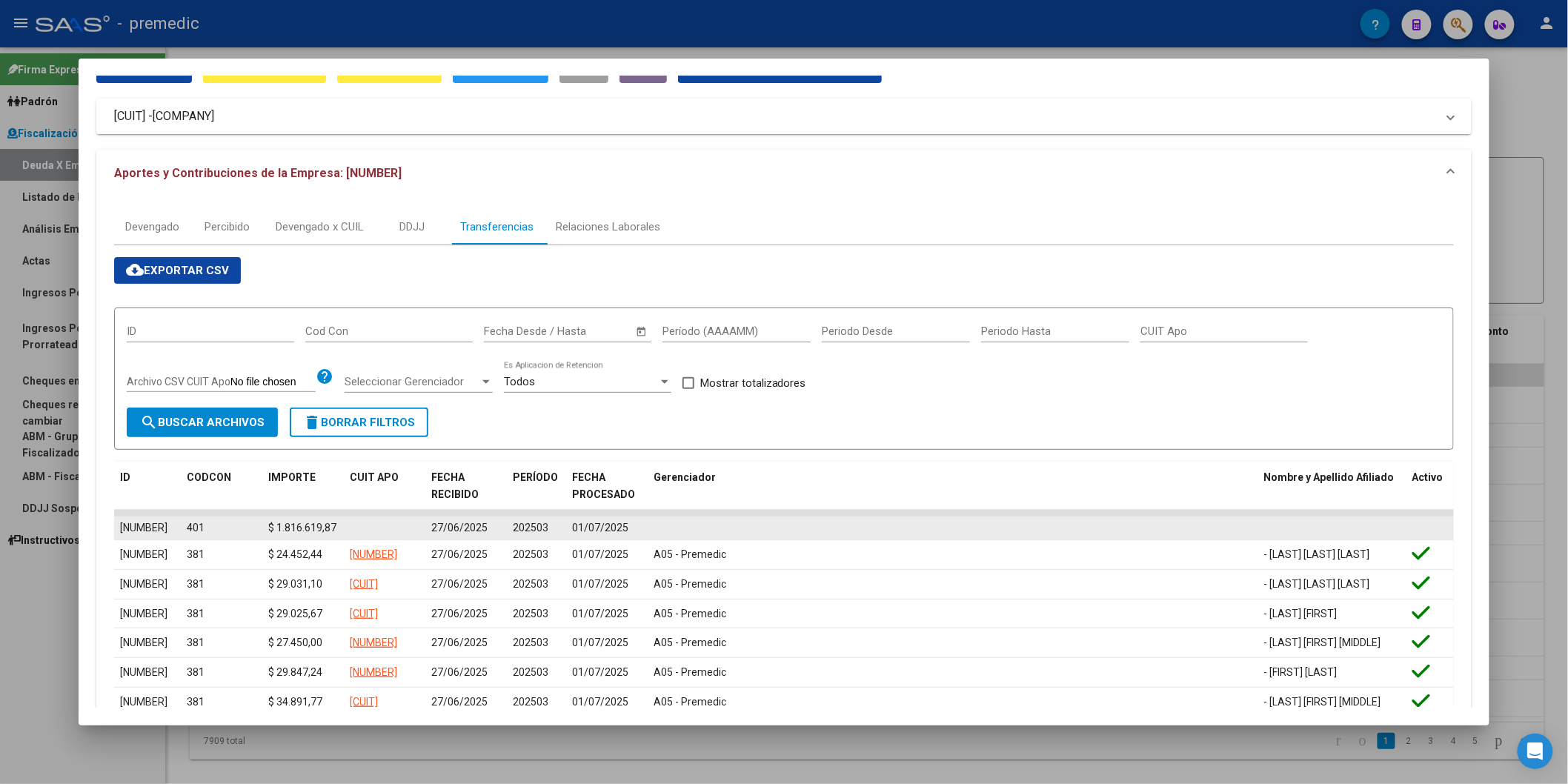 scroll, scrollTop: 280, scrollLeft: 0, axis: vertical 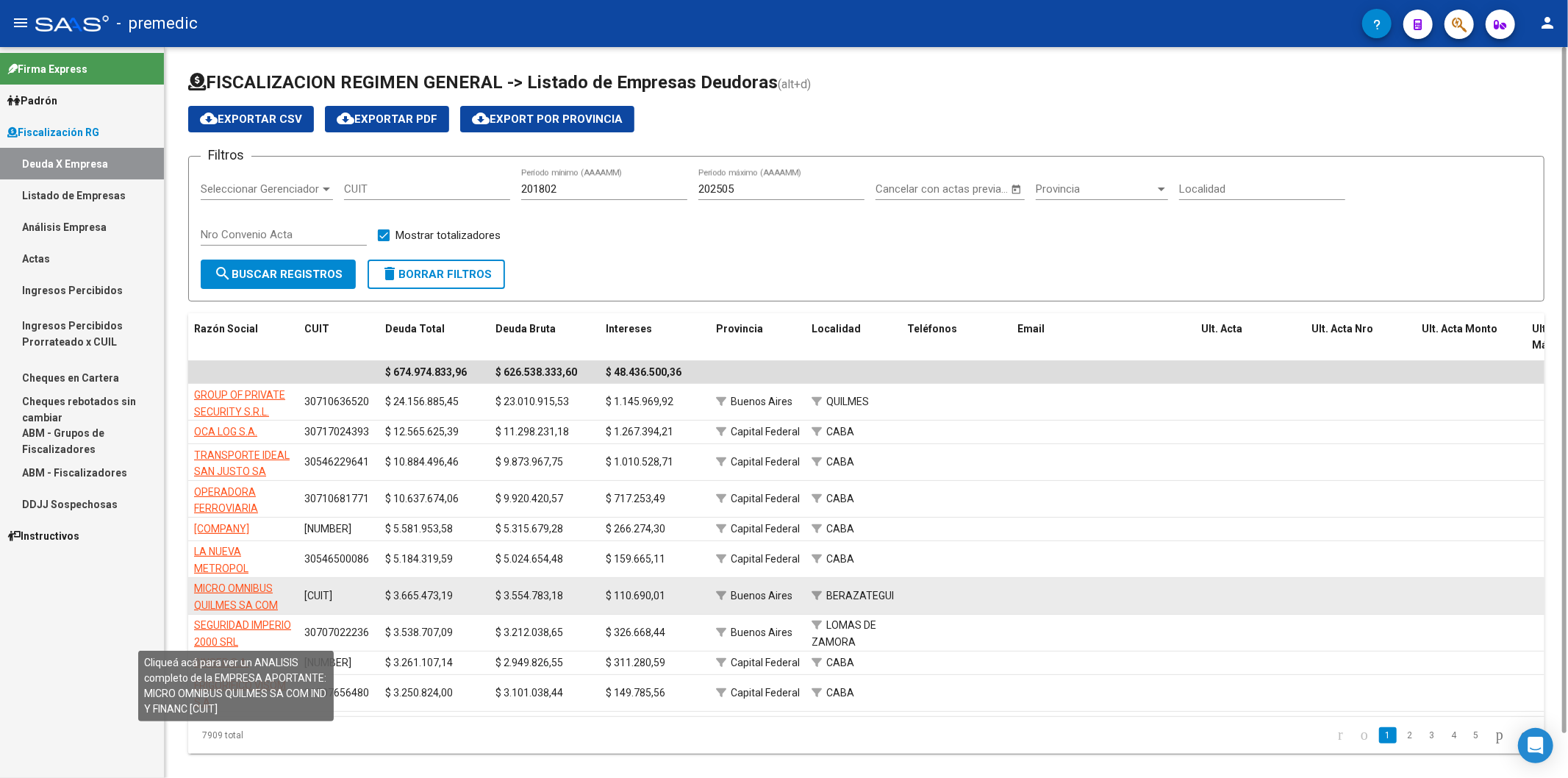 click on "MICRO OMNIBUS QUILMES SA COM IND Y FINANC" 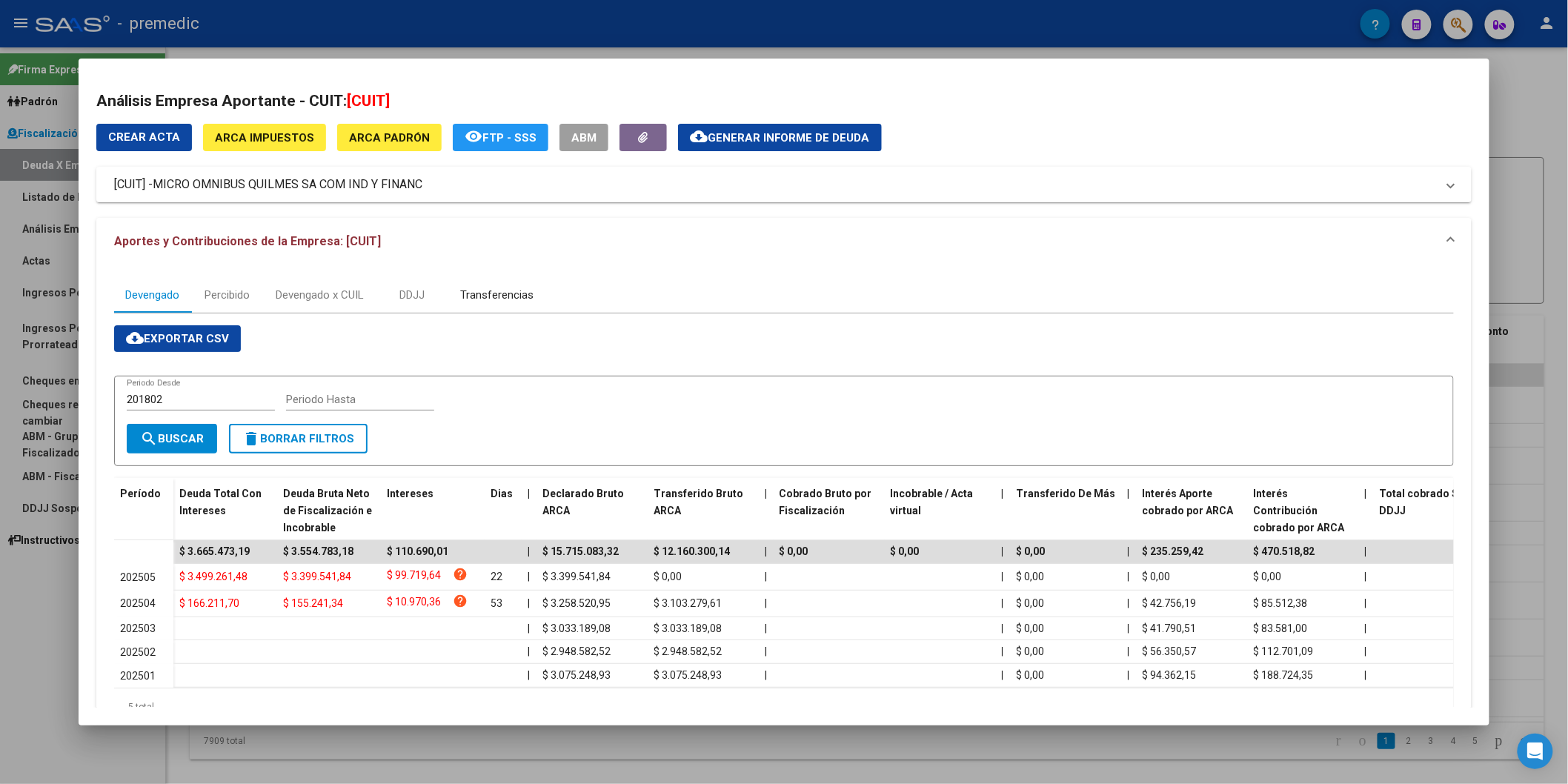 click on "Transferencias" at bounding box center (496, 295) 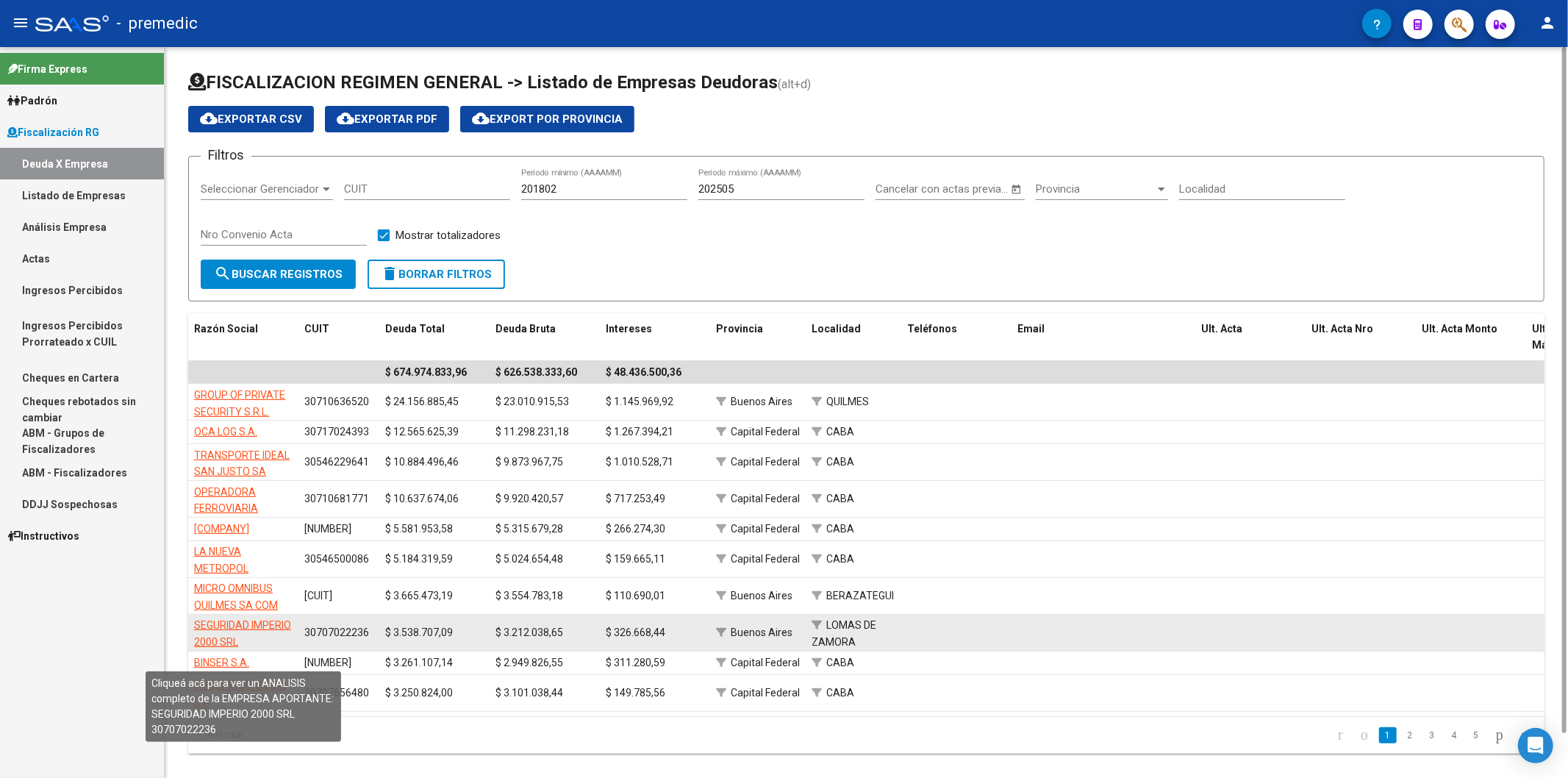 click on "SEGURIDAD IMPERIO 2000 SRL" 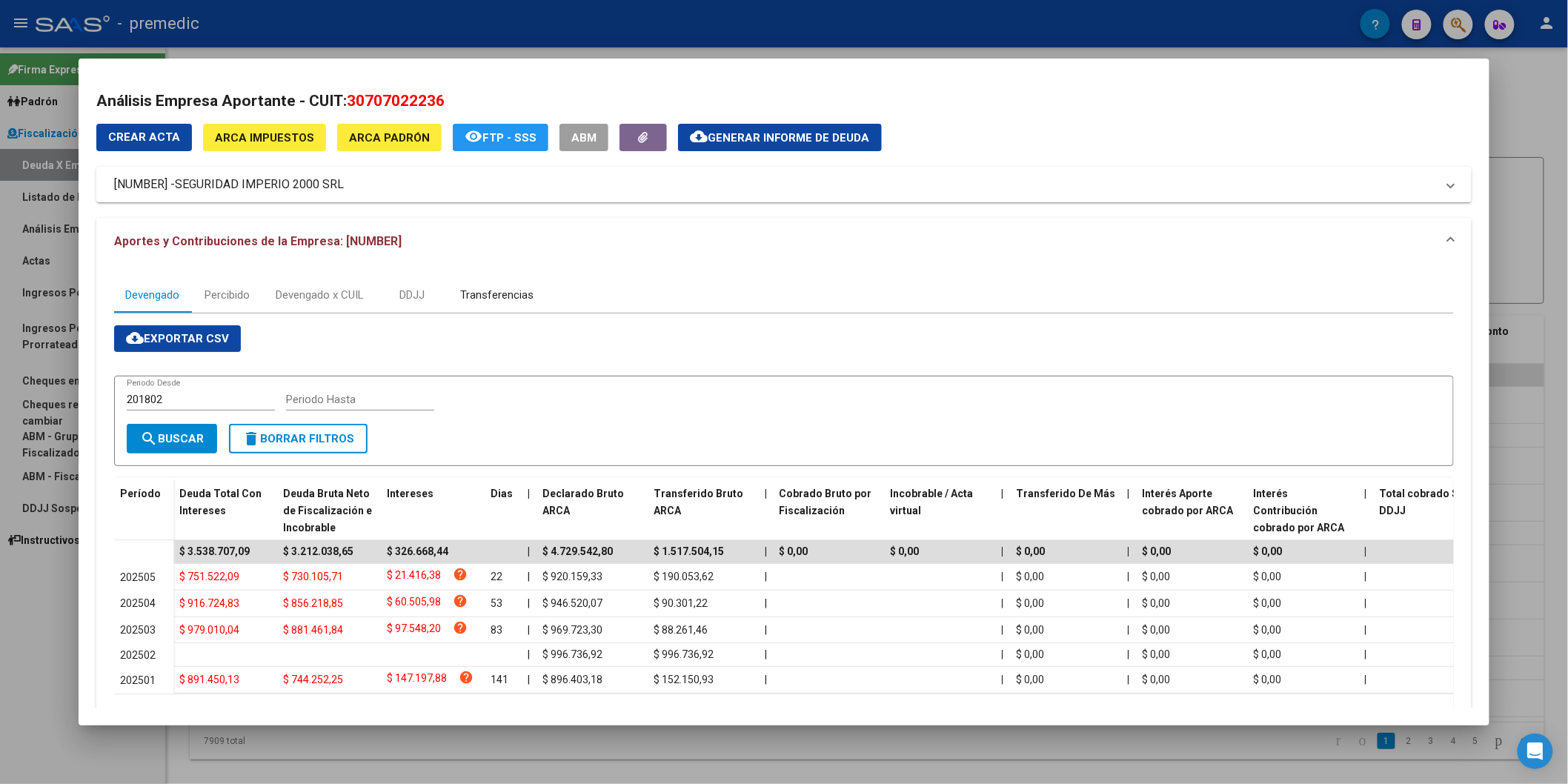 click on "Transferencias" at bounding box center [496, 295] 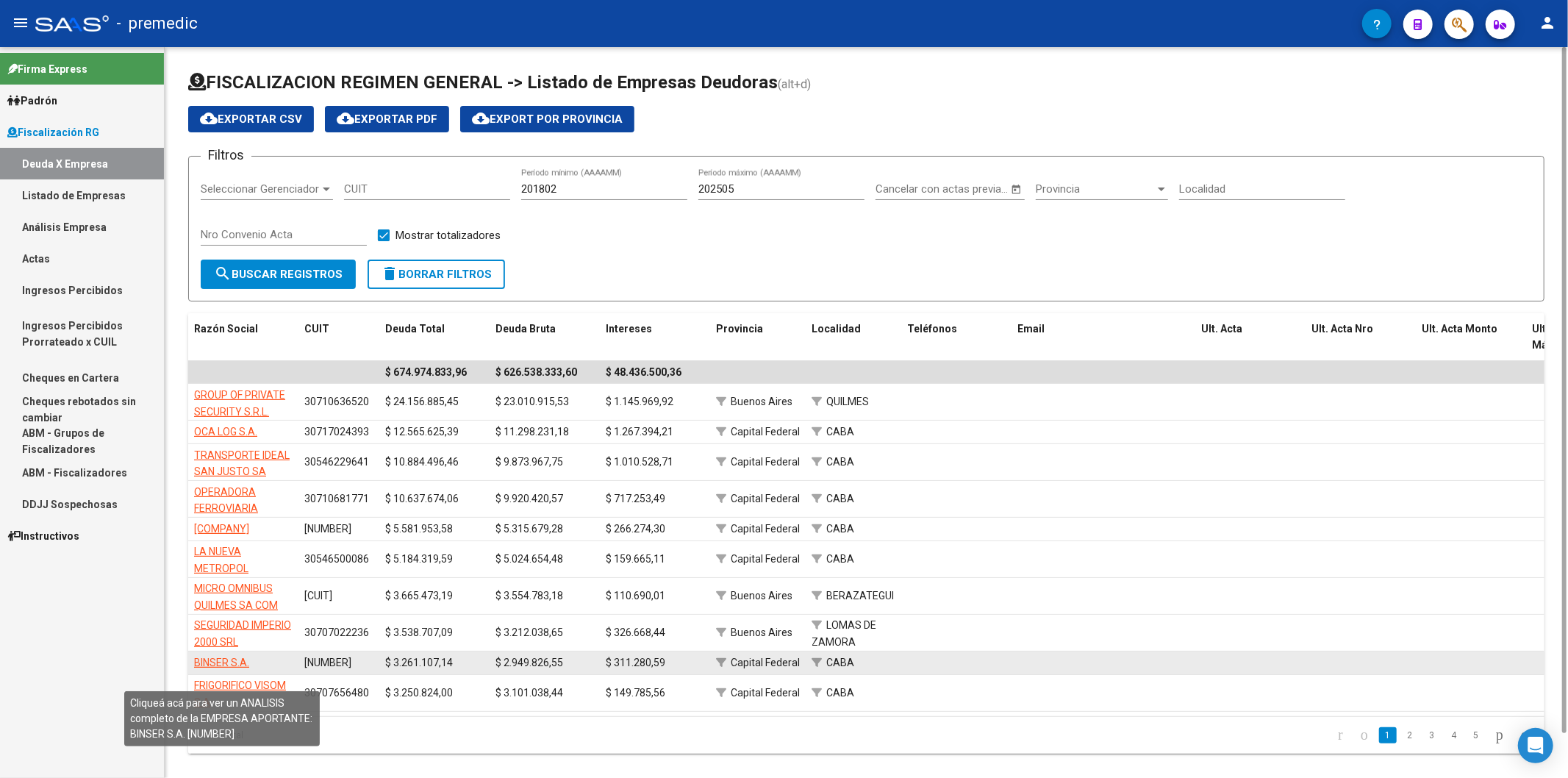 click on "BINSER S.A." 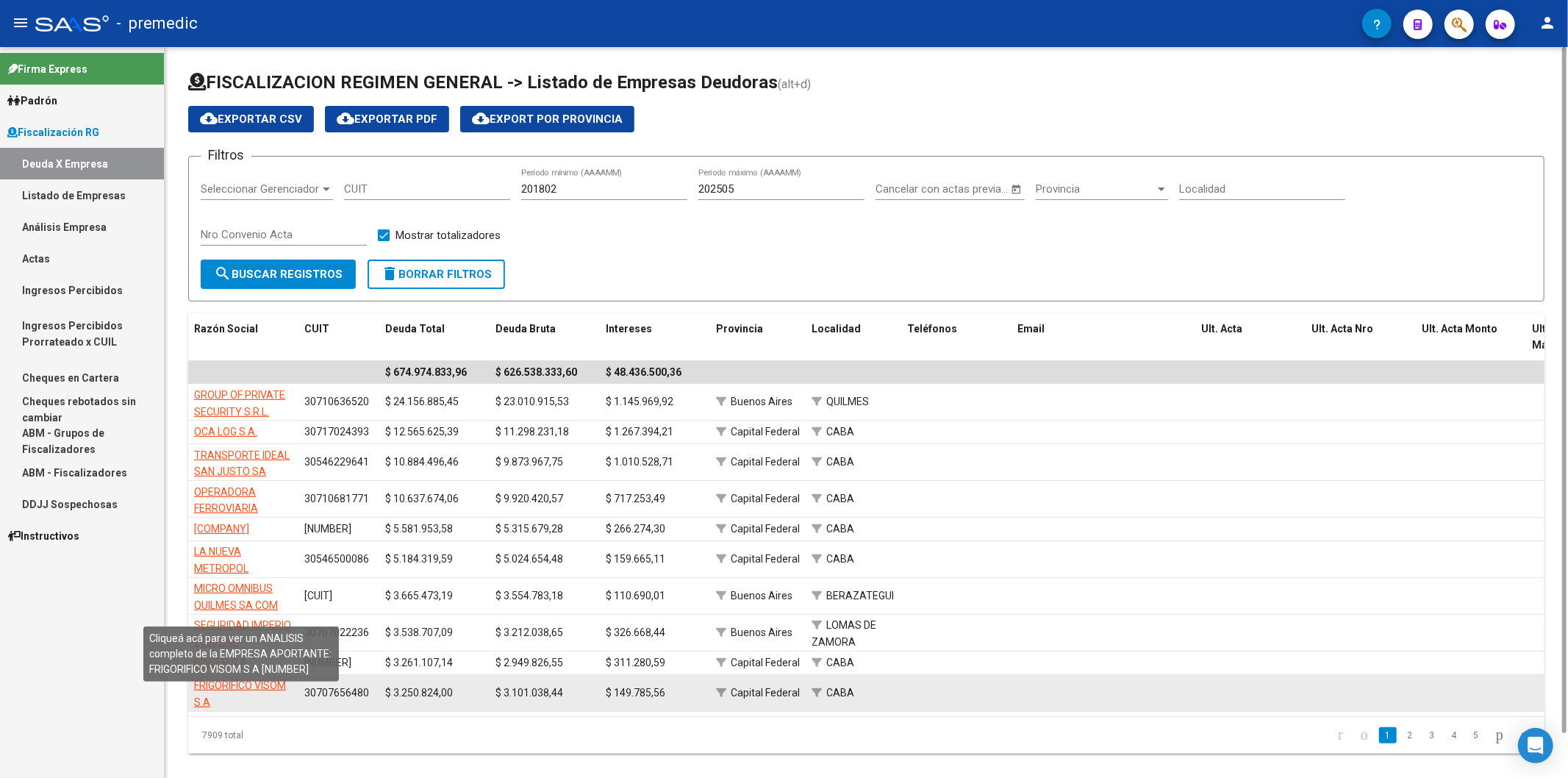 click on "FRIGORIFICO VISOM S A" 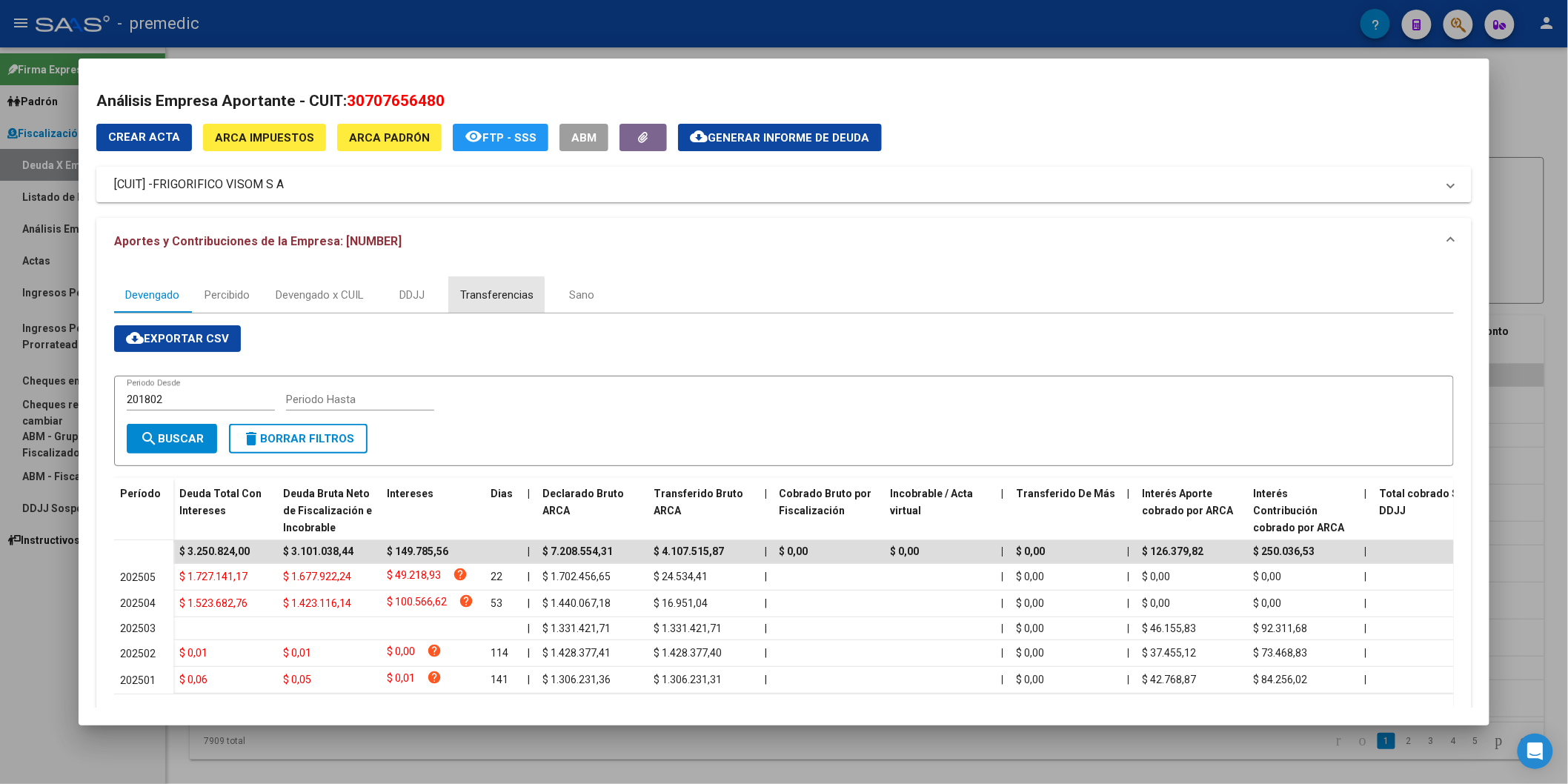 click on "Transferencias" at bounding box center (496, 295) 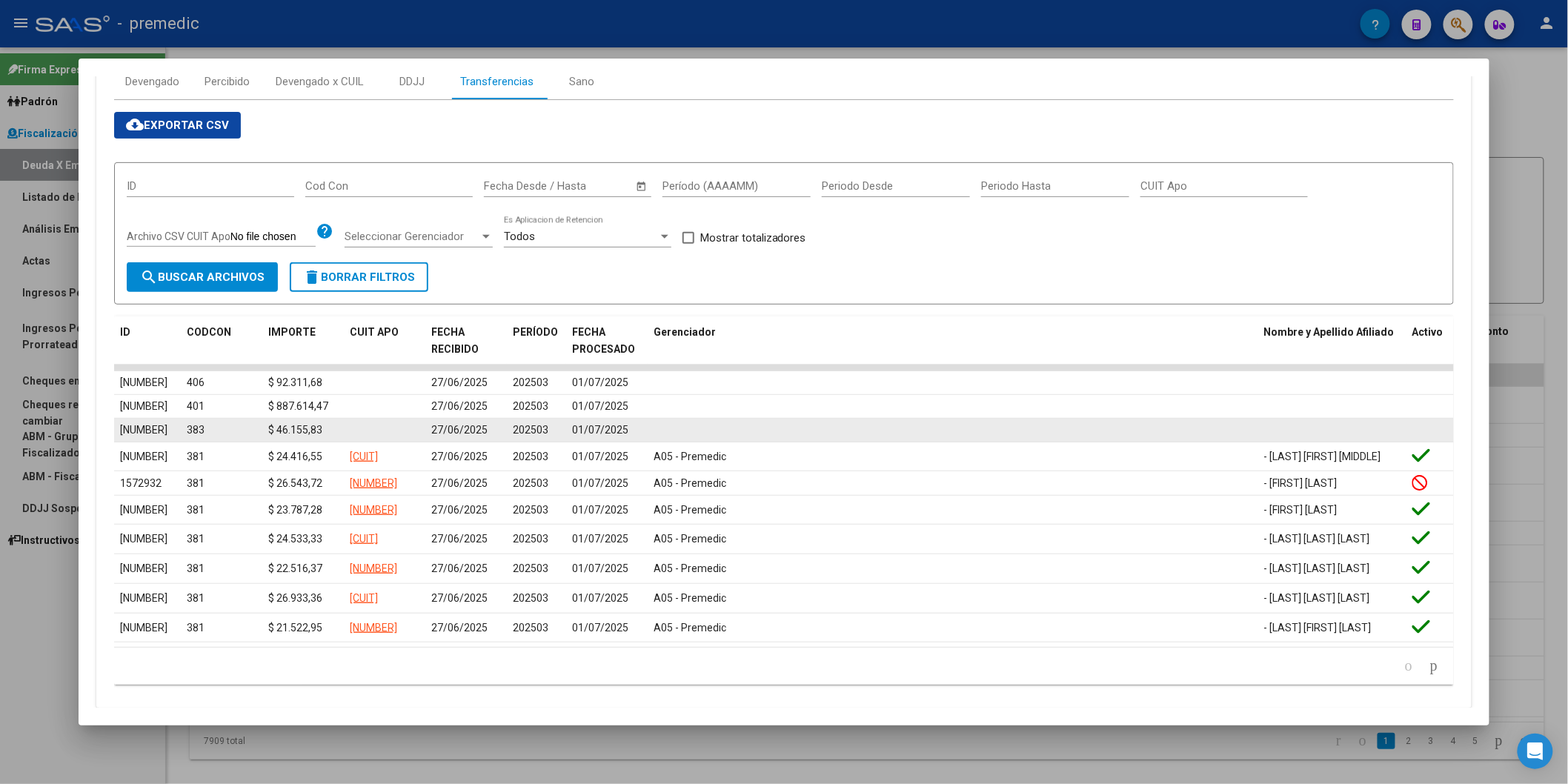scroll, scrollTop: 248, scrollLeft: 0, axis: vertical 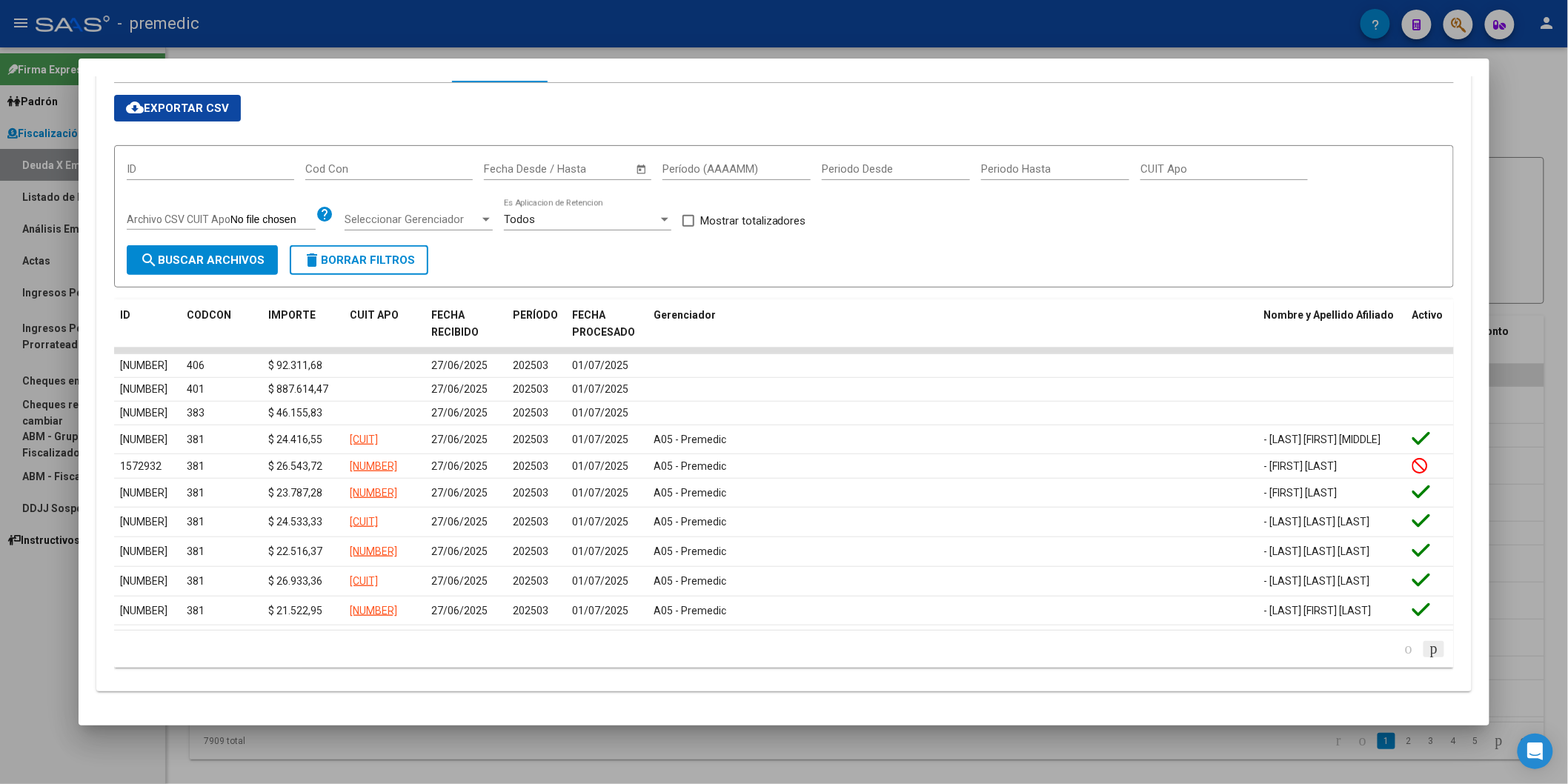 click 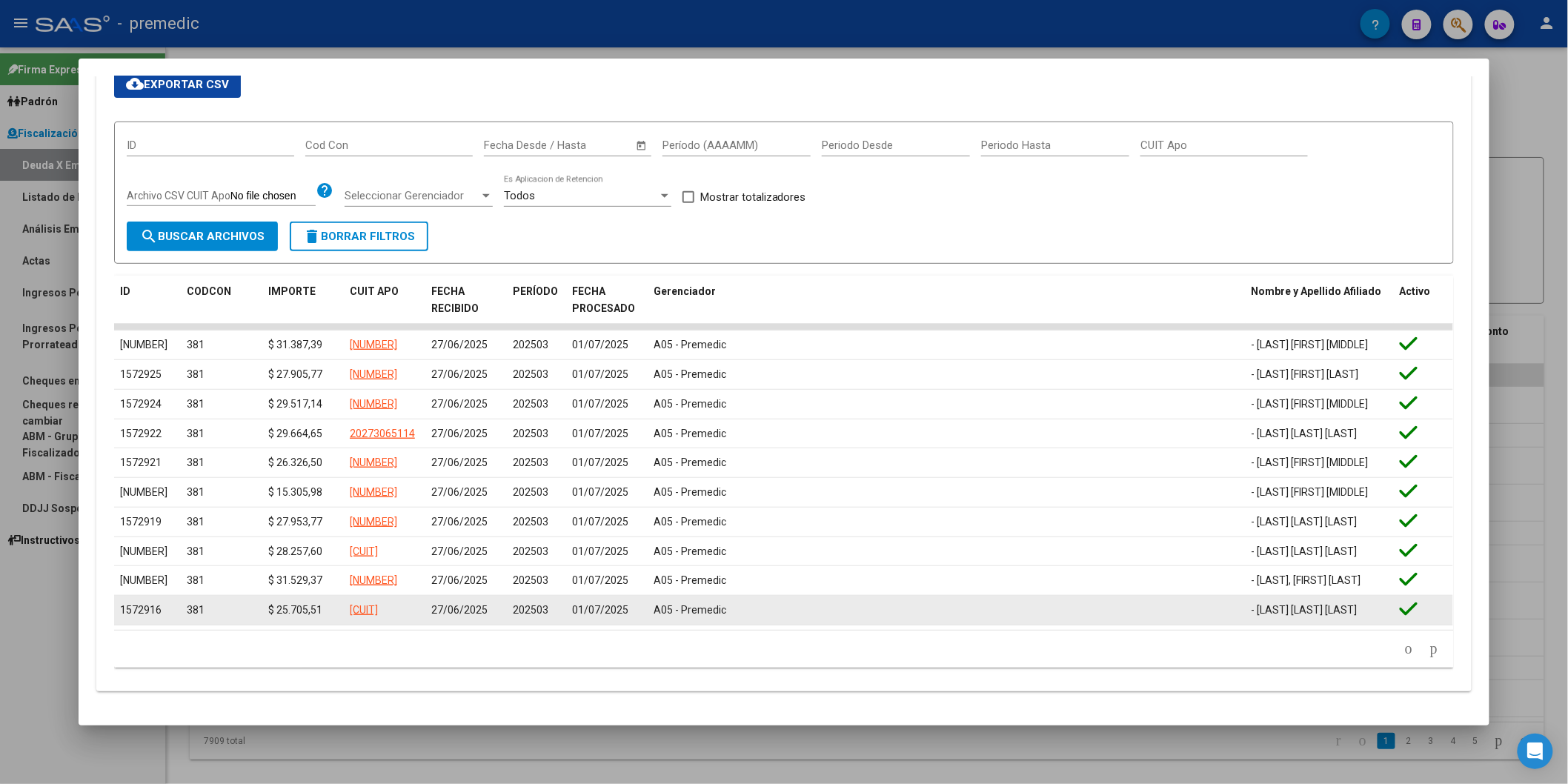 scroll, scrollTop: 248, scrollLeft: 0, axis: vertical 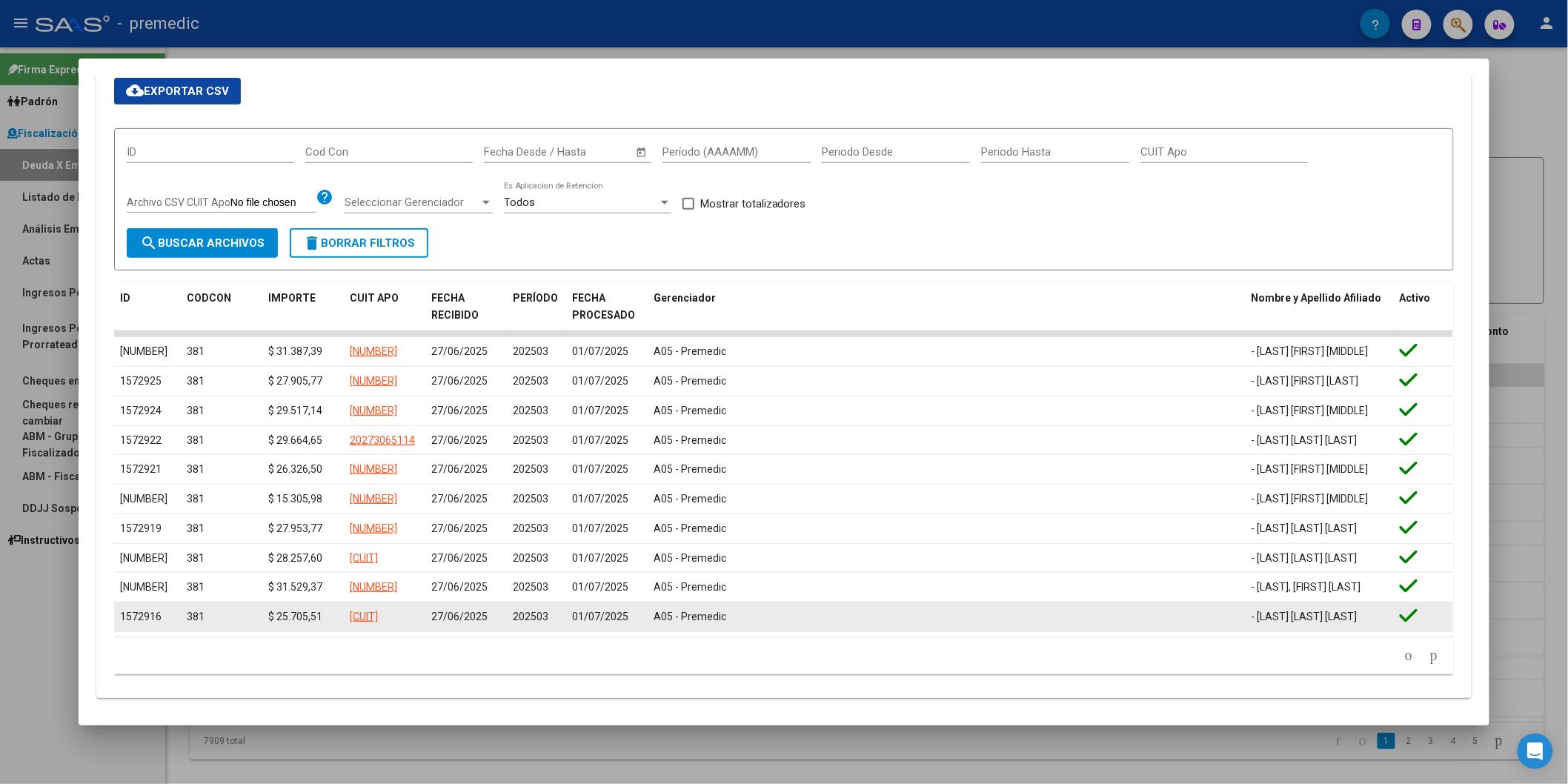 click 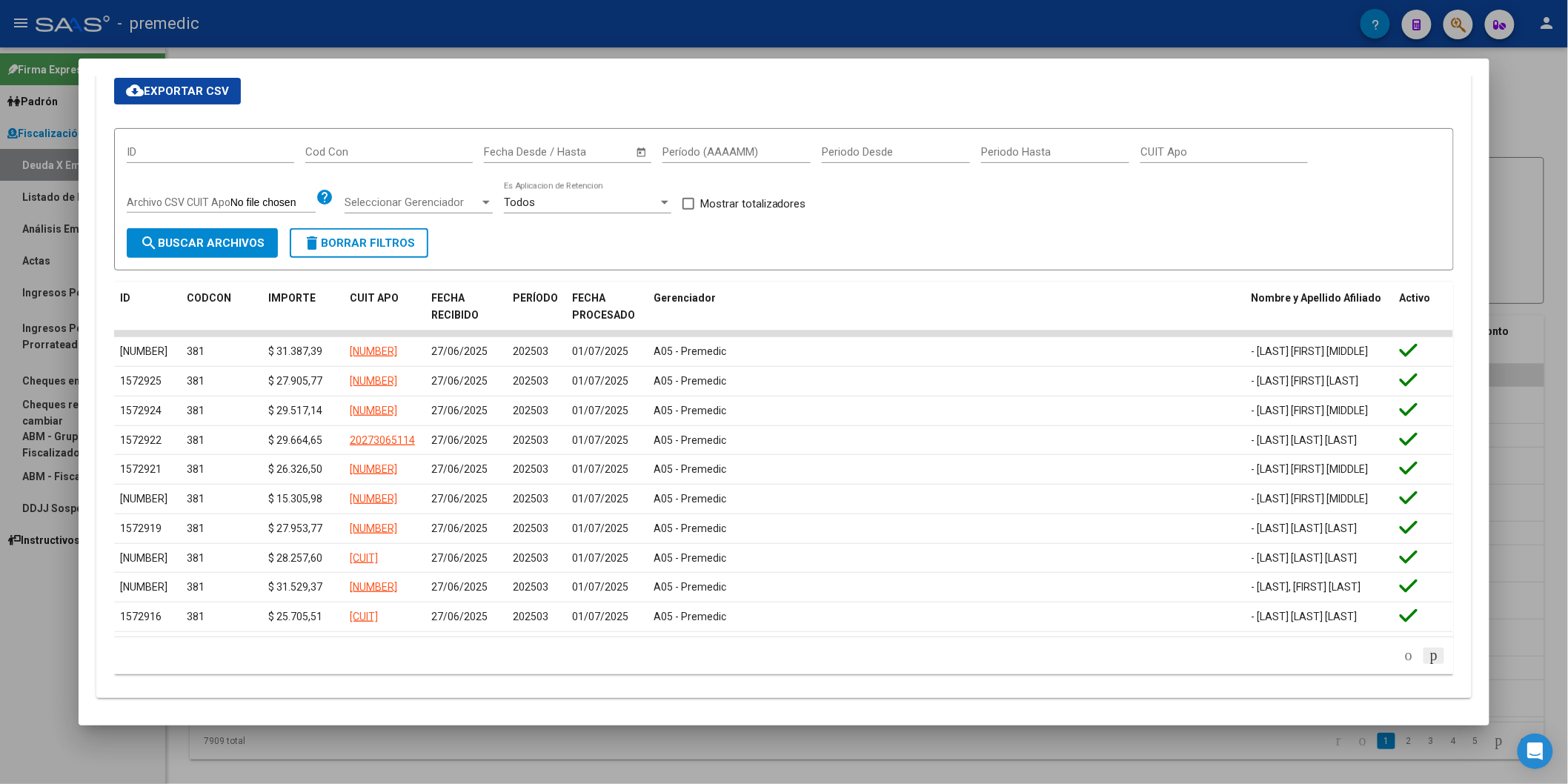 click 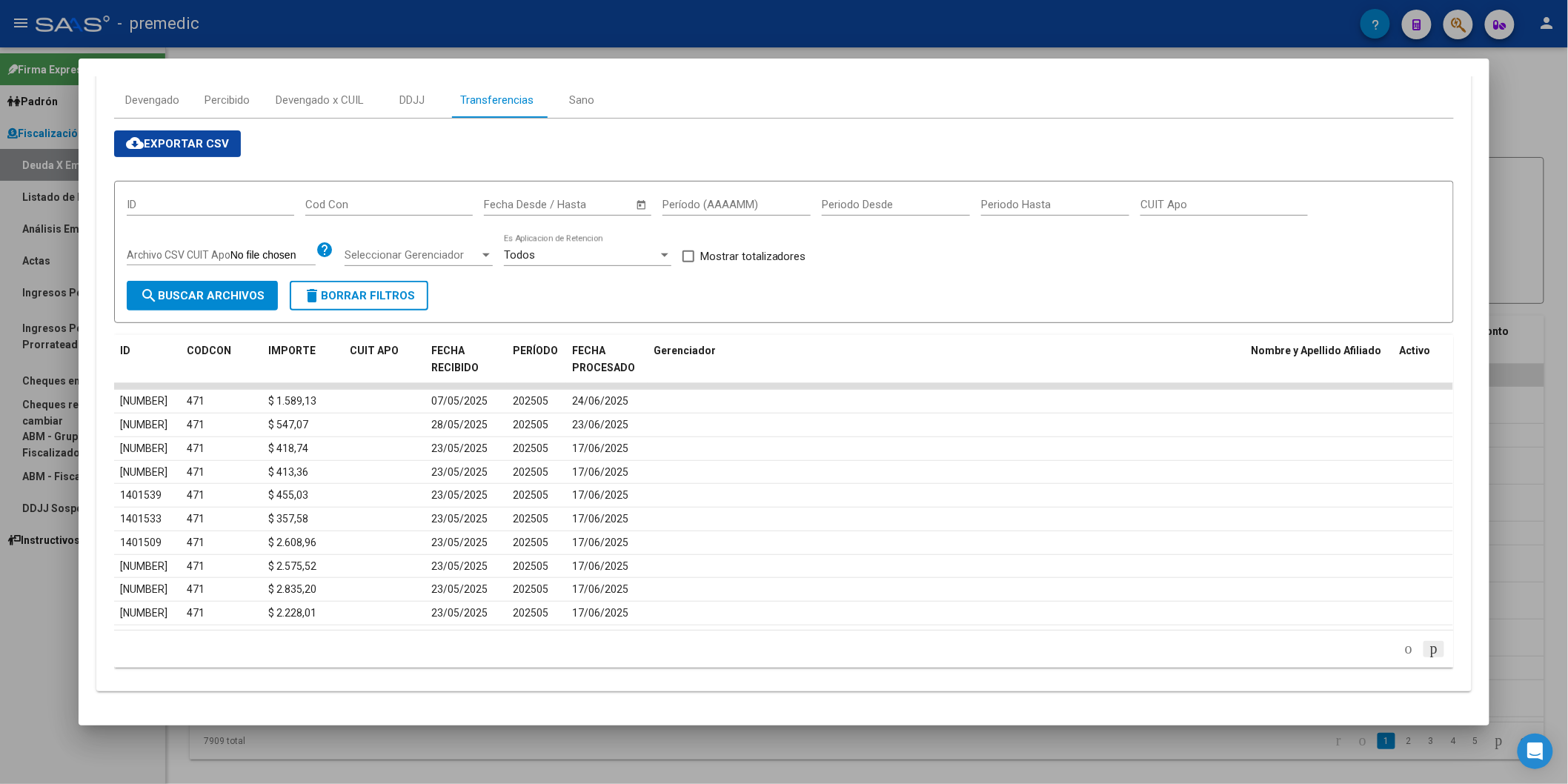 scroll, scrollTop: 194, scrollLeft: 0, axis: vertical 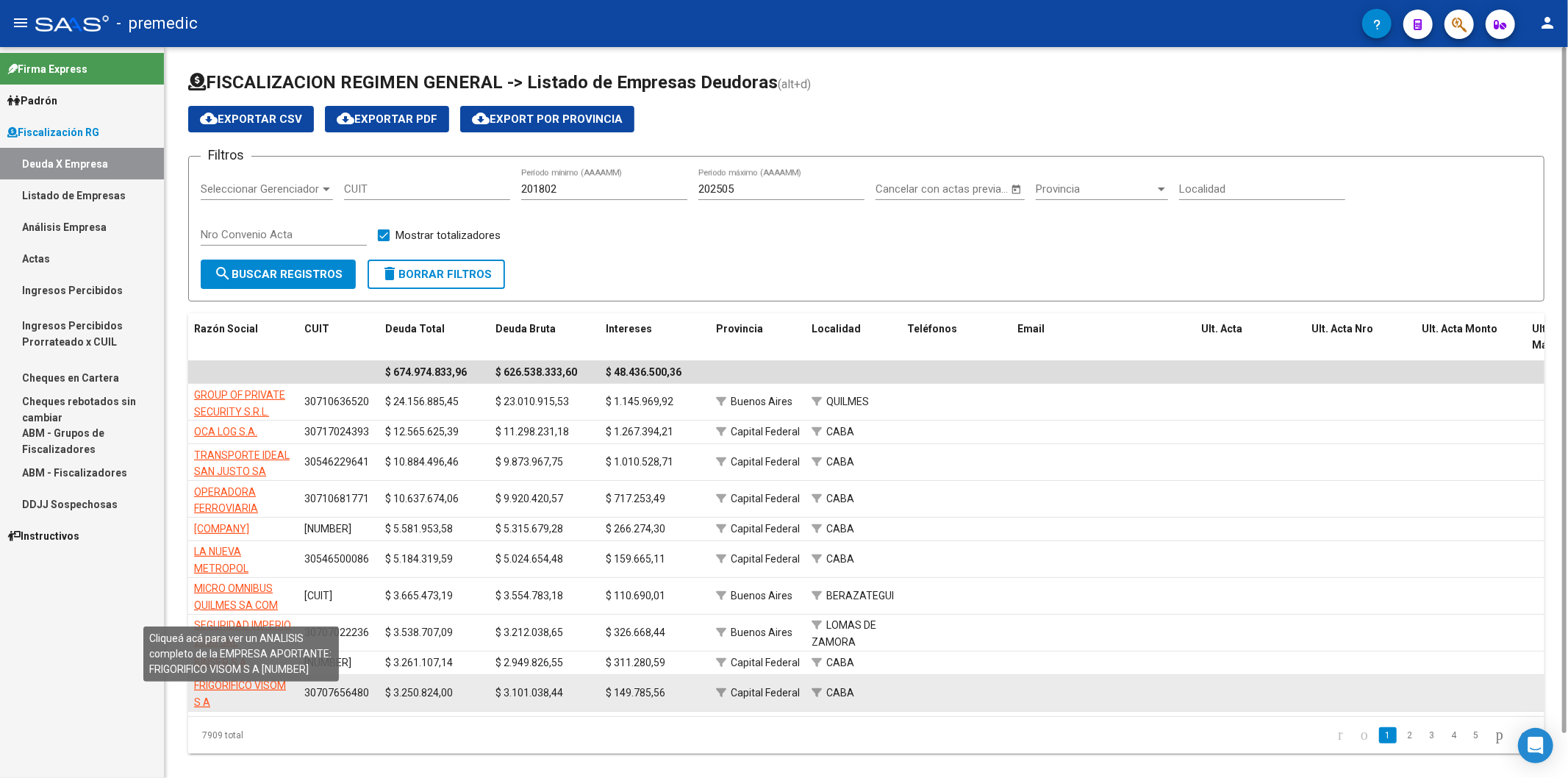 click on "FRIGORIFICO VISOM S A" 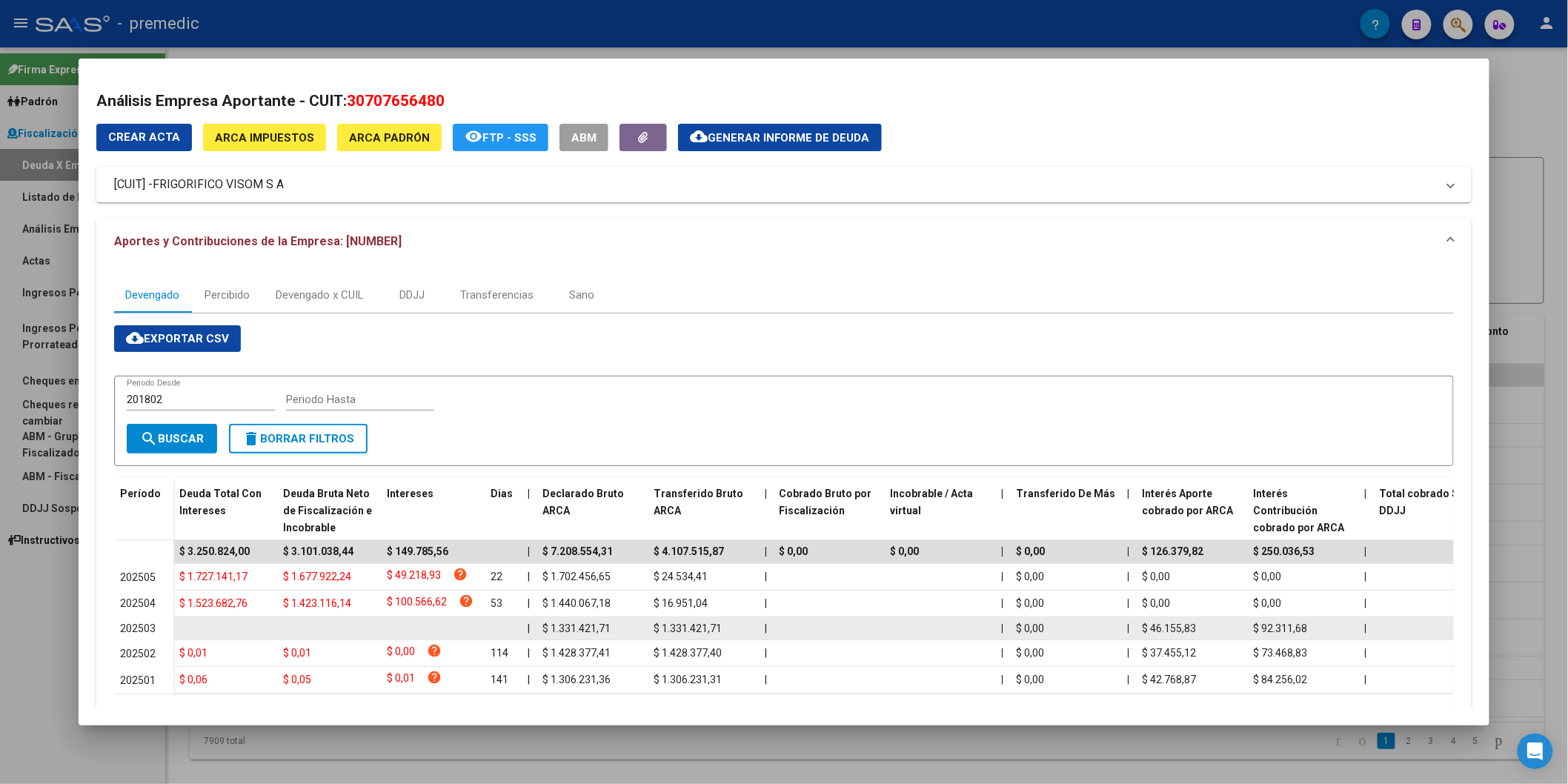 drag, startPoint x: 545, startPoint y: 625, endPoint x: 619, endPoint y: 630, distance: 74.16873 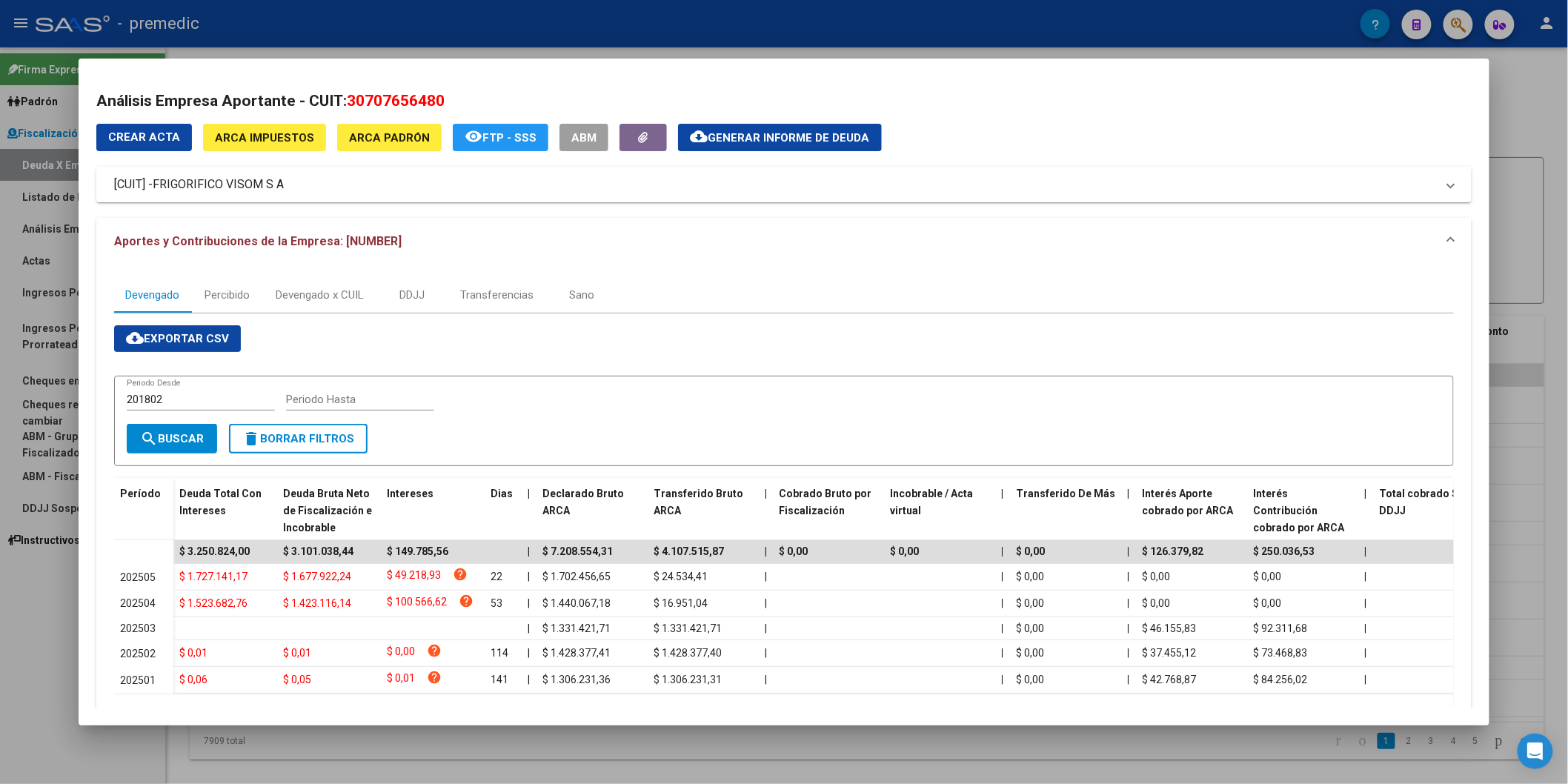 drag, startPoint x: 324, startPoint y: 193, endPoint x: 559, endPoint y: 761, distance: 614.6942 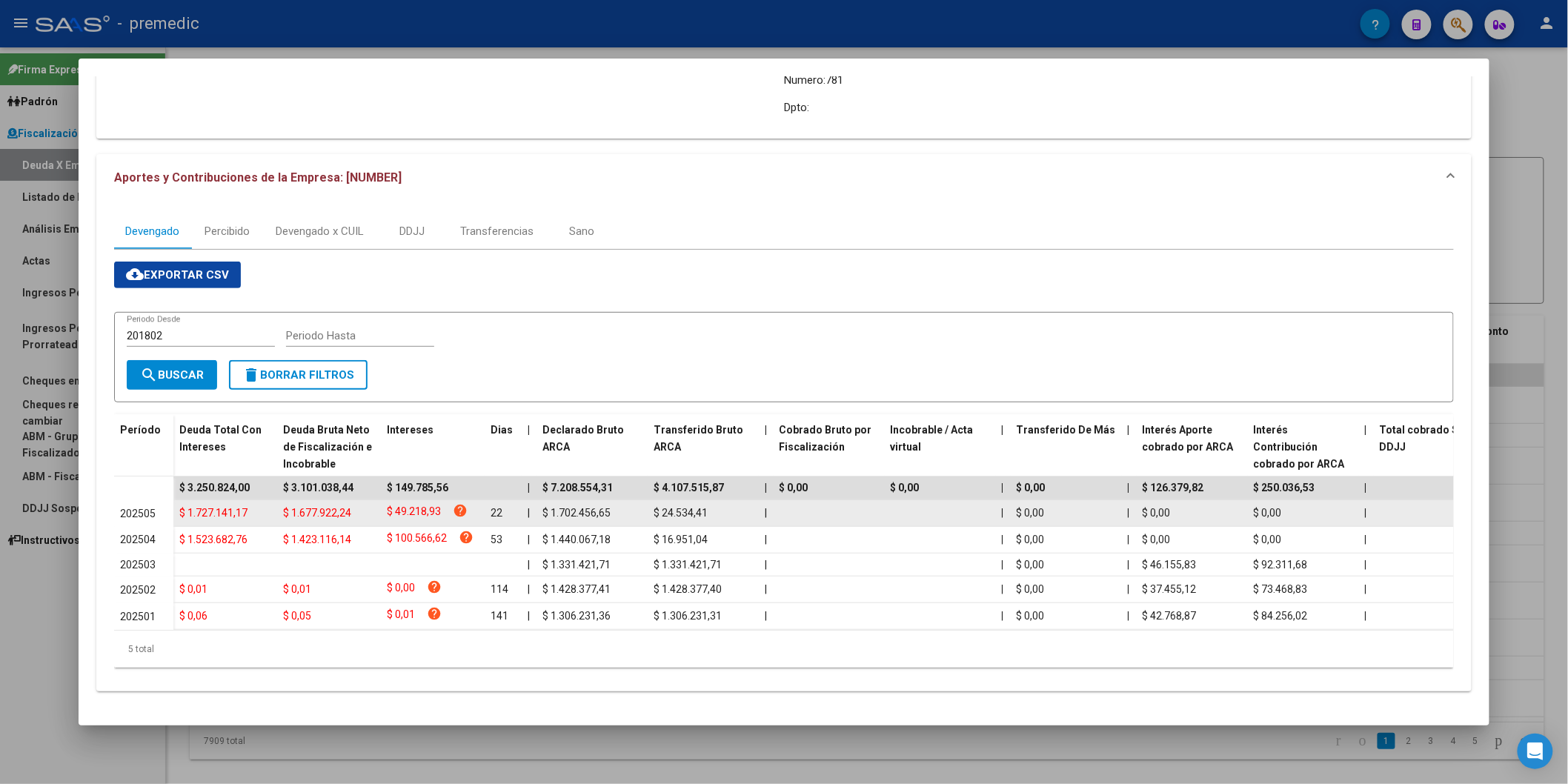 scroll, scrollTop: 248, scrollLeft: 0, axis: vertical 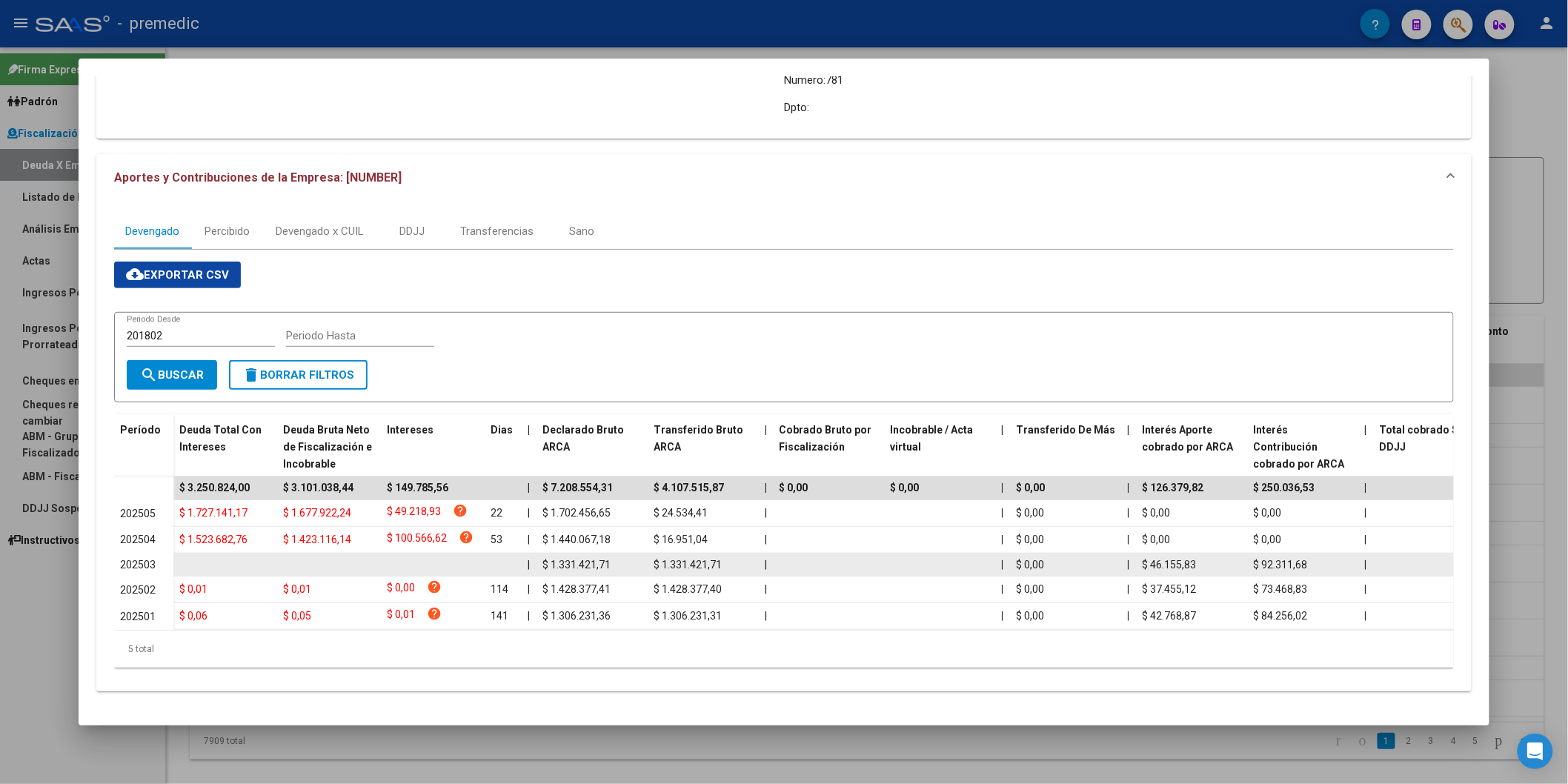 drag, startPoint x: 545, startPoint y: 547, endPoint x: 605, endPoint y: 549, distance: 60.033324 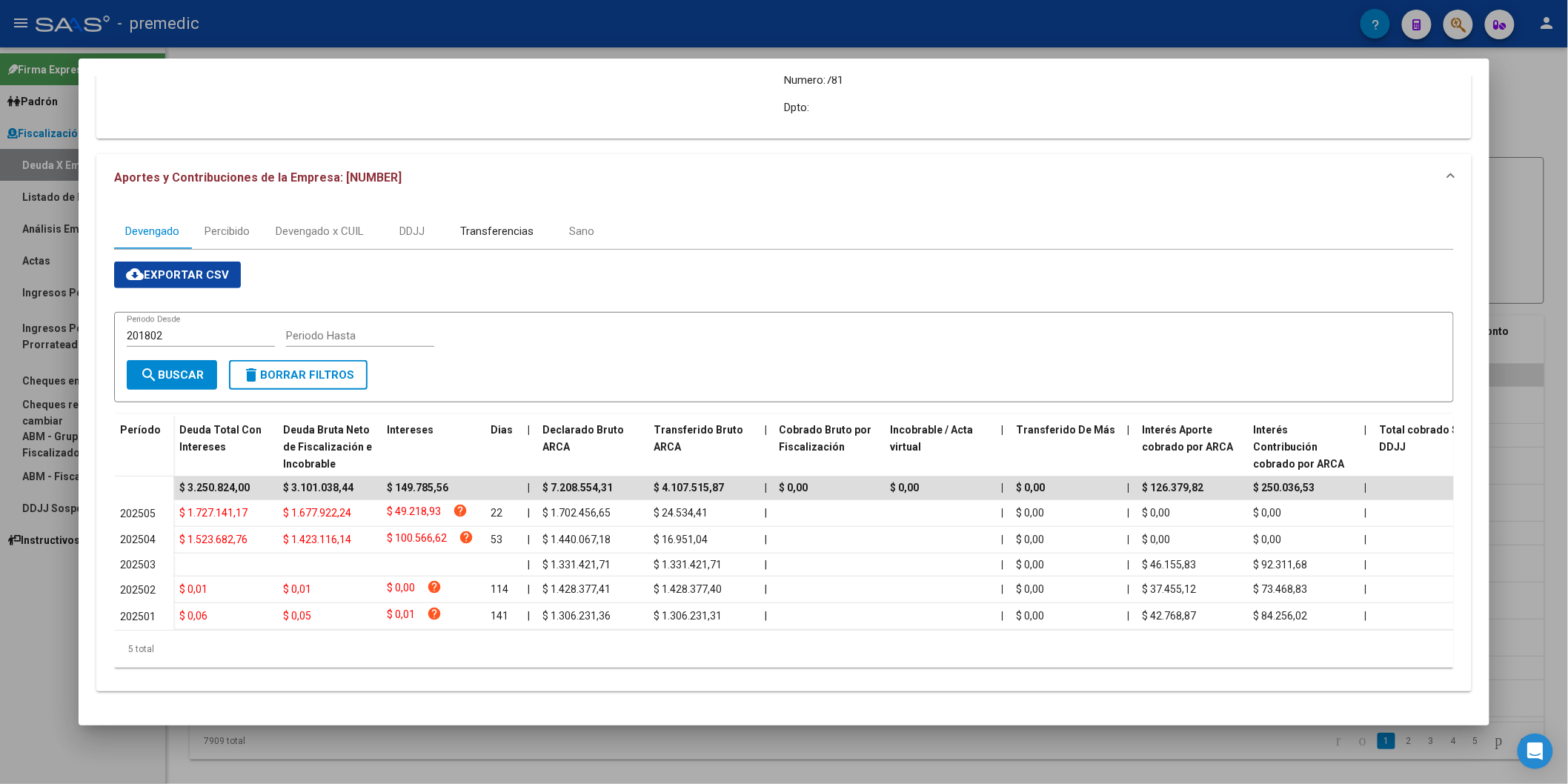 click on "Transferencias" at bounding box center (496, 231) 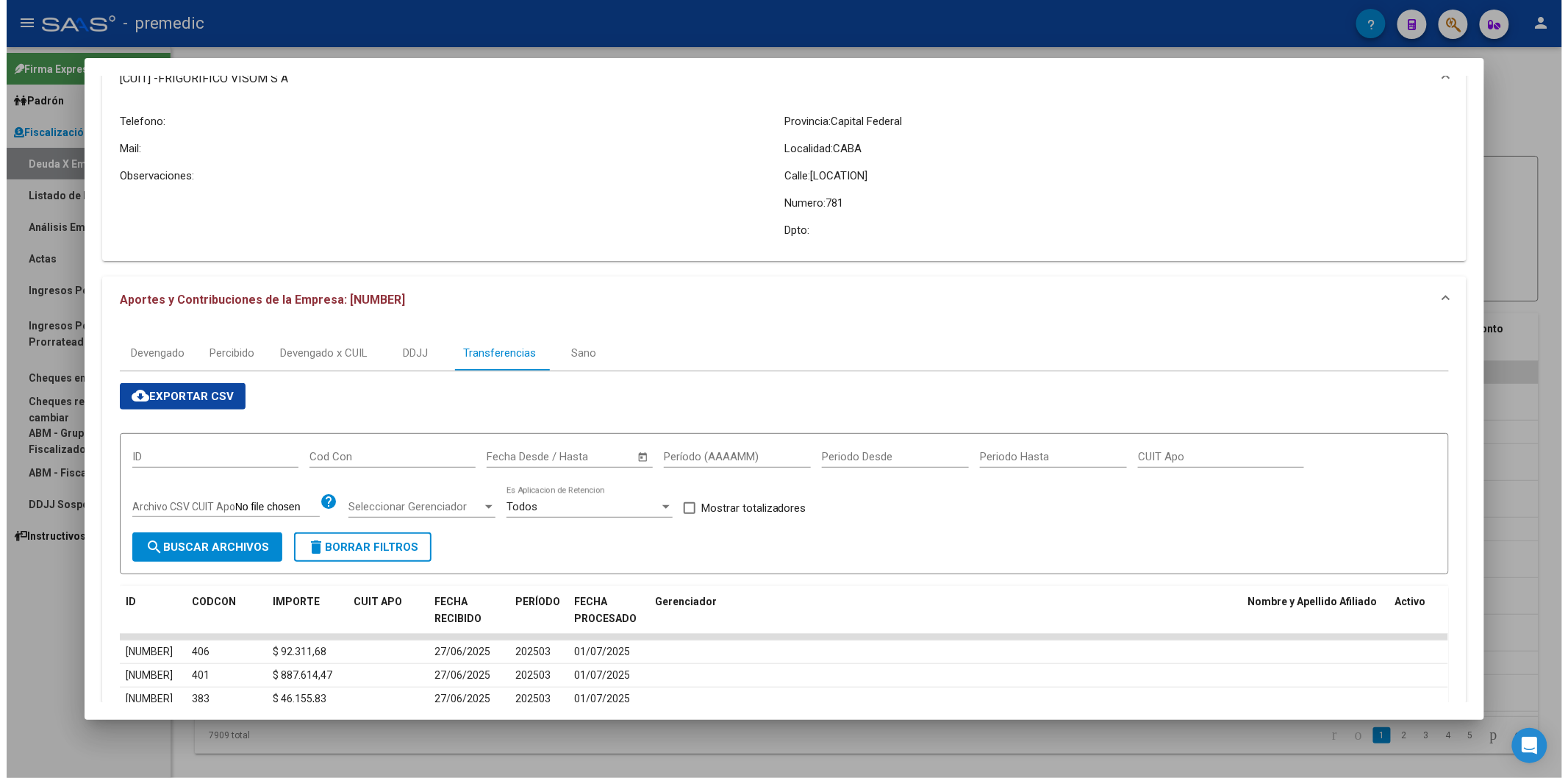 scroll, scrollTop: 245, scrollLeft: 0, axis: vertical 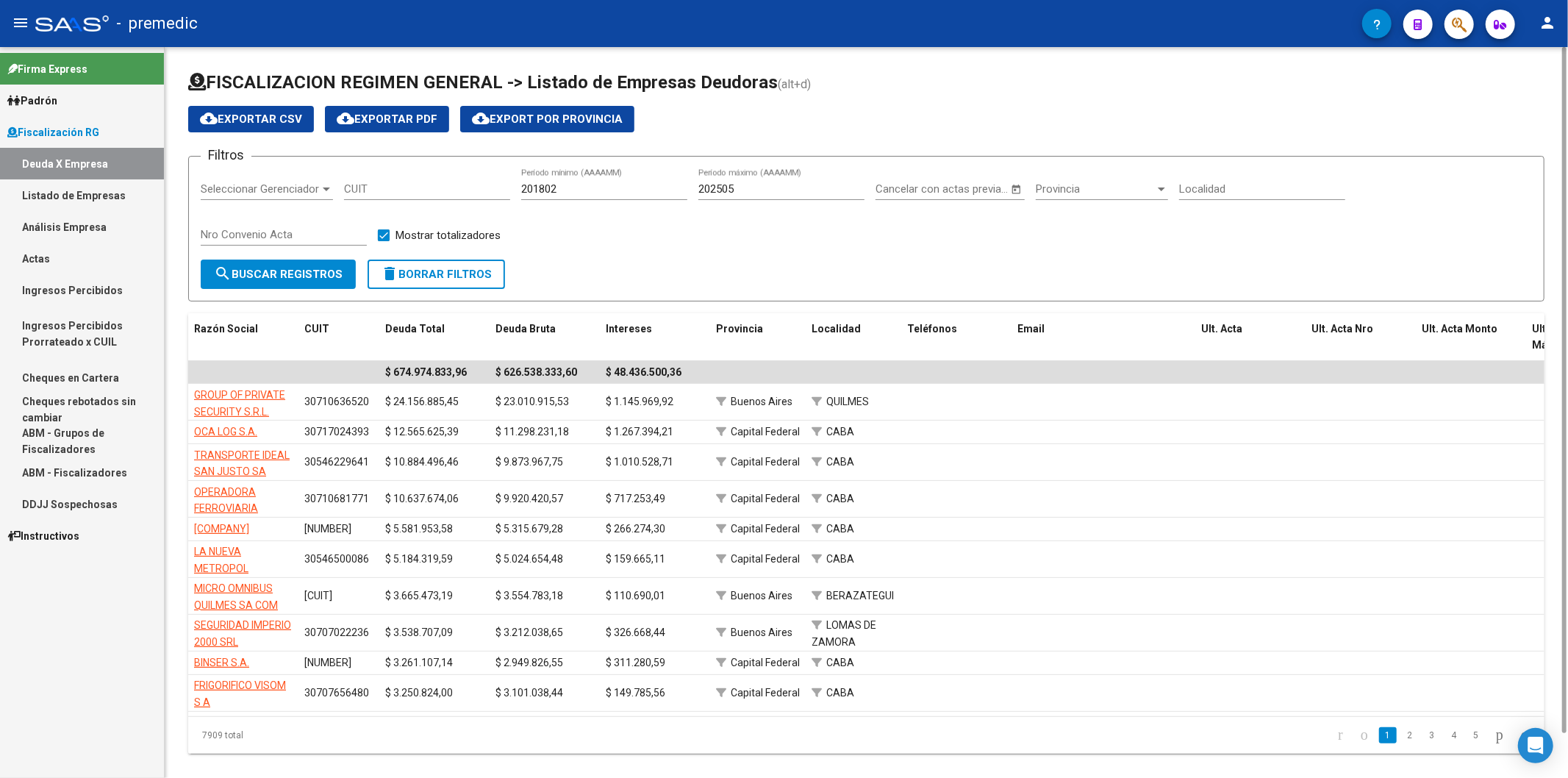 click on "2" 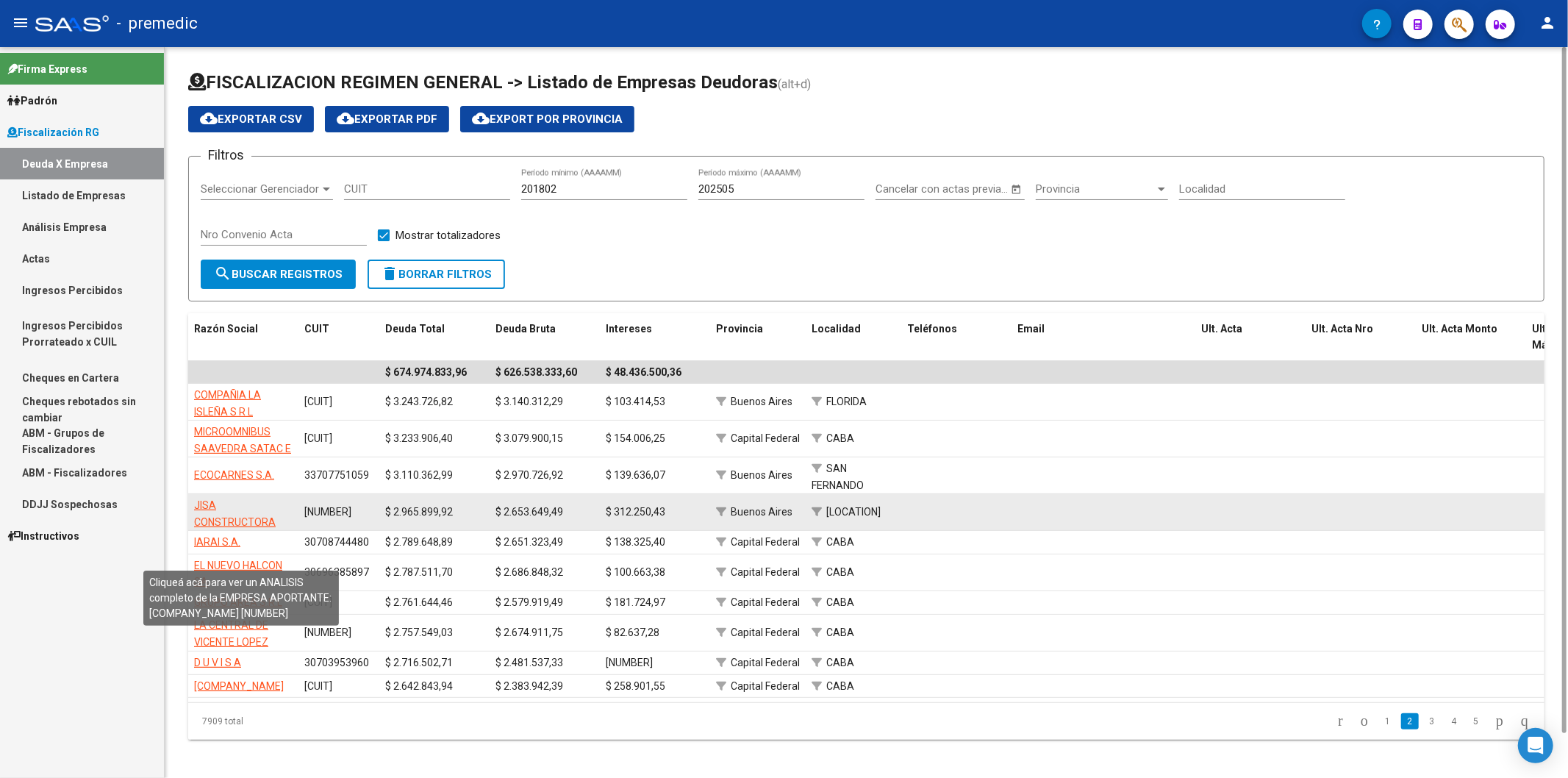 click on "JISA CONSTRUCTORA EMPRENDIMIENTOS INMOBILIARIOS SRL" 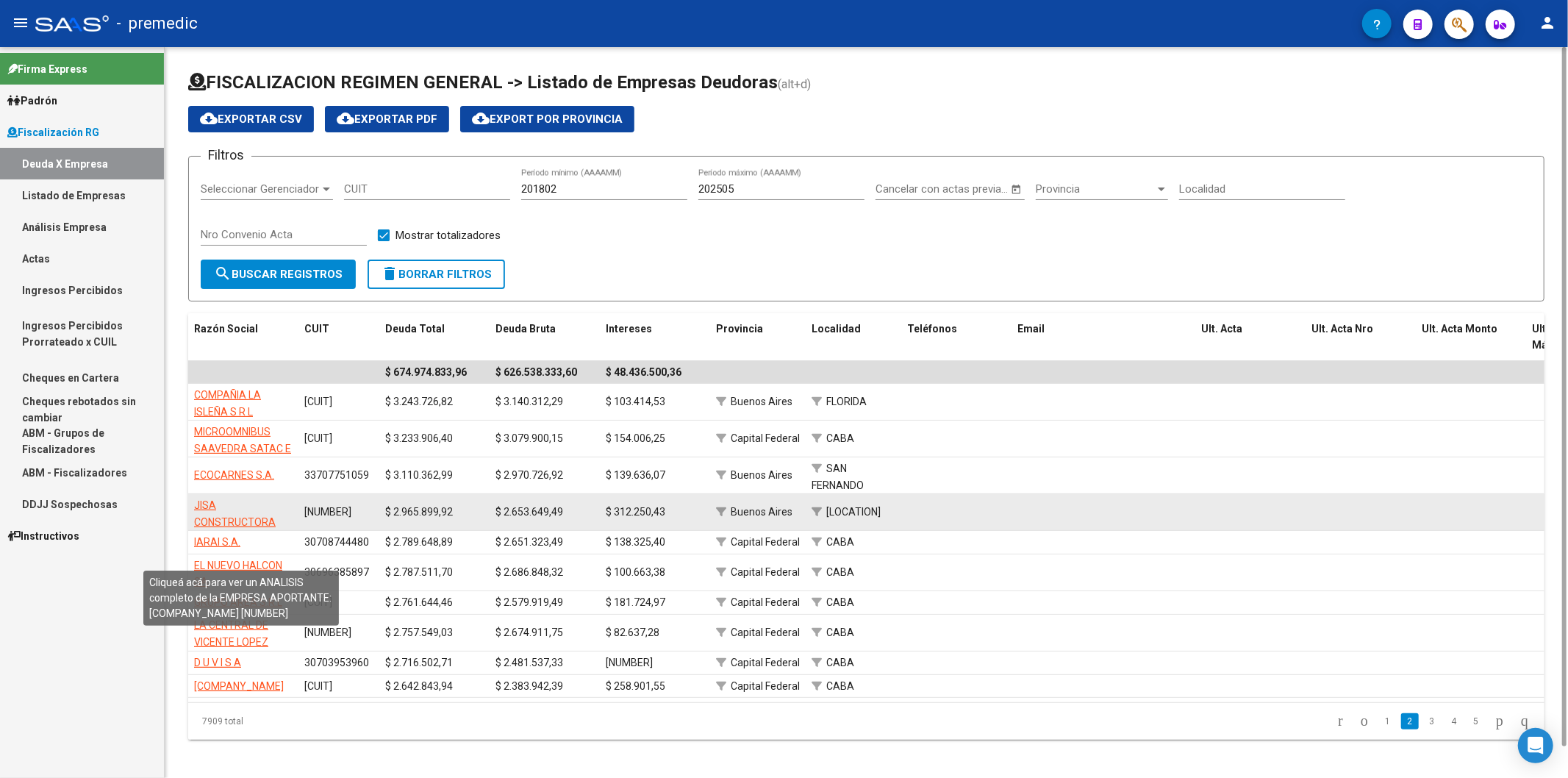 click on "JISA CONSTRUCTORA EMPRENDIMIENTOS INMOBILIARIOS SRL" 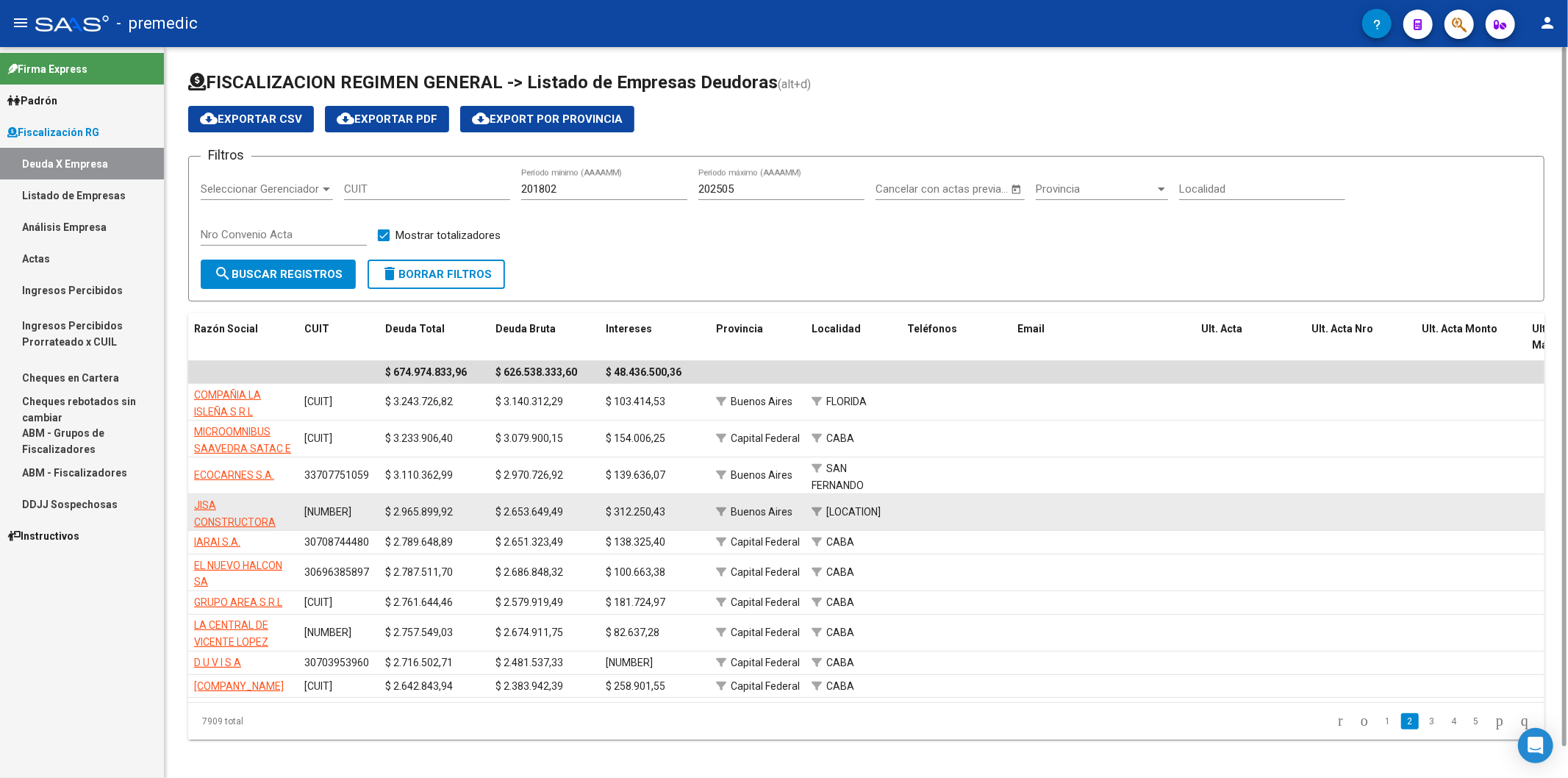 click on "JISA CONSTRUCTORA EMPRENDIMIENTOS INMOBILIARIOS SRL" 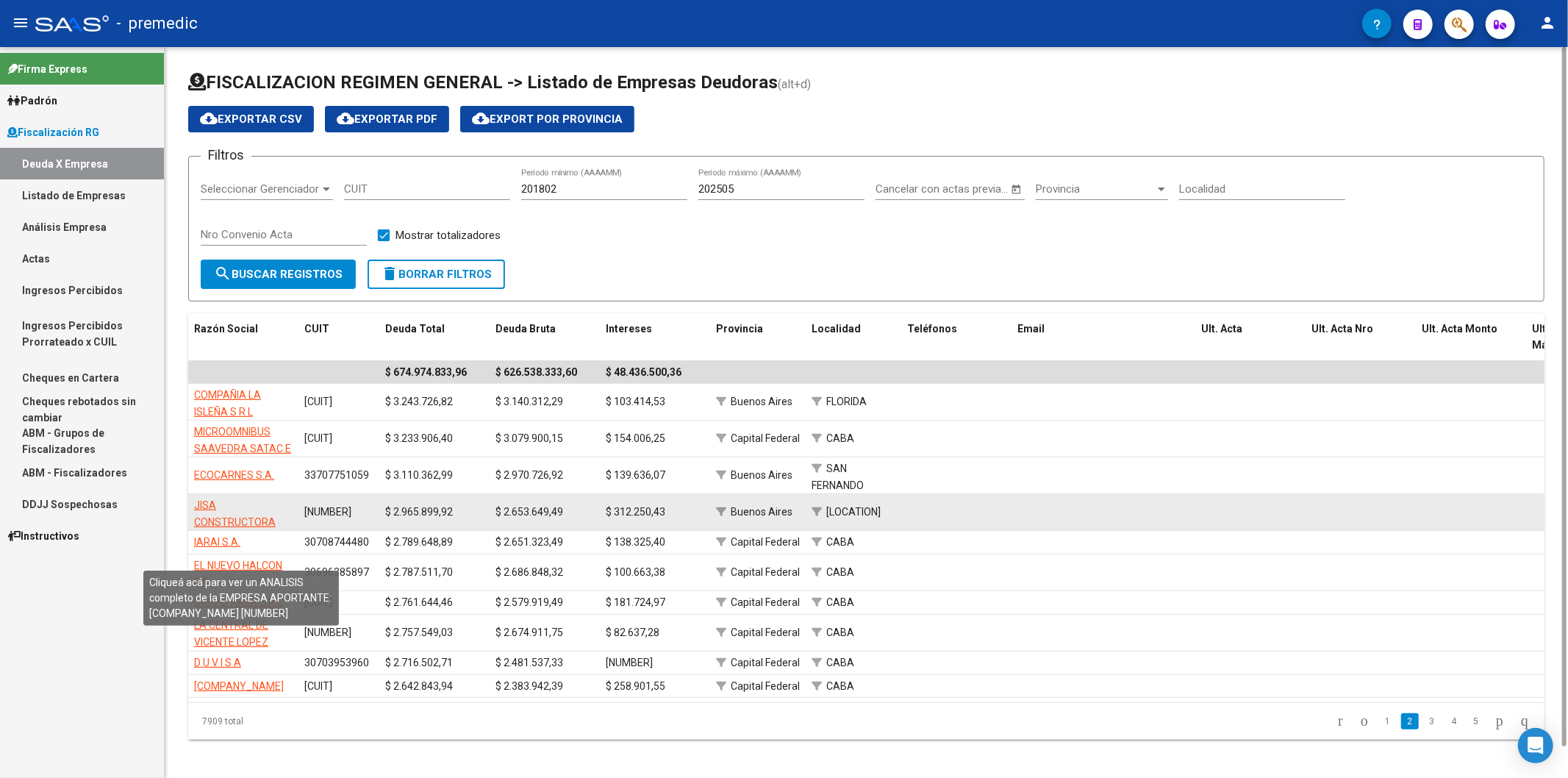 click on "JISA CONSTRUCTORA EMPRENDIMIENTOS INMOBILIARIOS SRL" 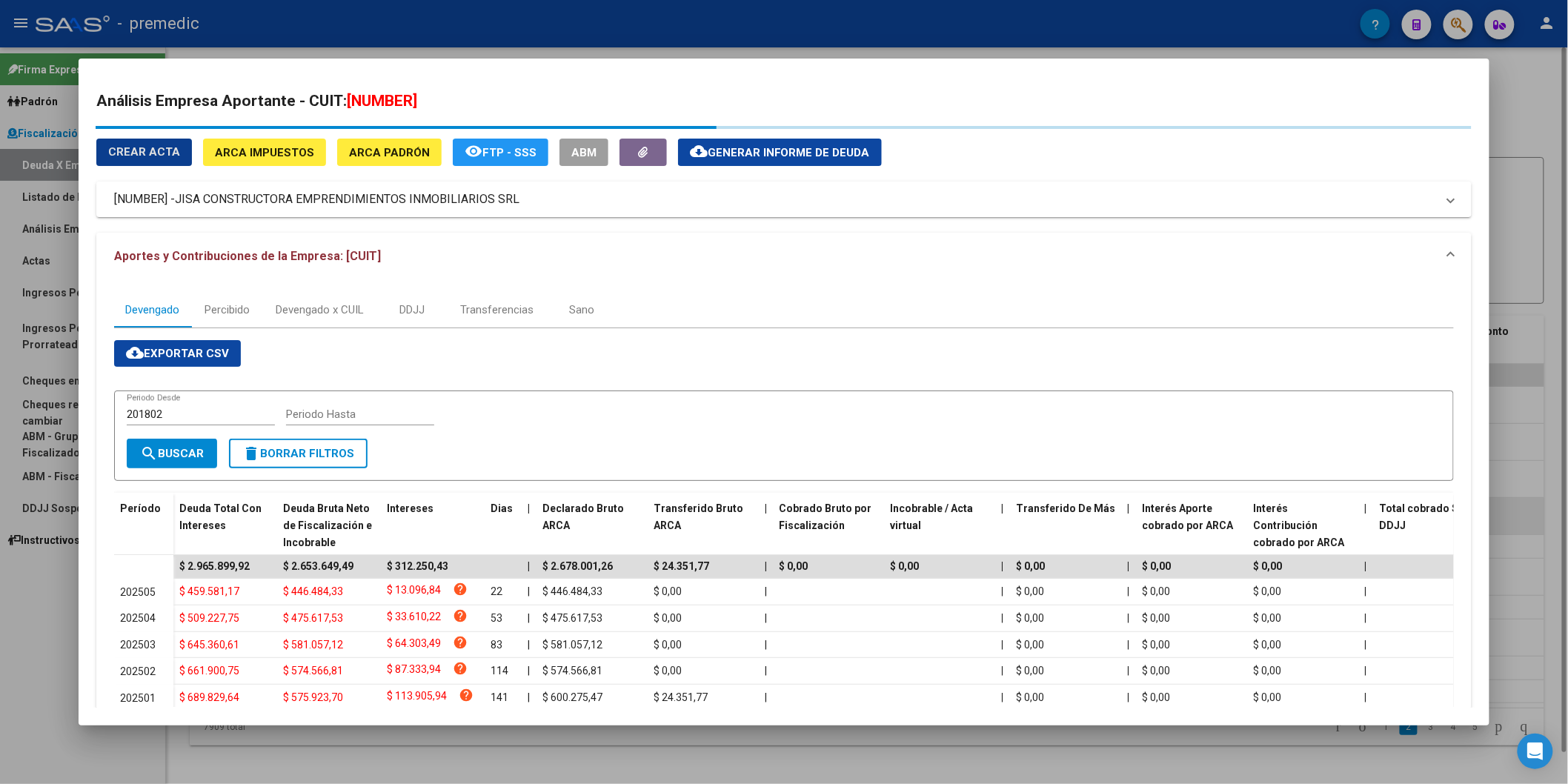 type 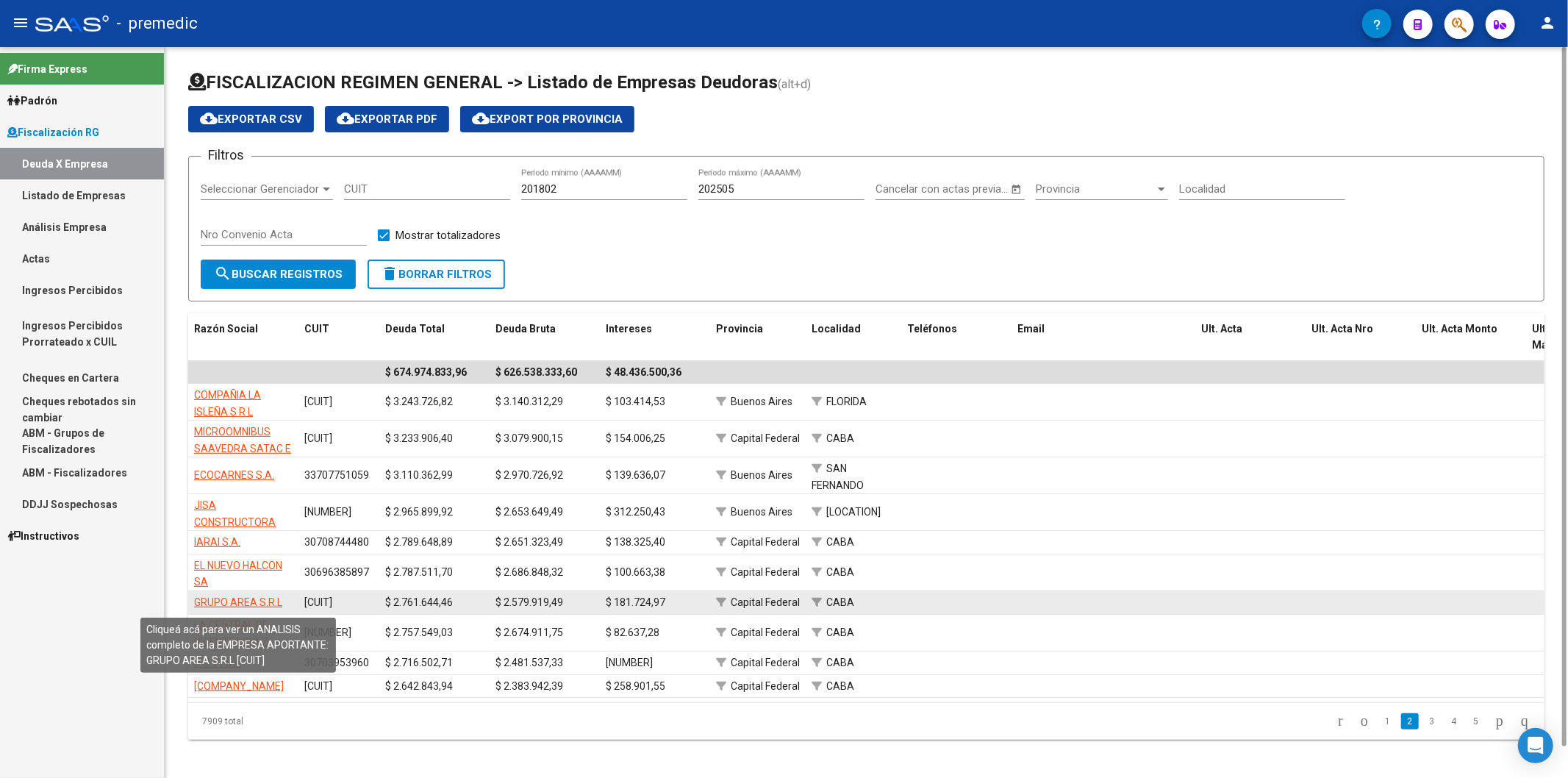 click on "GRUPO AREA S.R.L" 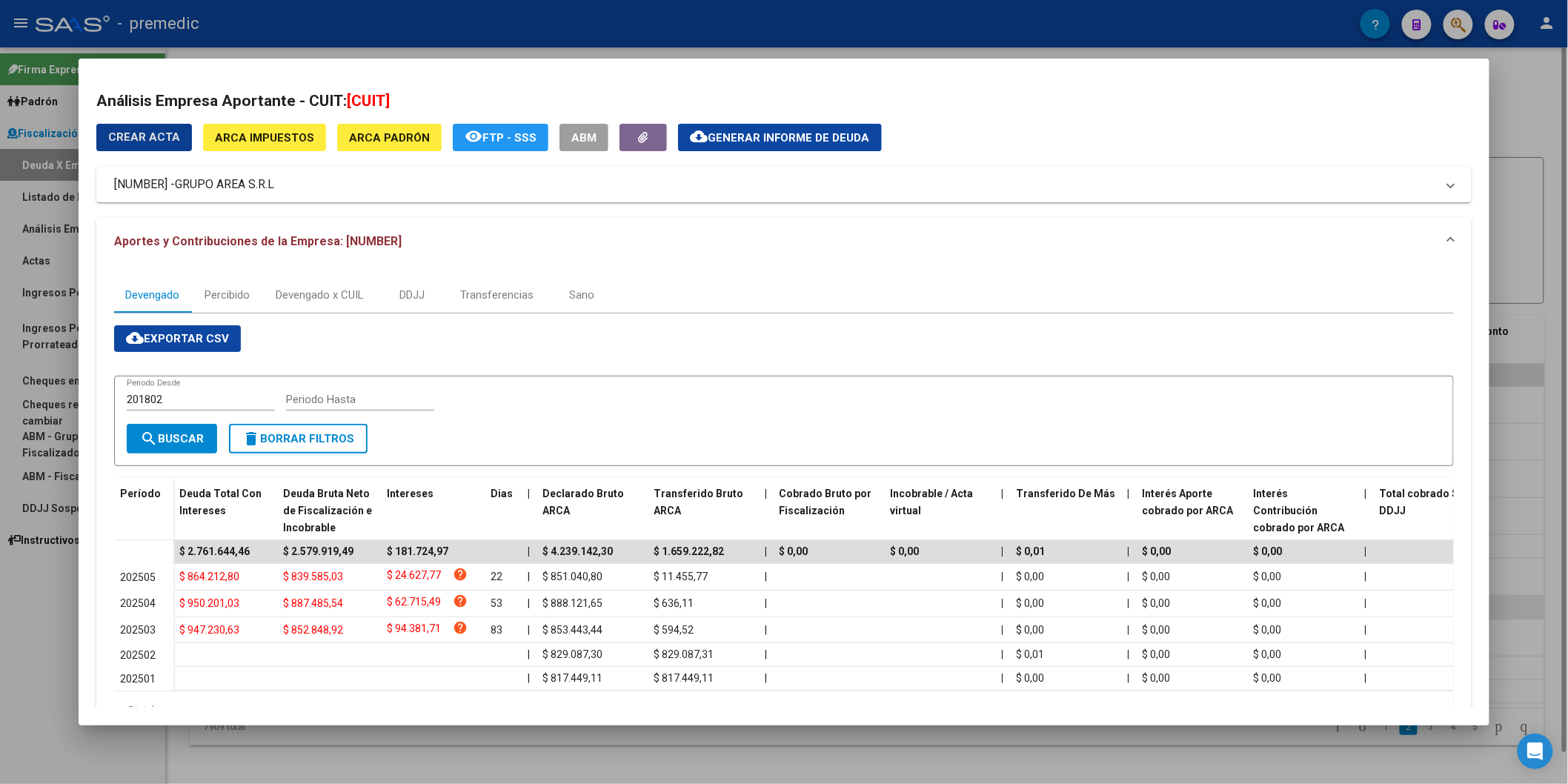type 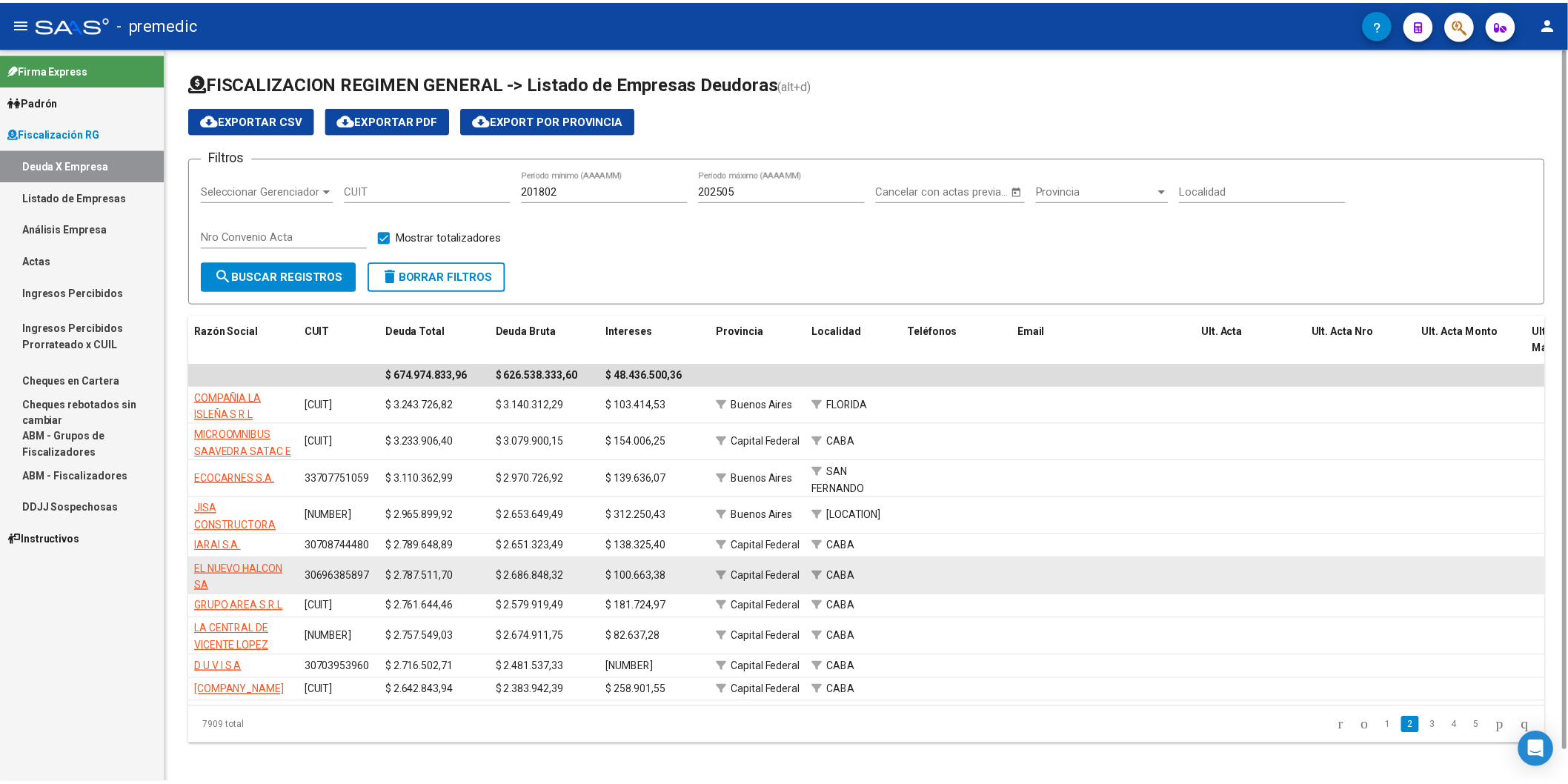 scroll, scrollTop: 34, scrollLeft: 0, axis: vertical 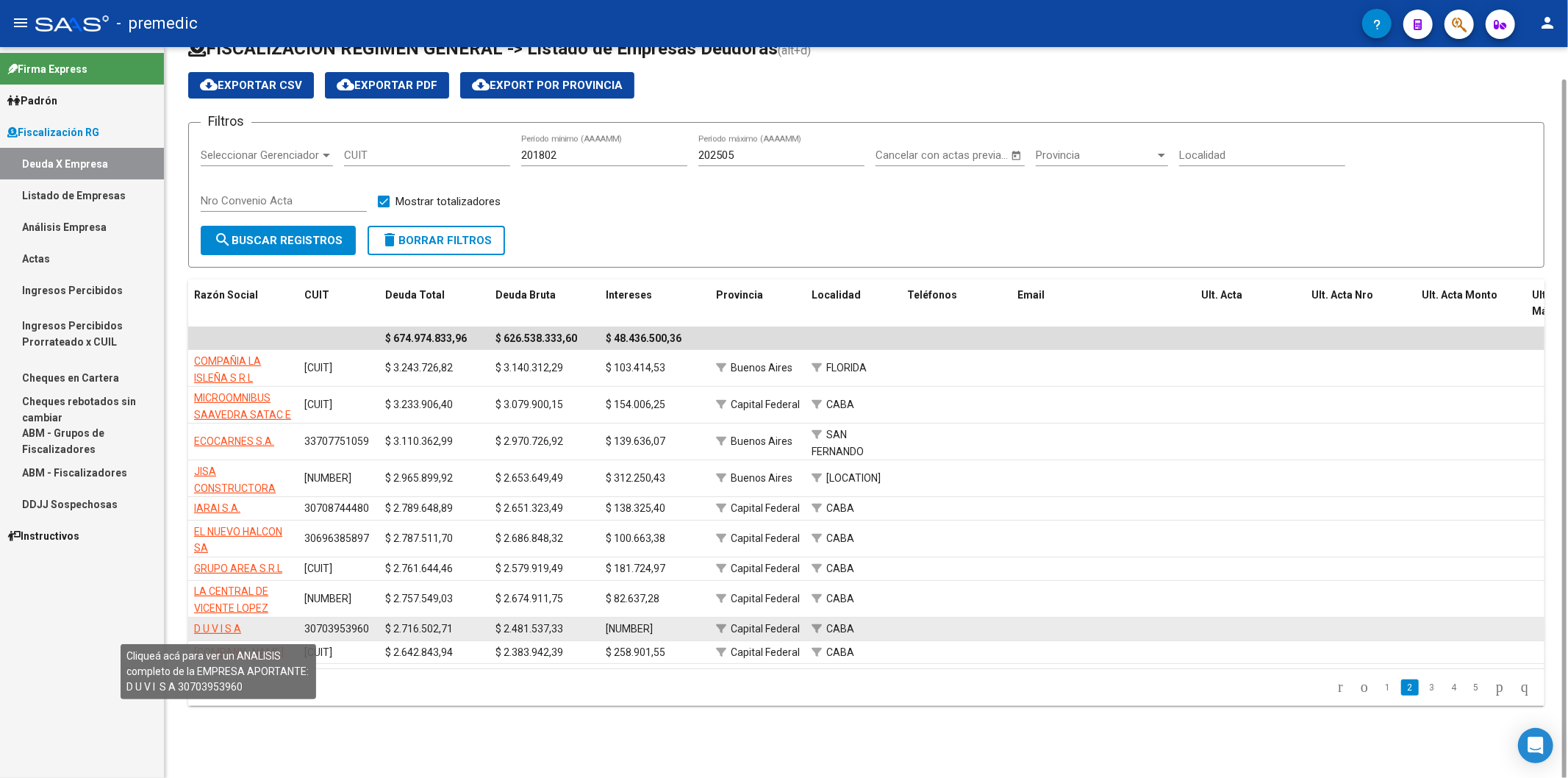 click on "D U V I  S A" 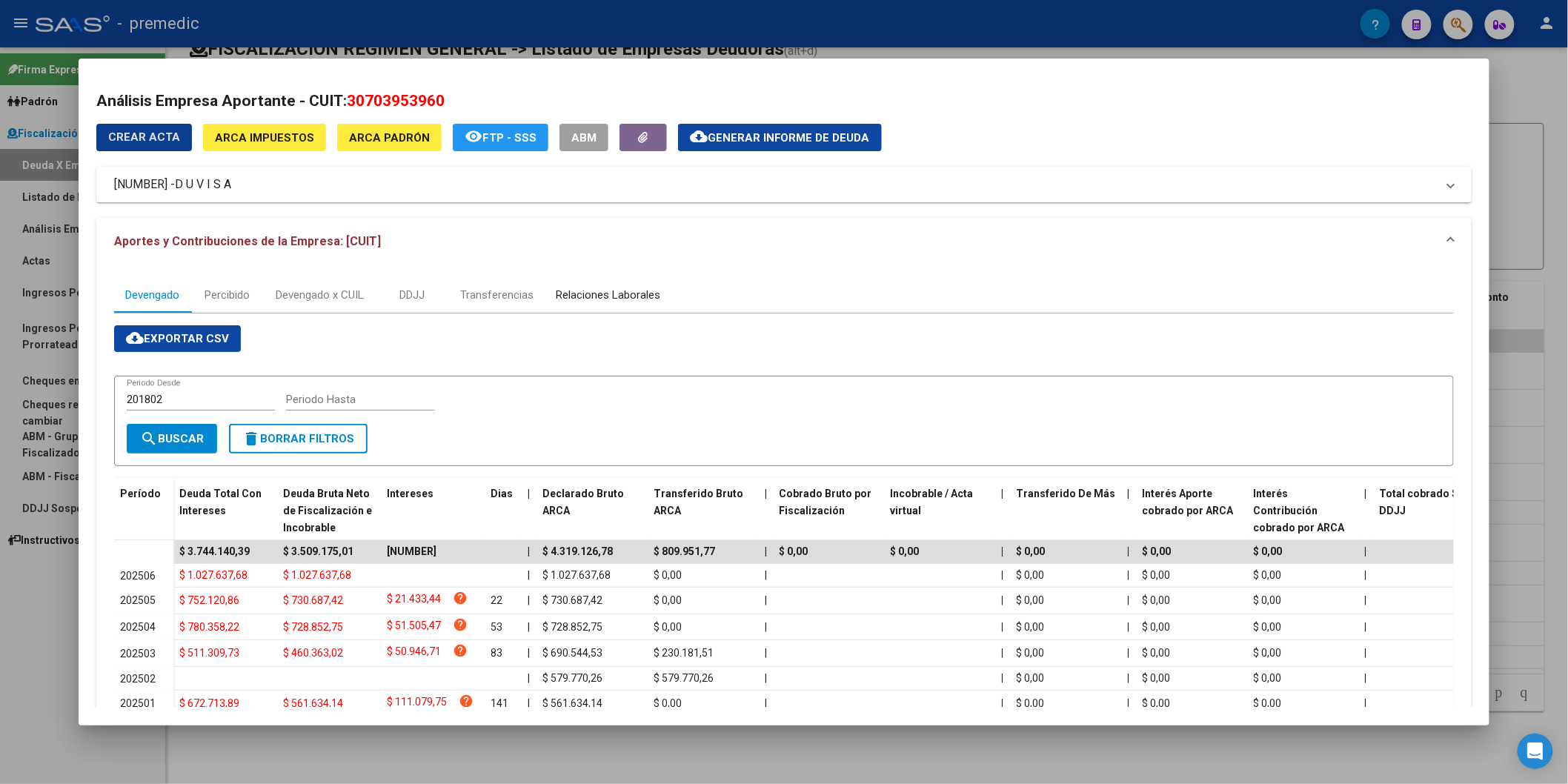 click on "Relaciones Laborales" at bounding box center [608, 295] 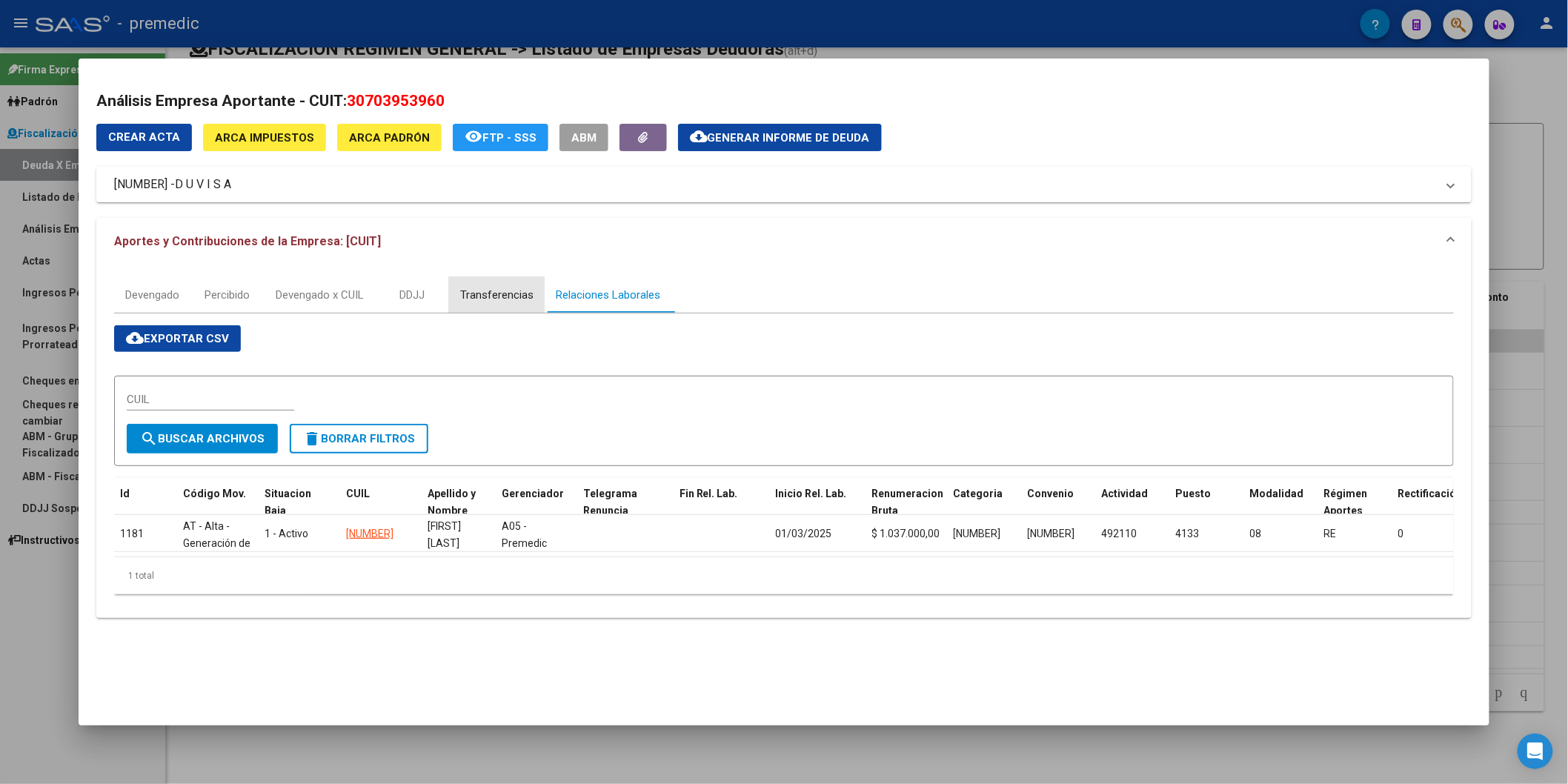 click on "Transferencias" at bounding box center [496, 295] 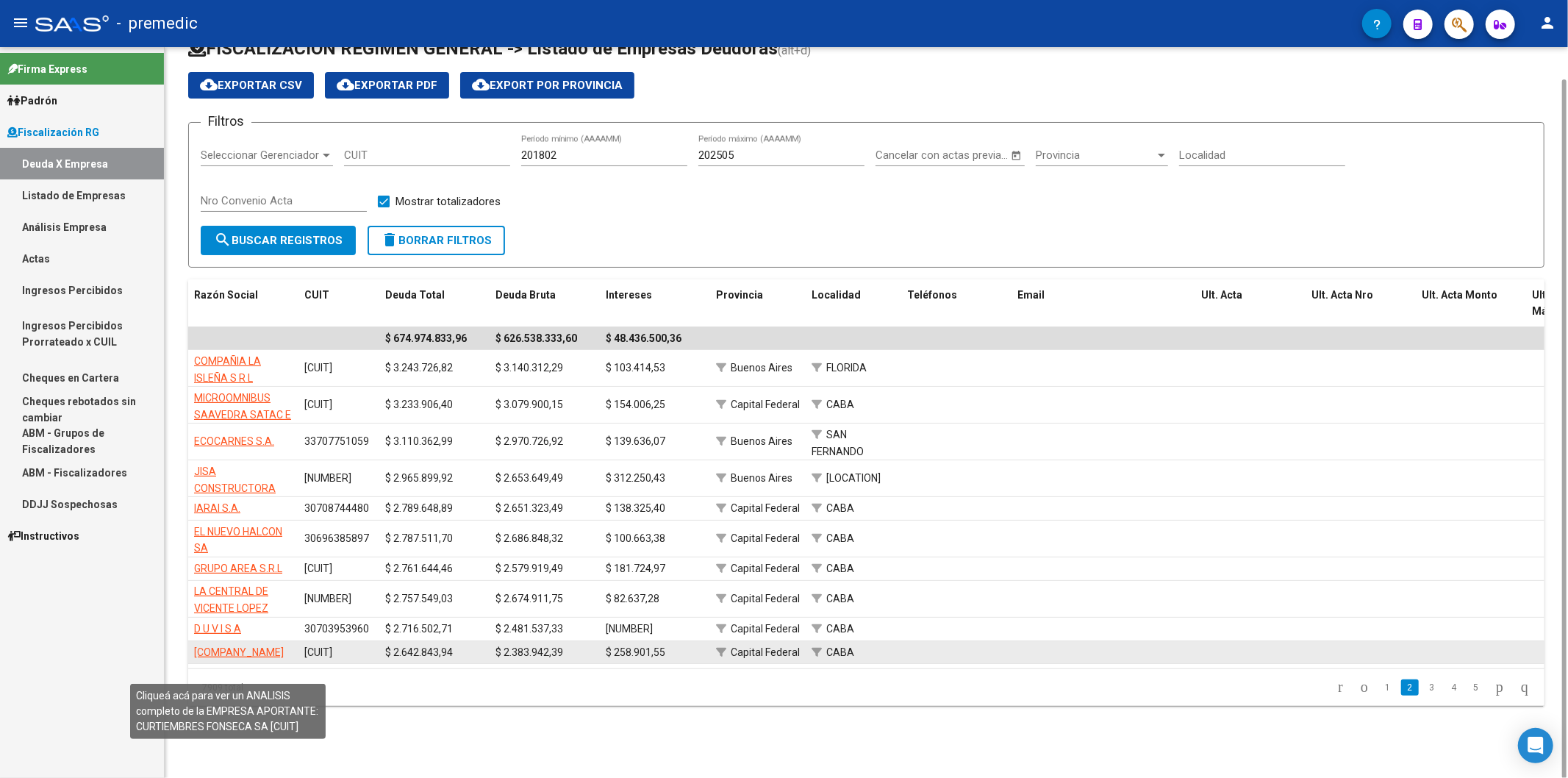 click on "[COMPANY_NAME]" 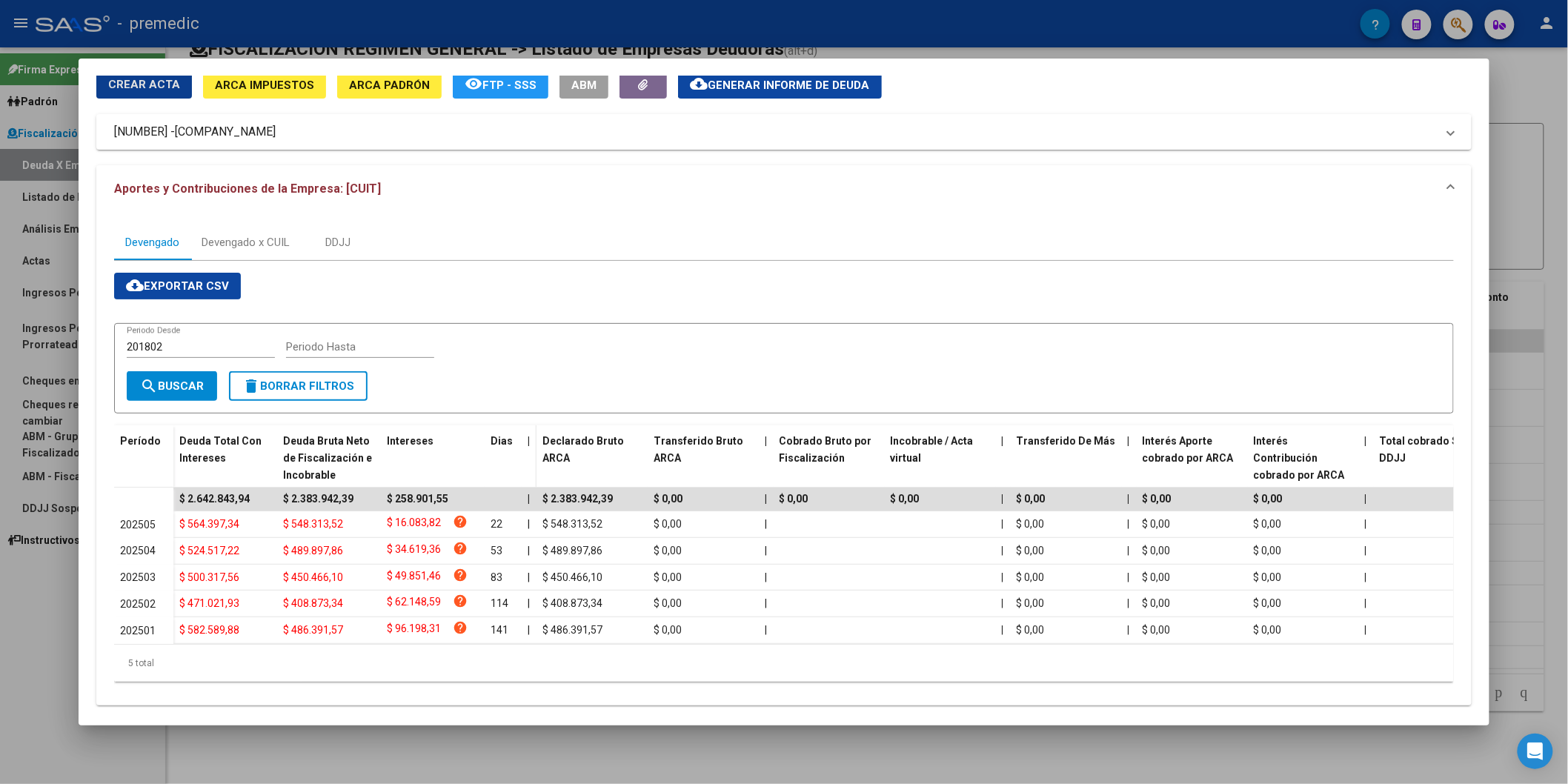 scroll, scrollTop: 79, scrollLeft: 0, axis: vertical 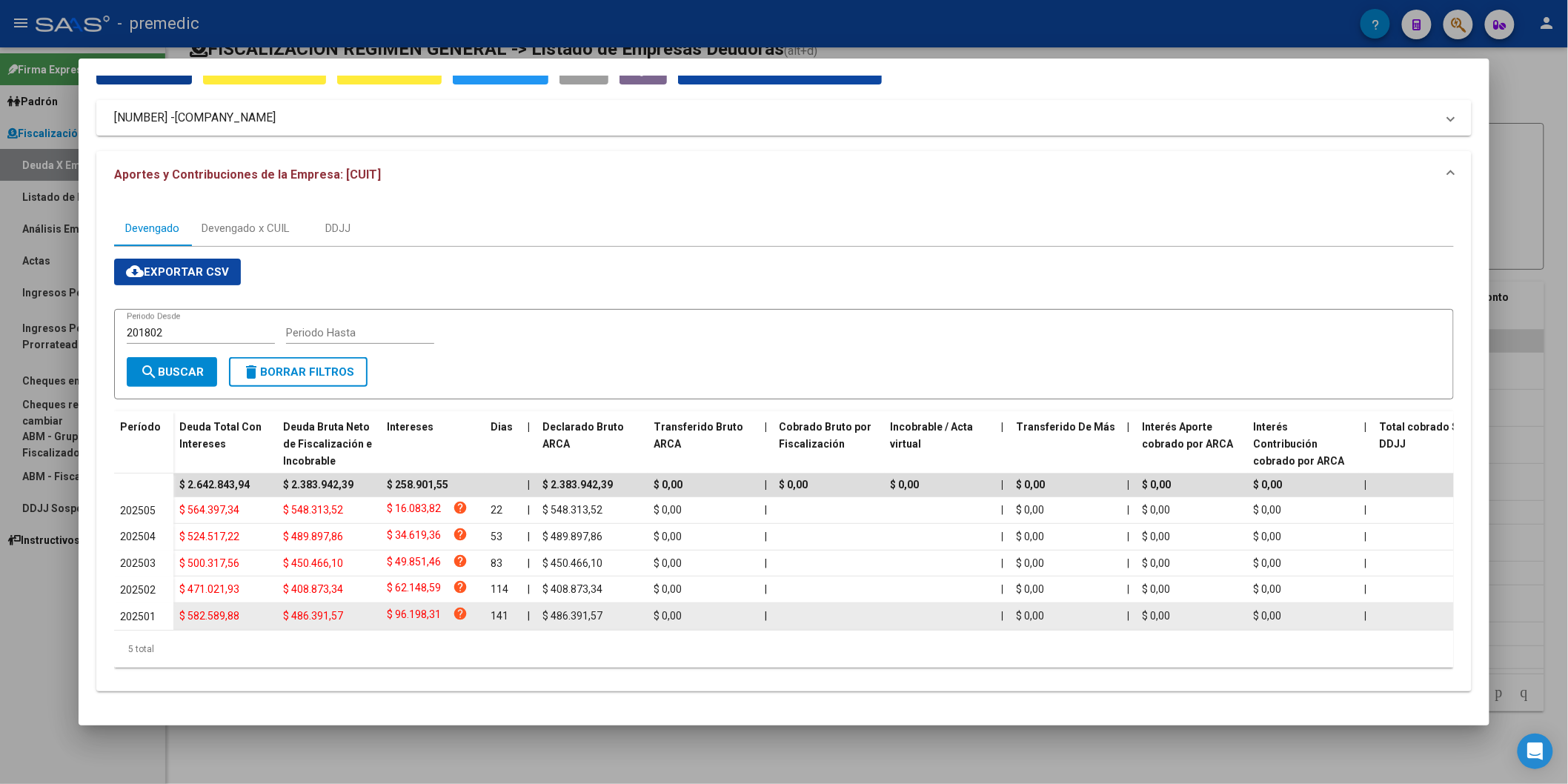 type 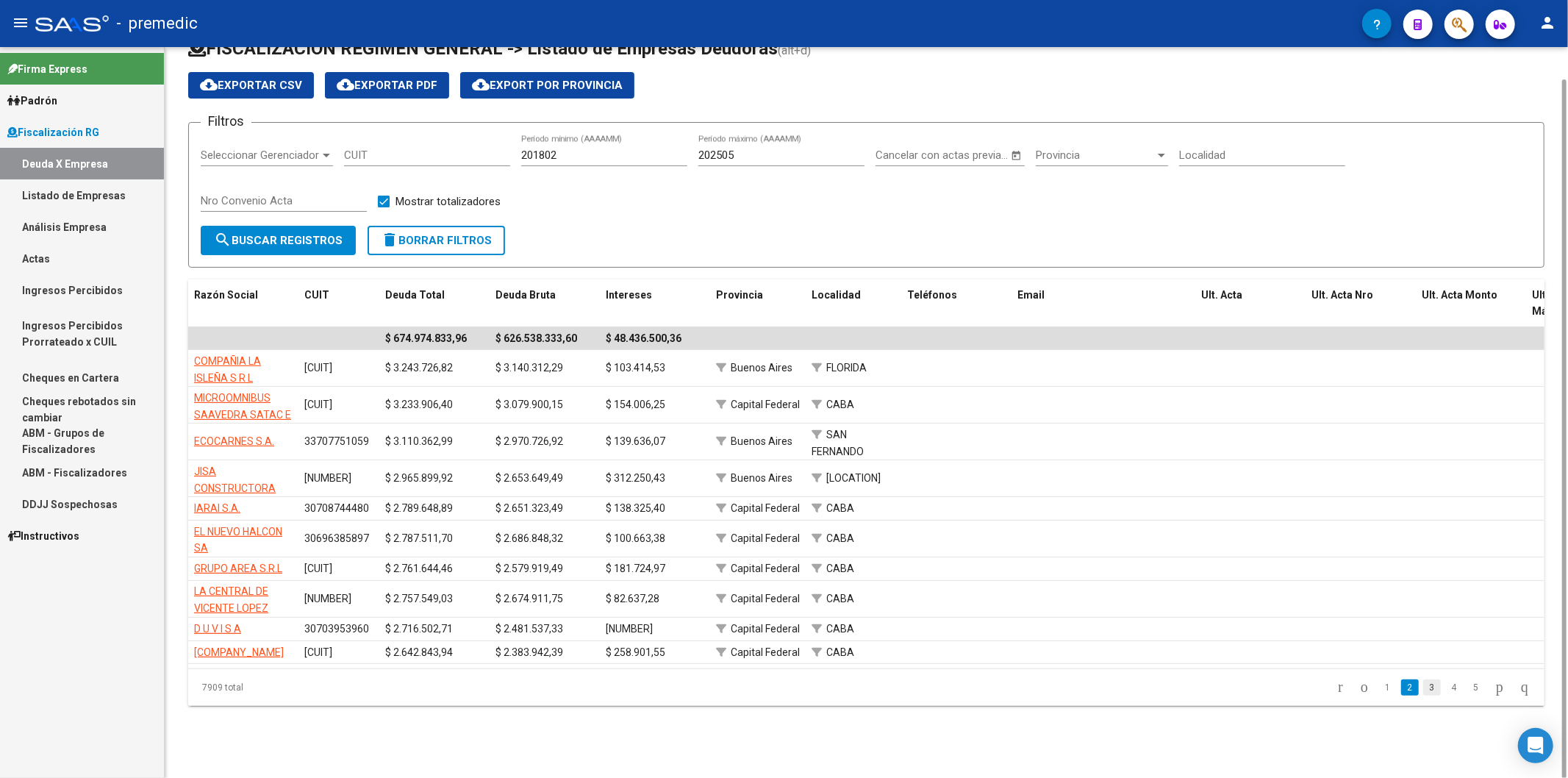 click on "3" 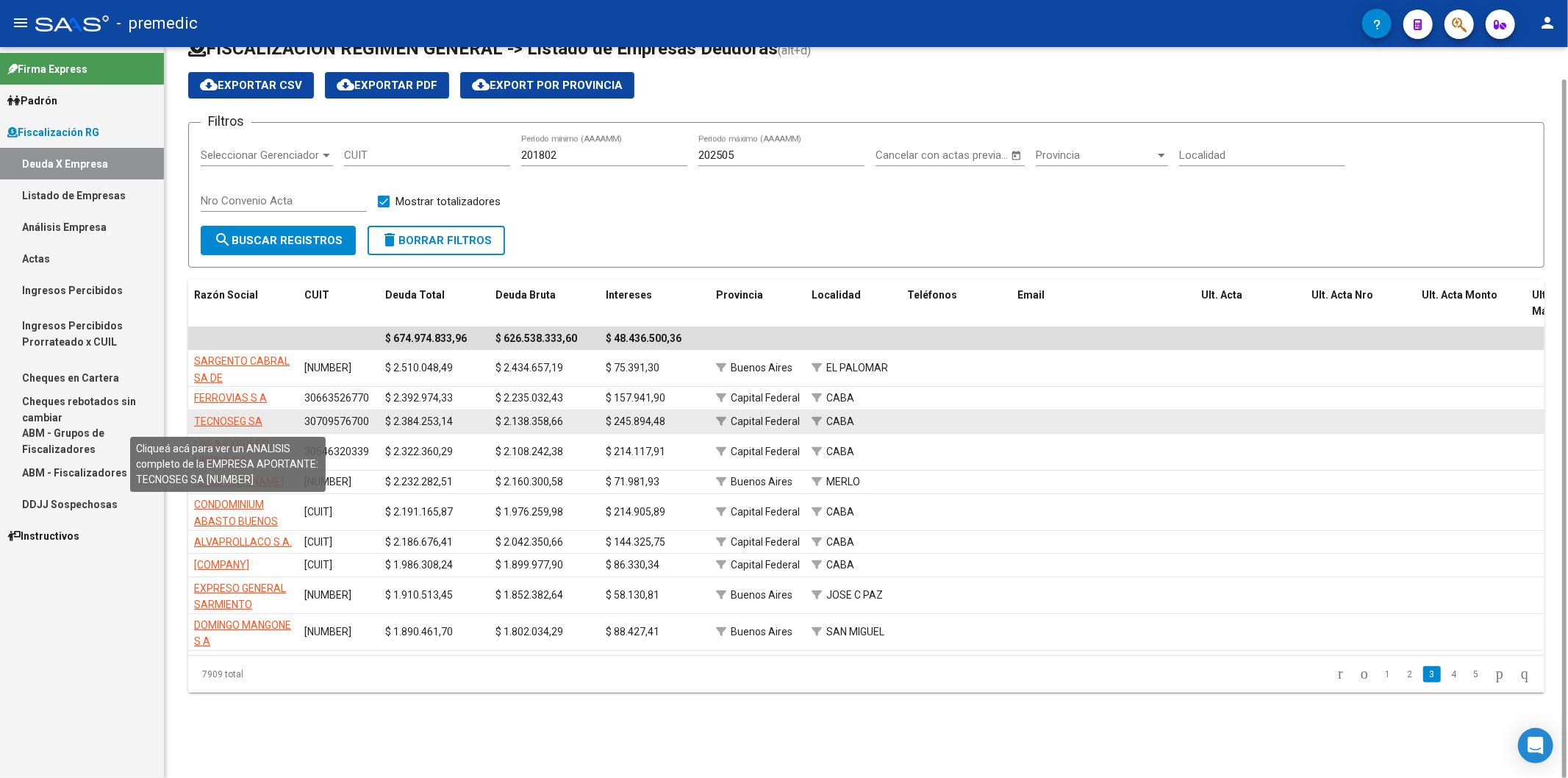 click on "TECNOSEG SA" 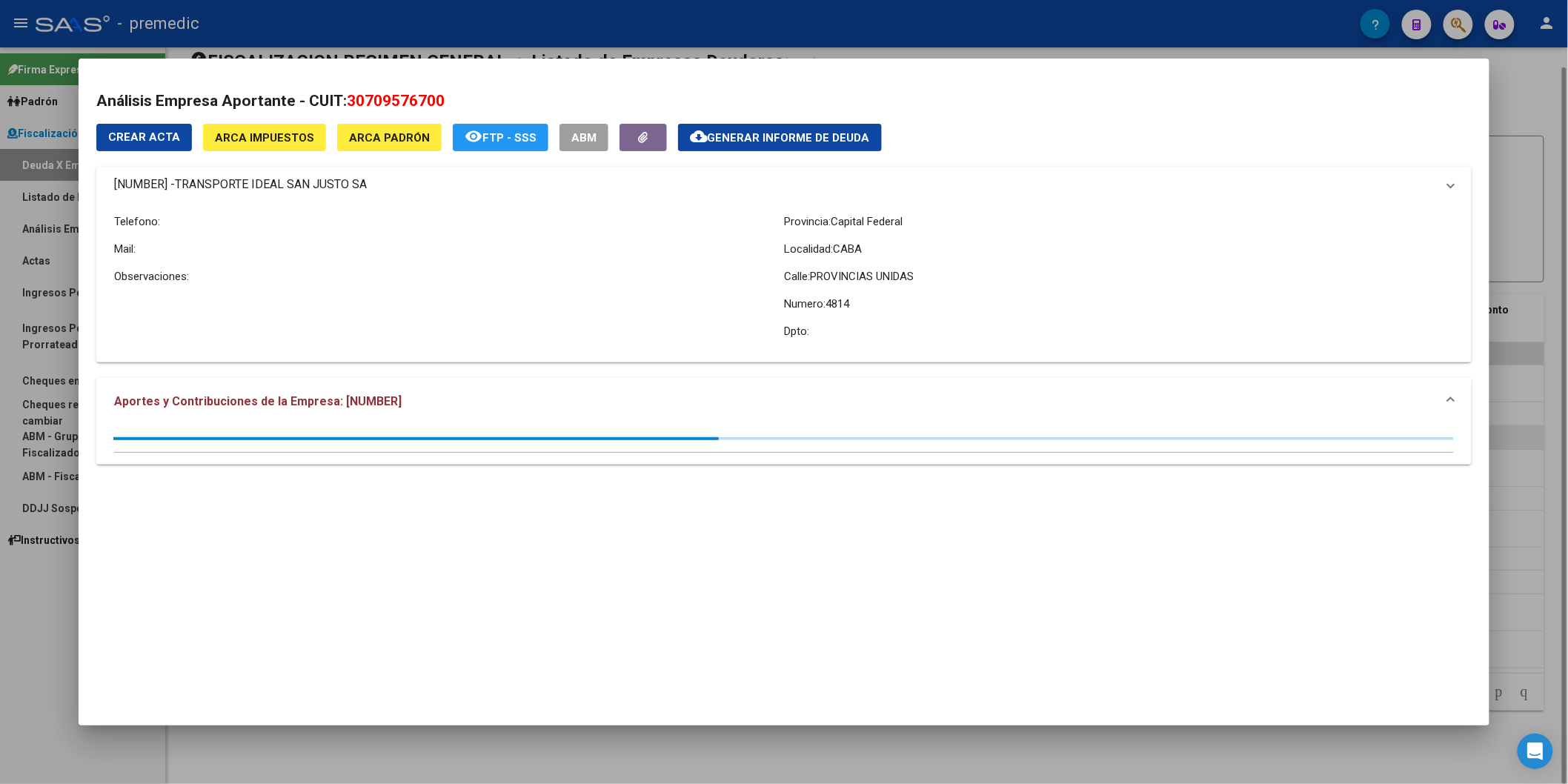 scroll, scrollTop: 21, scrollLeft: 0, axis: vertical 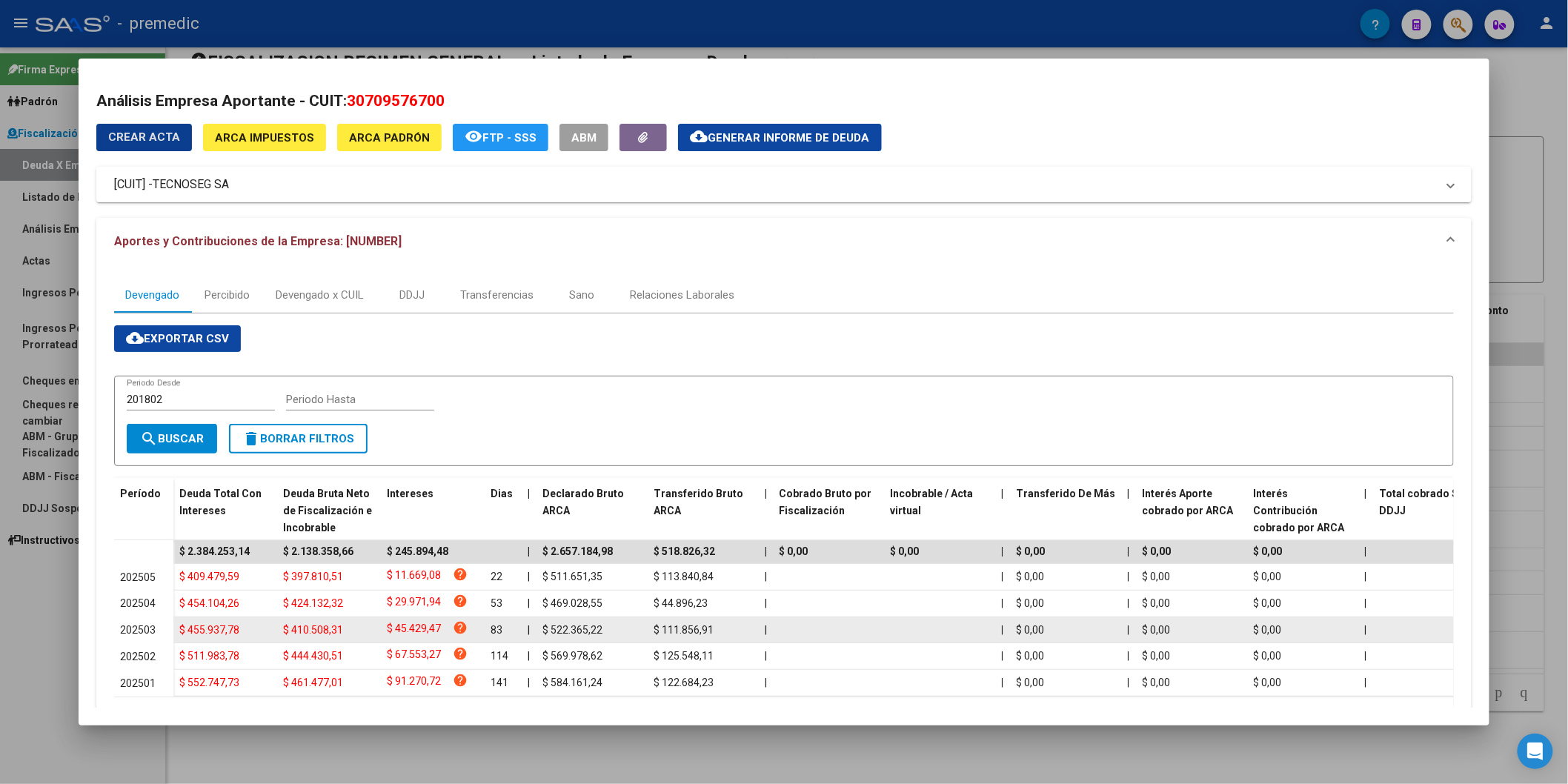 type 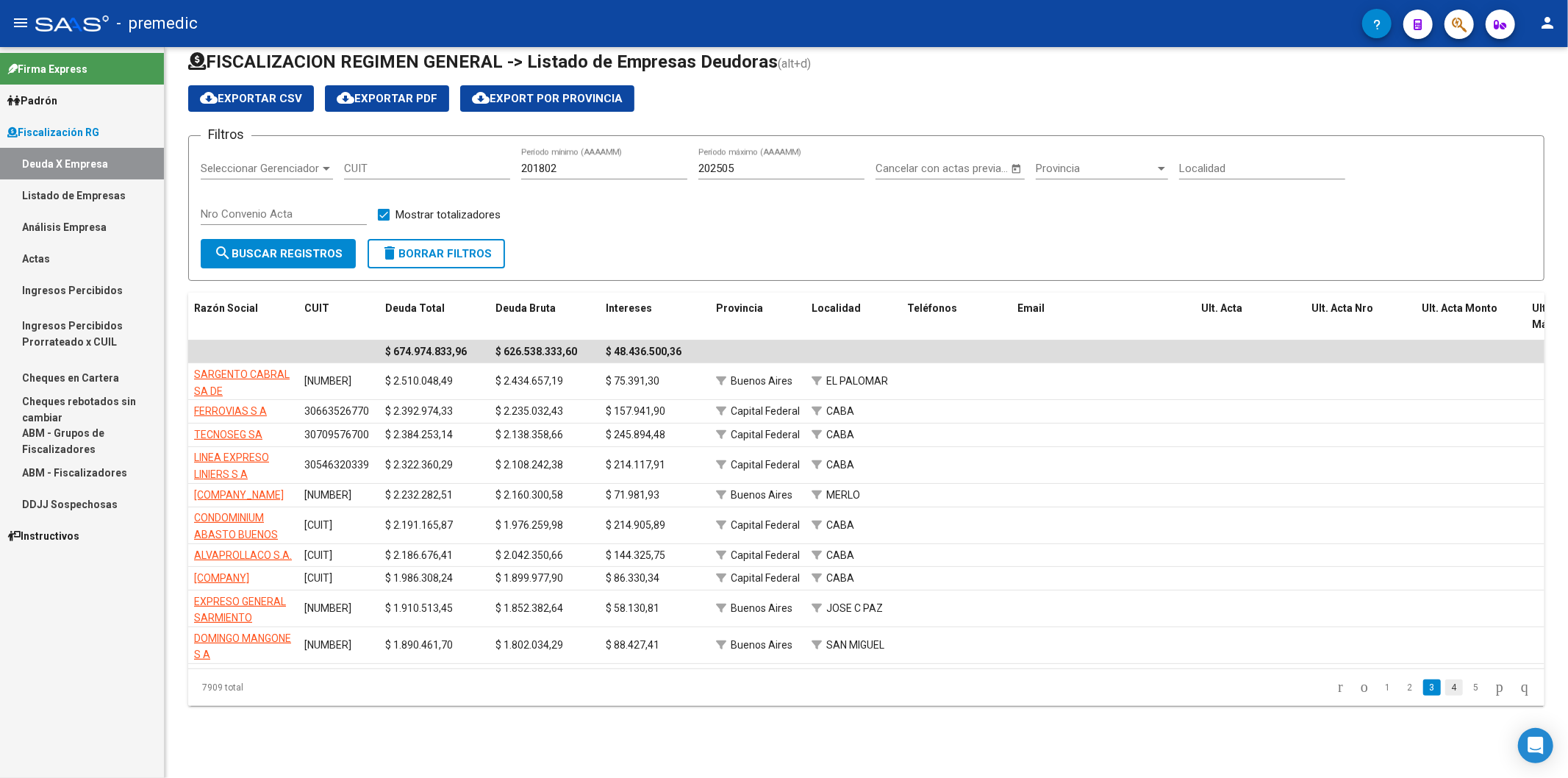 click on "4" 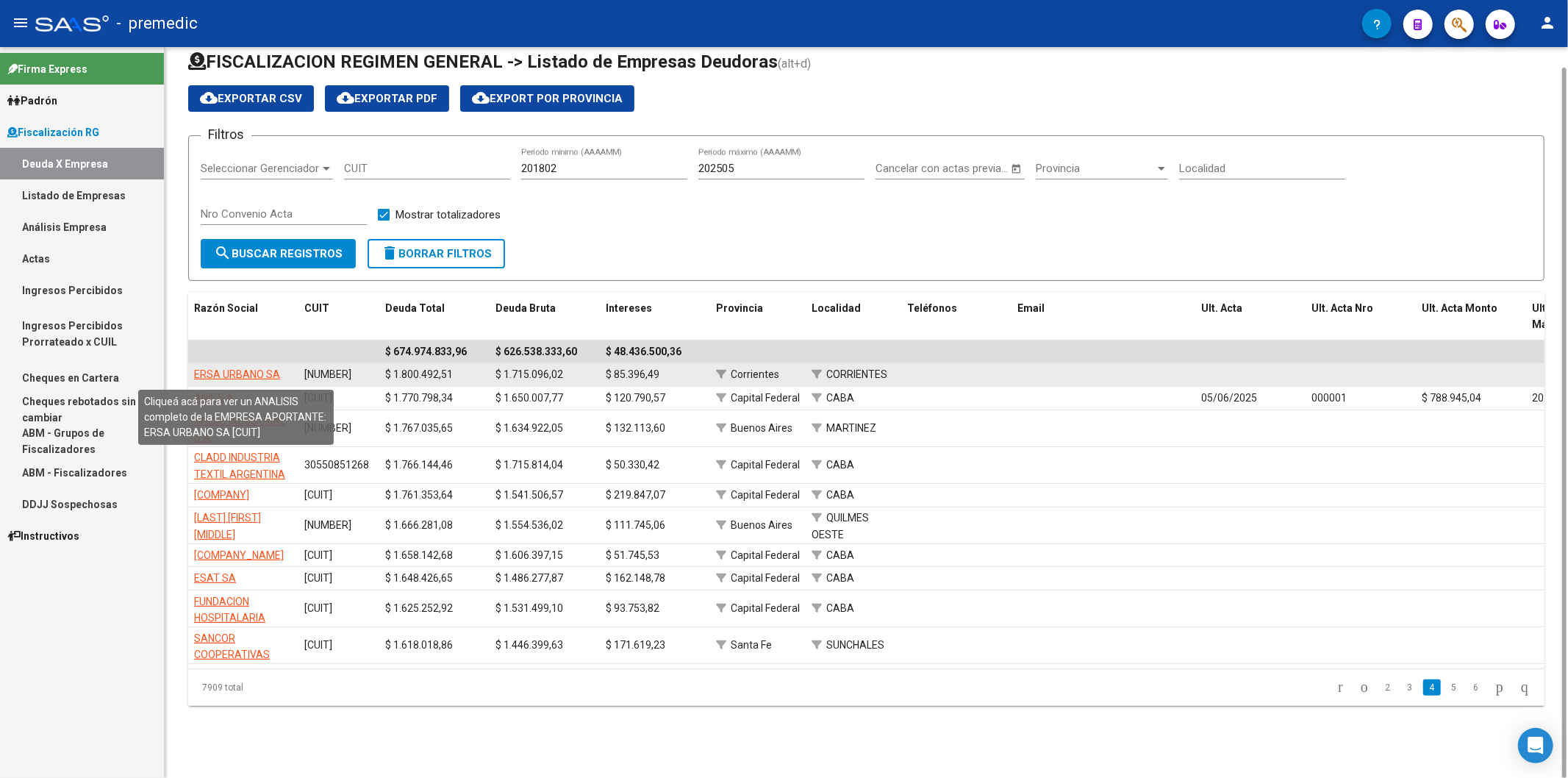 click on "ERSA URBANO SA" 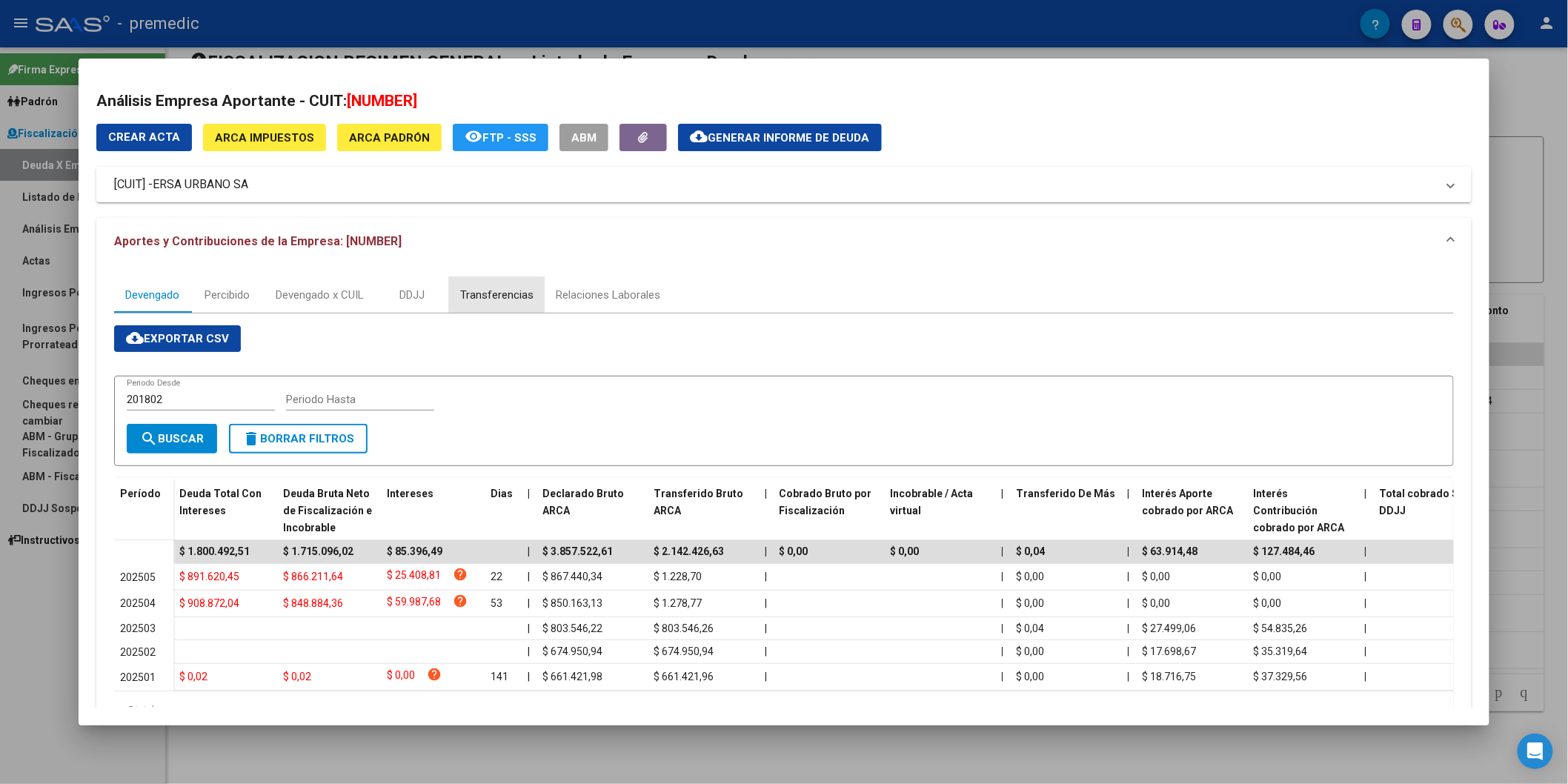 click on "Transferencias" at bounding box center (496, 295) 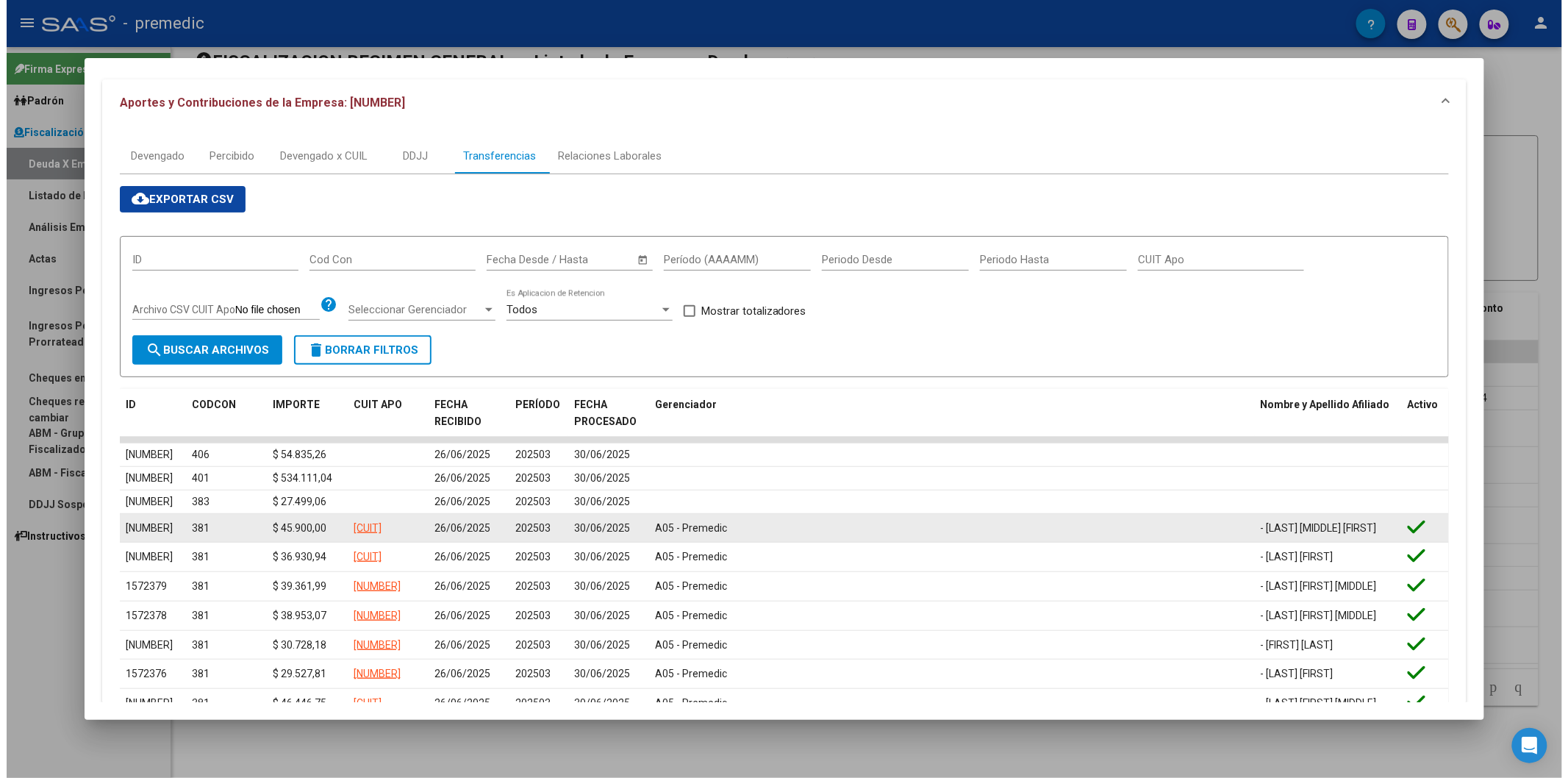 scroll, scrollTop: 265, scrollLeft: 0, axis: vertical 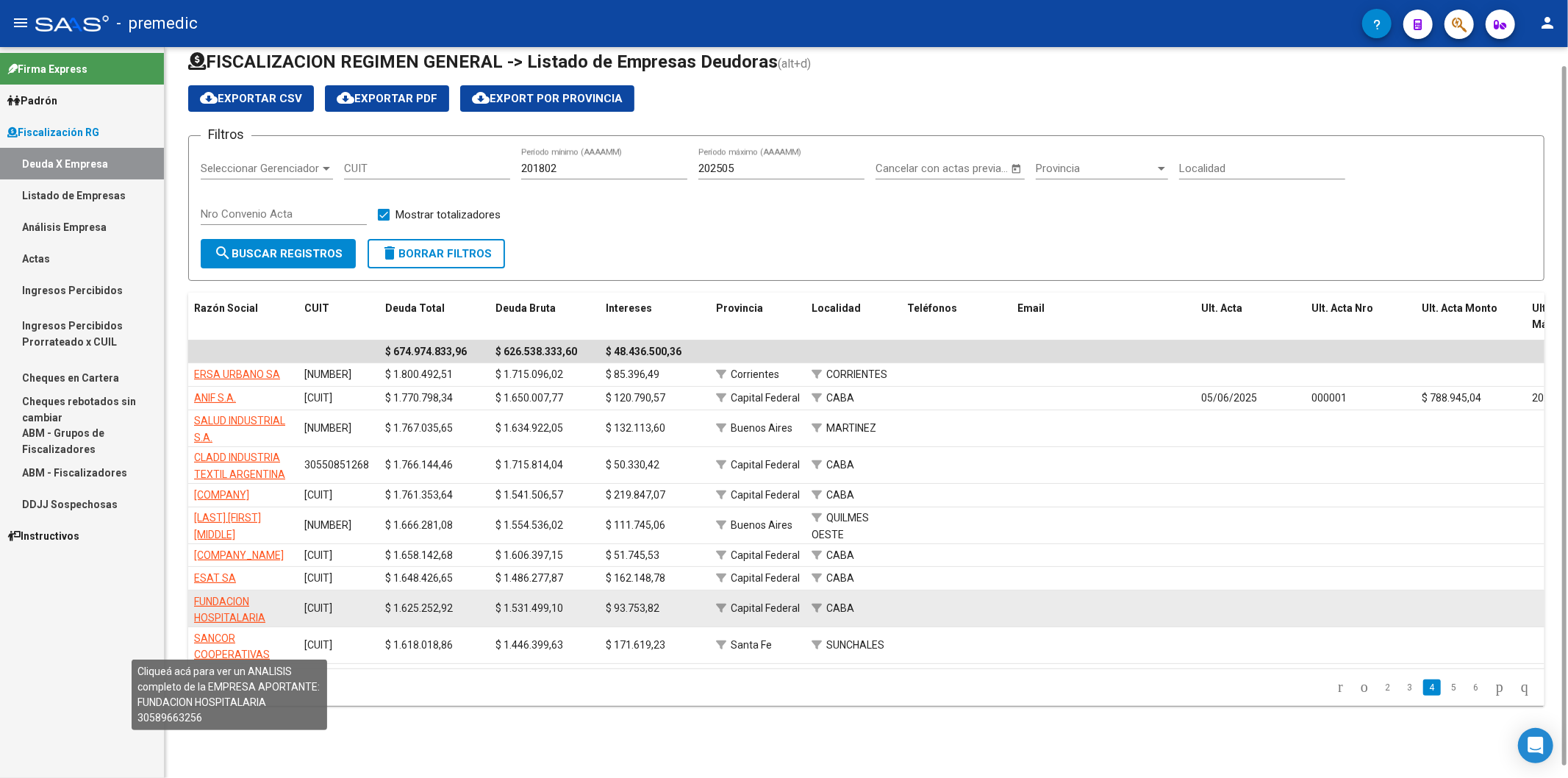 click on "FUNDACION HOSPITALARIA" 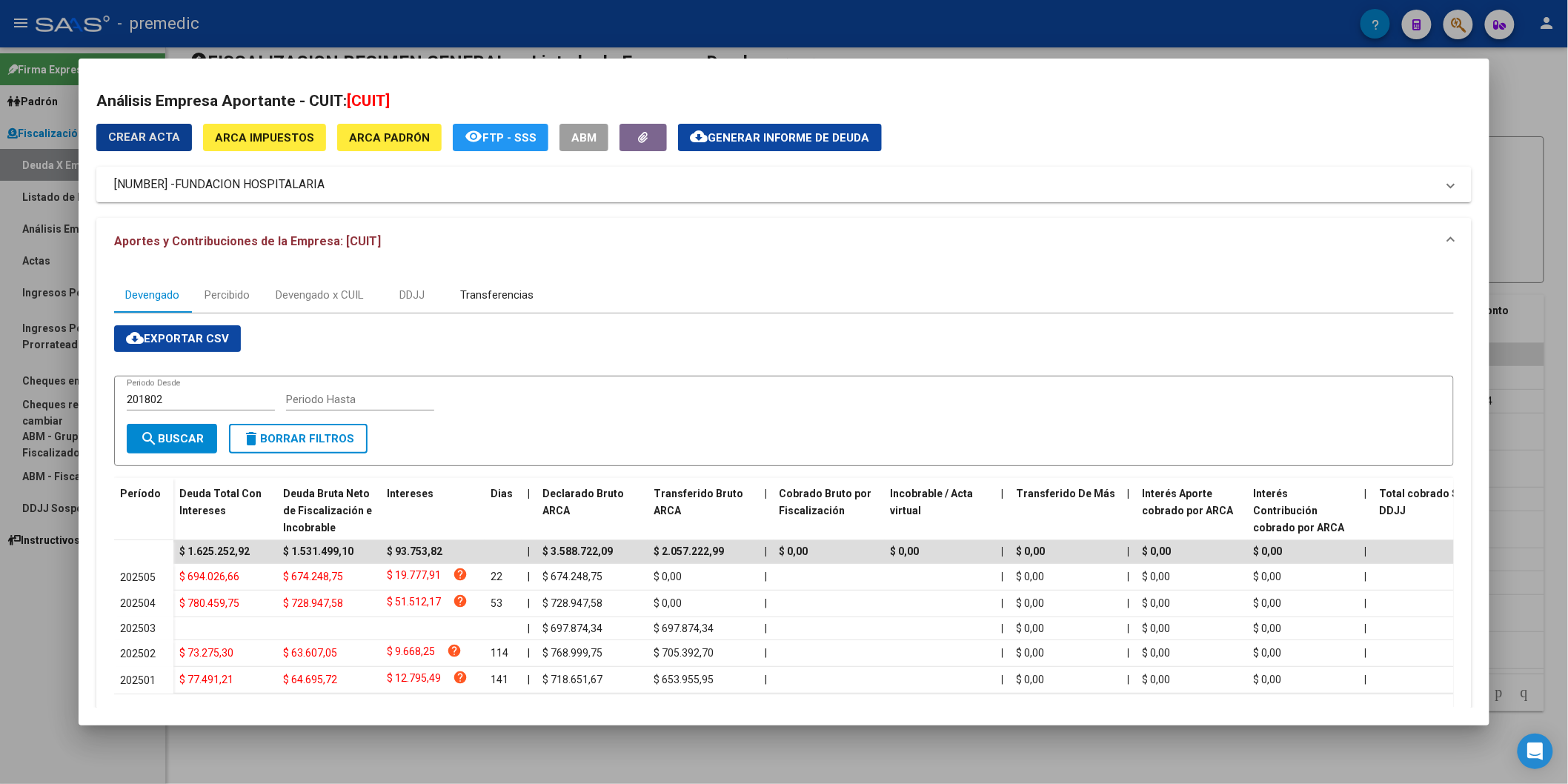 click on "Transferencias" at bounding box center (496, 295) 